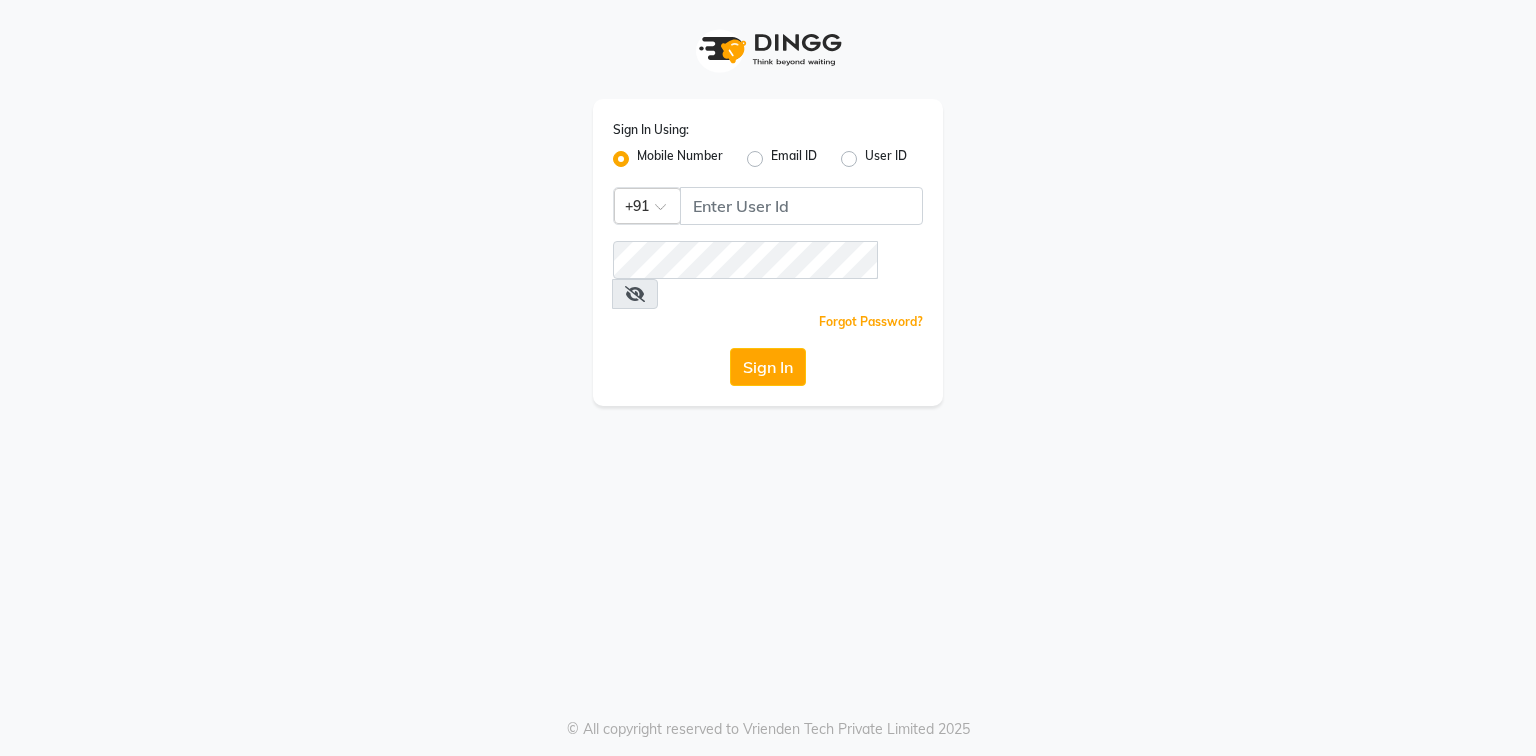 scroll, scrollTop: 0, scrollLeft: 0, axis: both 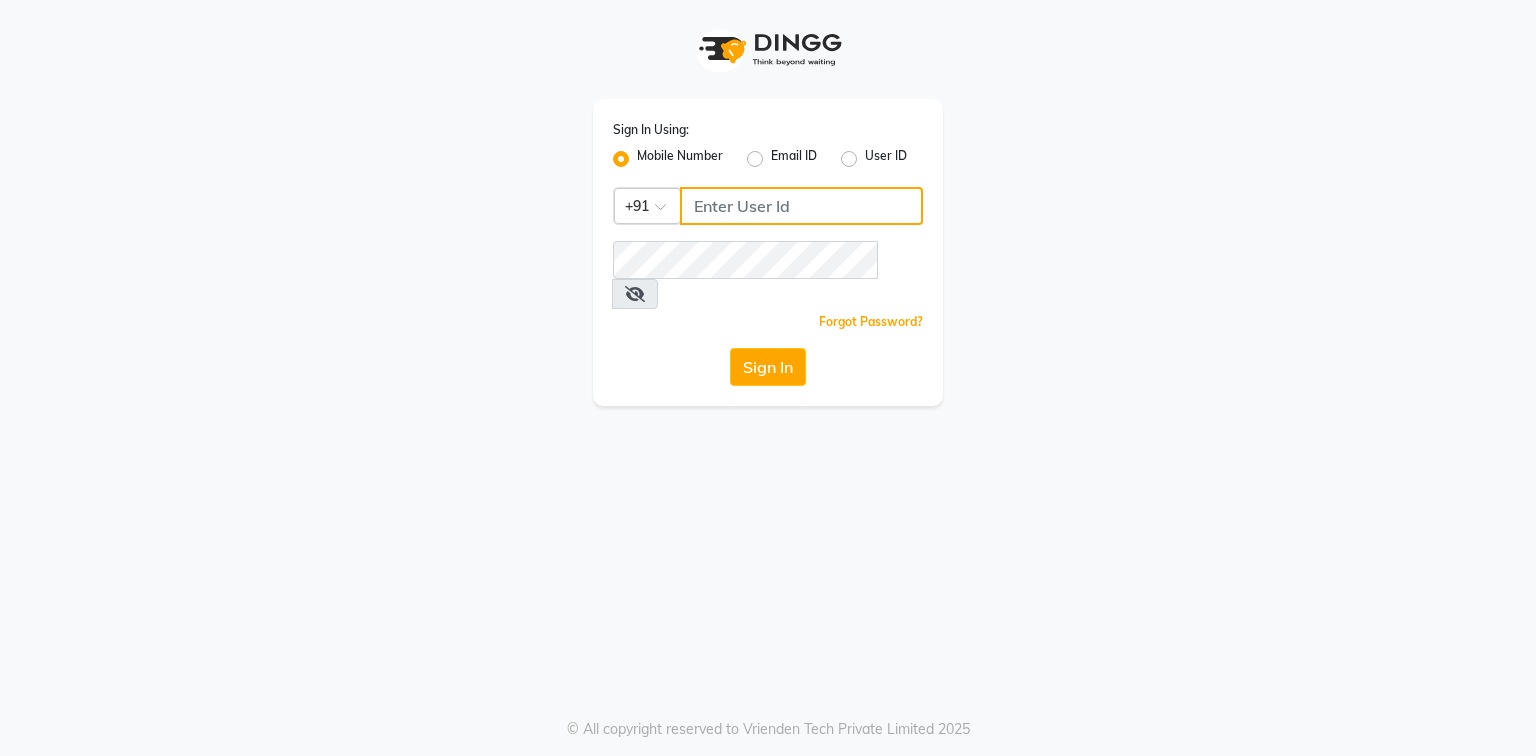 click 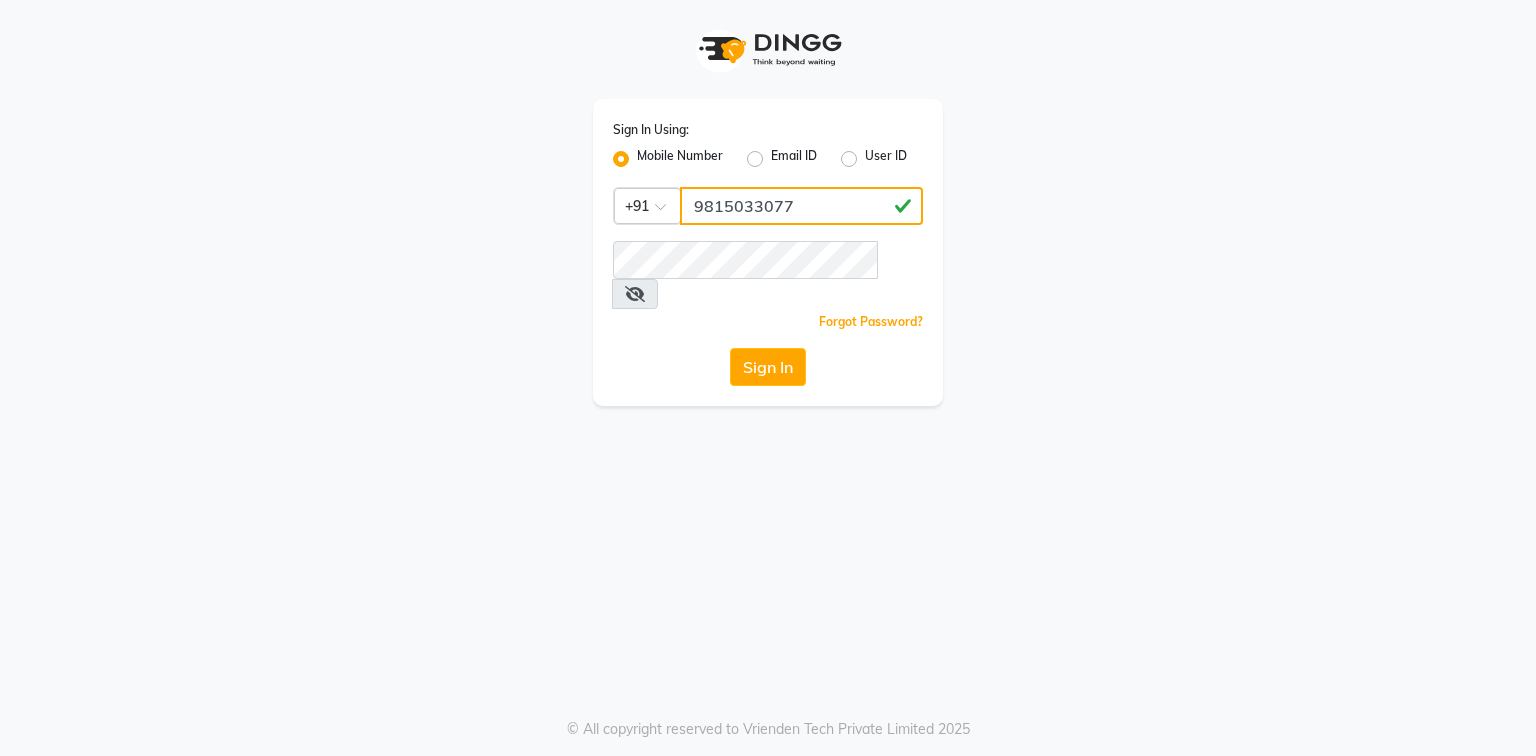 type on "9815033077" 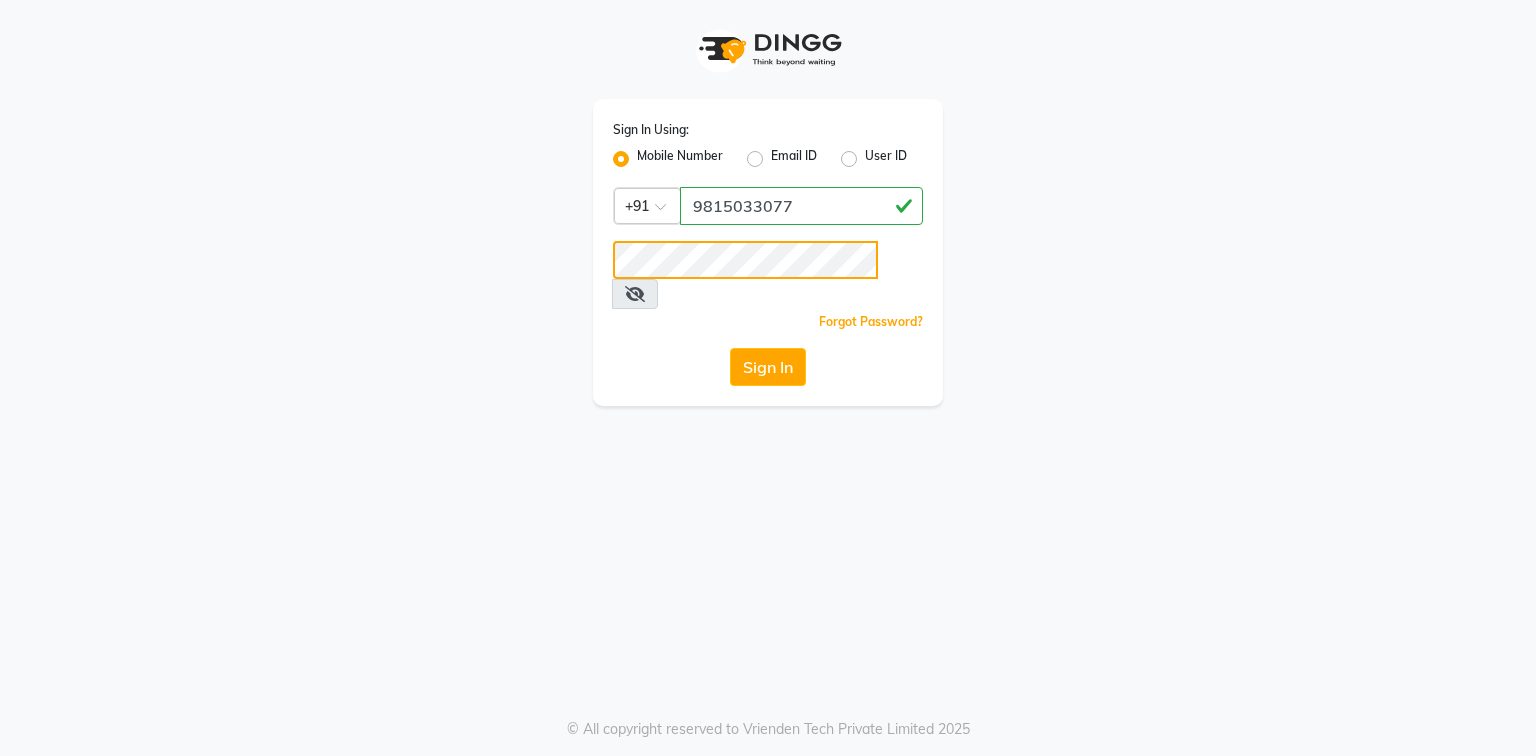 scroll, scrollTop: 0, scrollLeft: 403, axis: horizontal 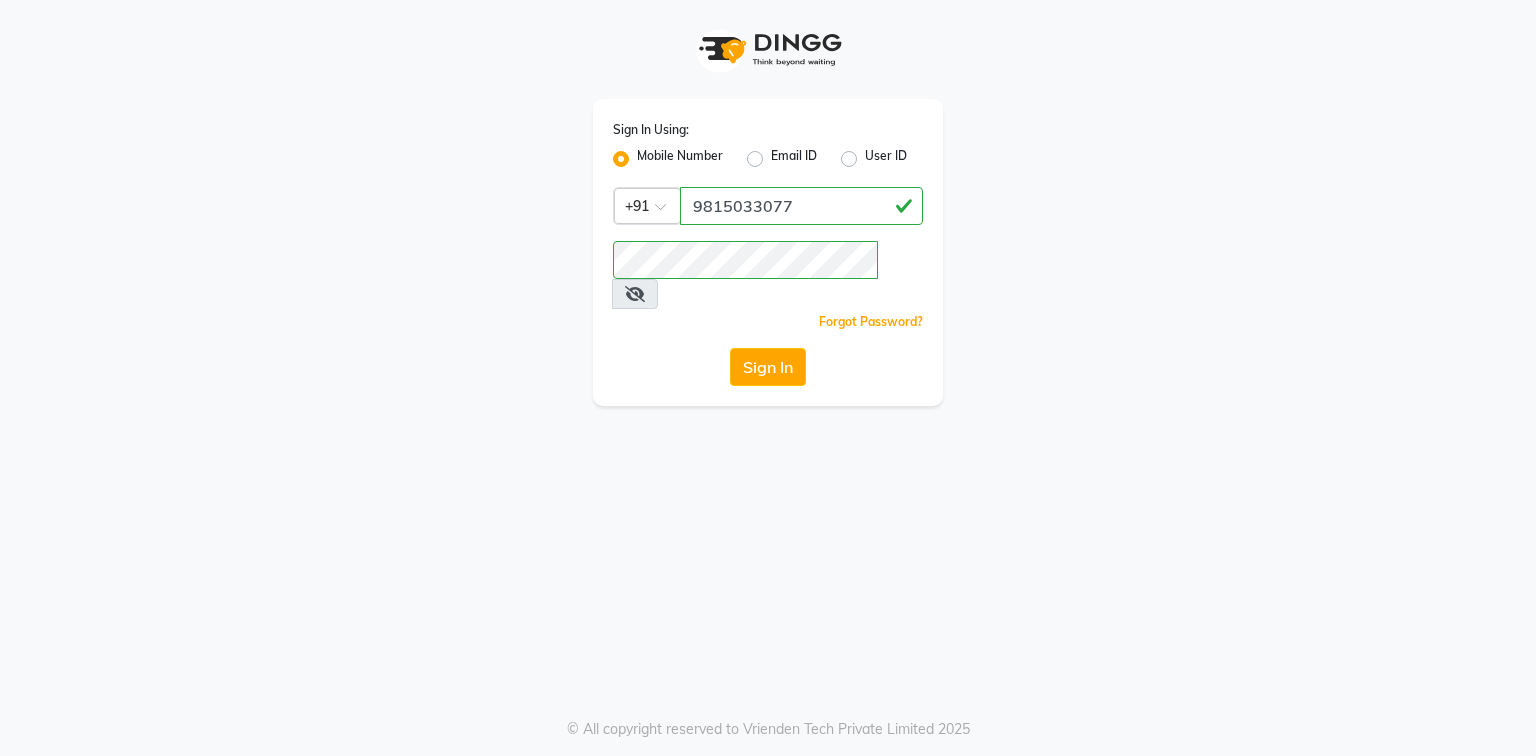 click at bounding box center (635, 294) 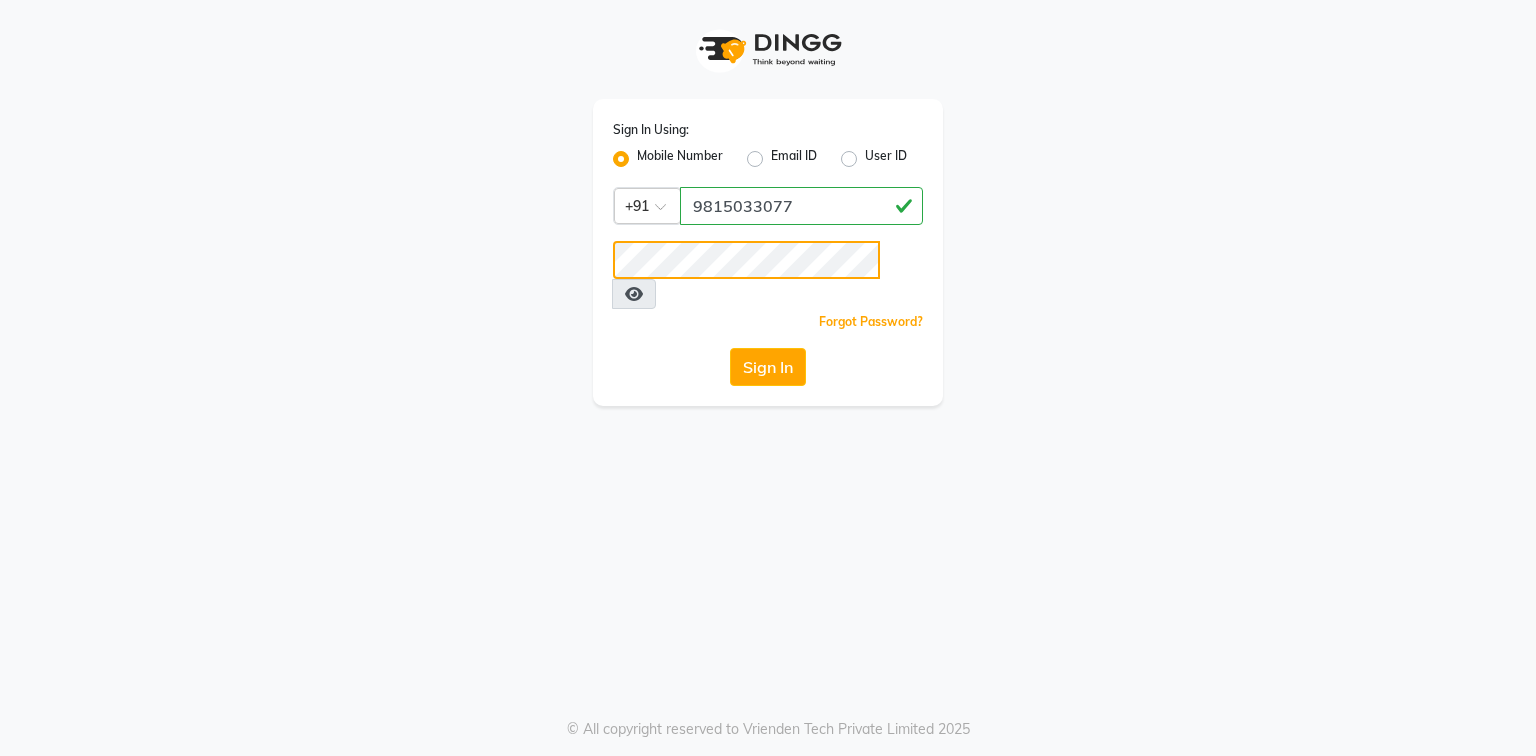 scroll, scrollTop: 0, scrollLeft: 0, axis: both 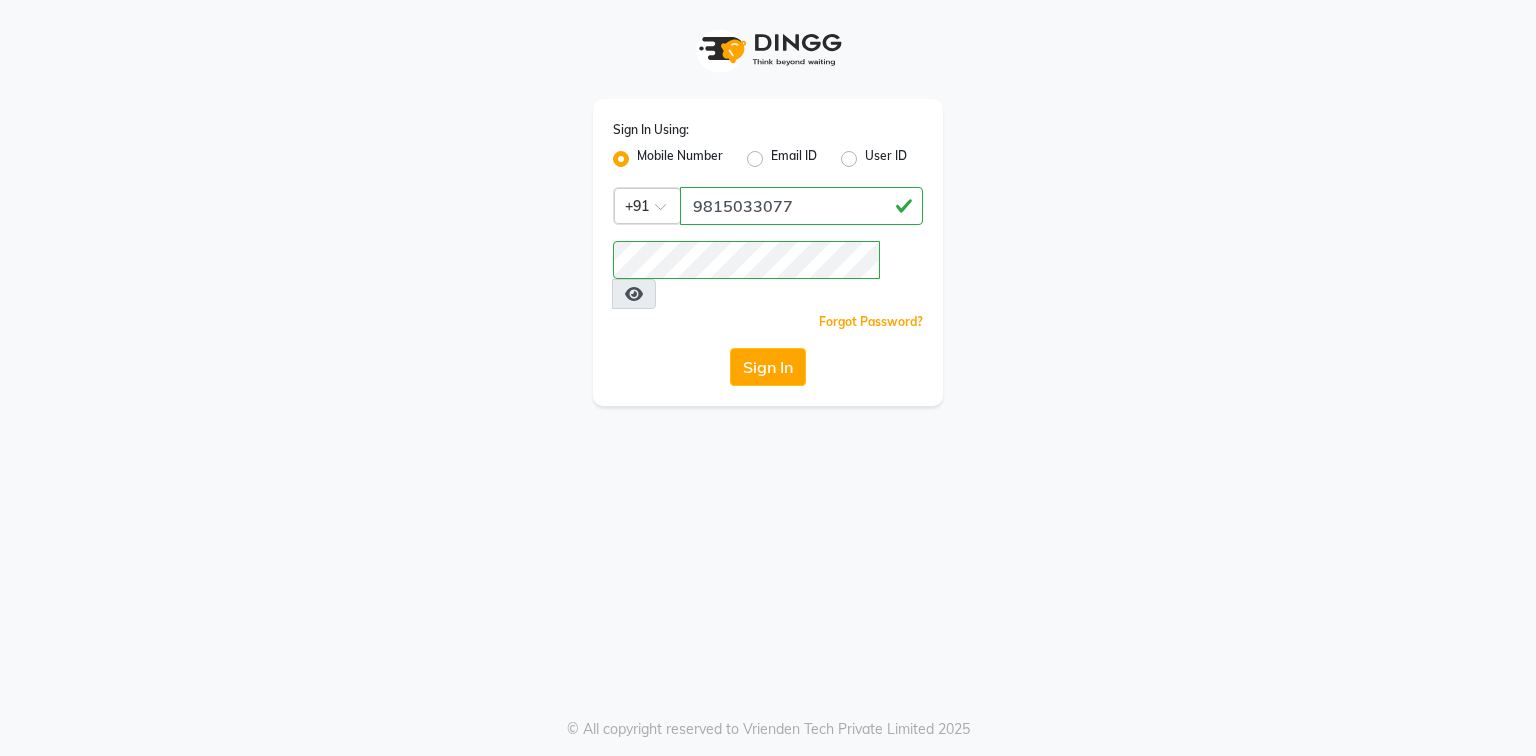 click at bounding box center (634, 294) 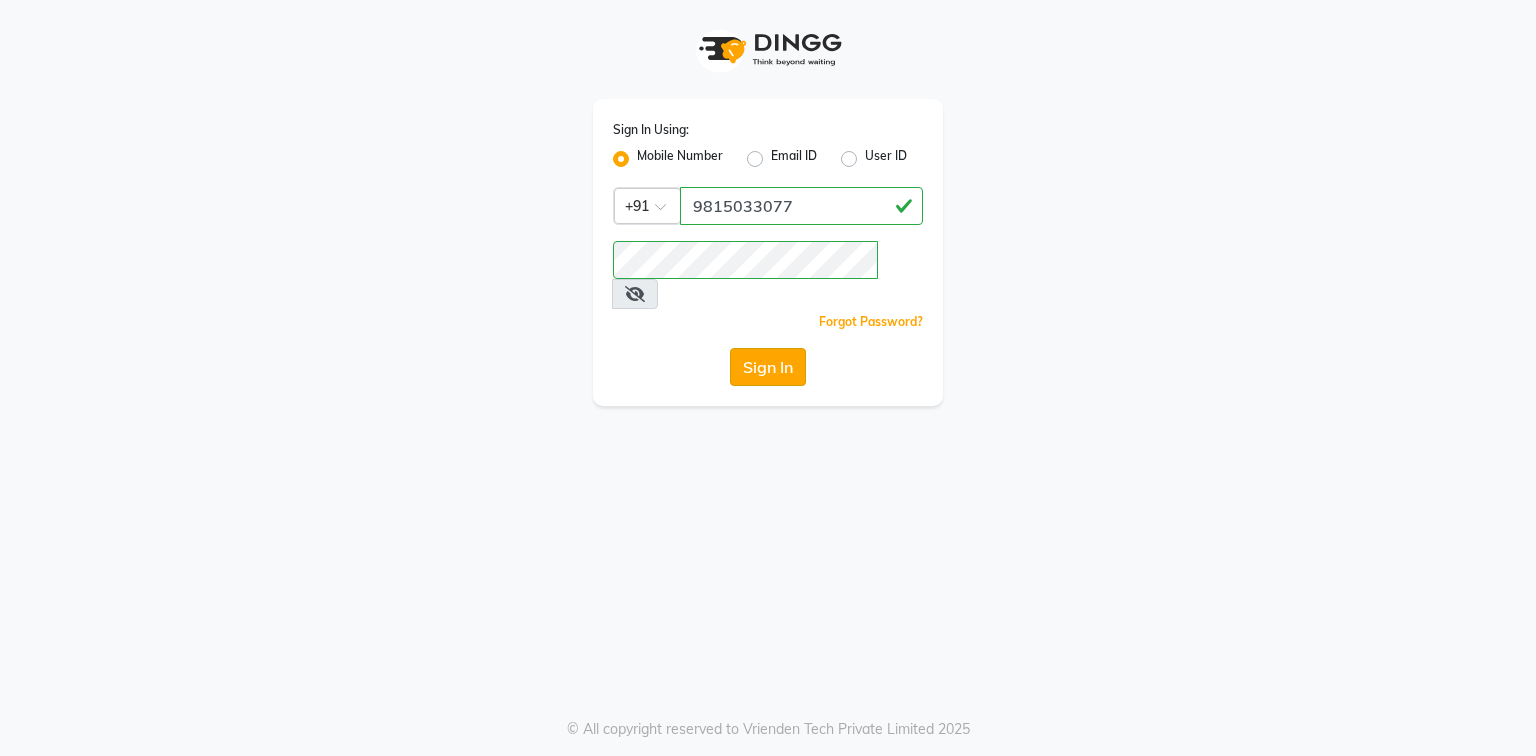 click on "Sign In" 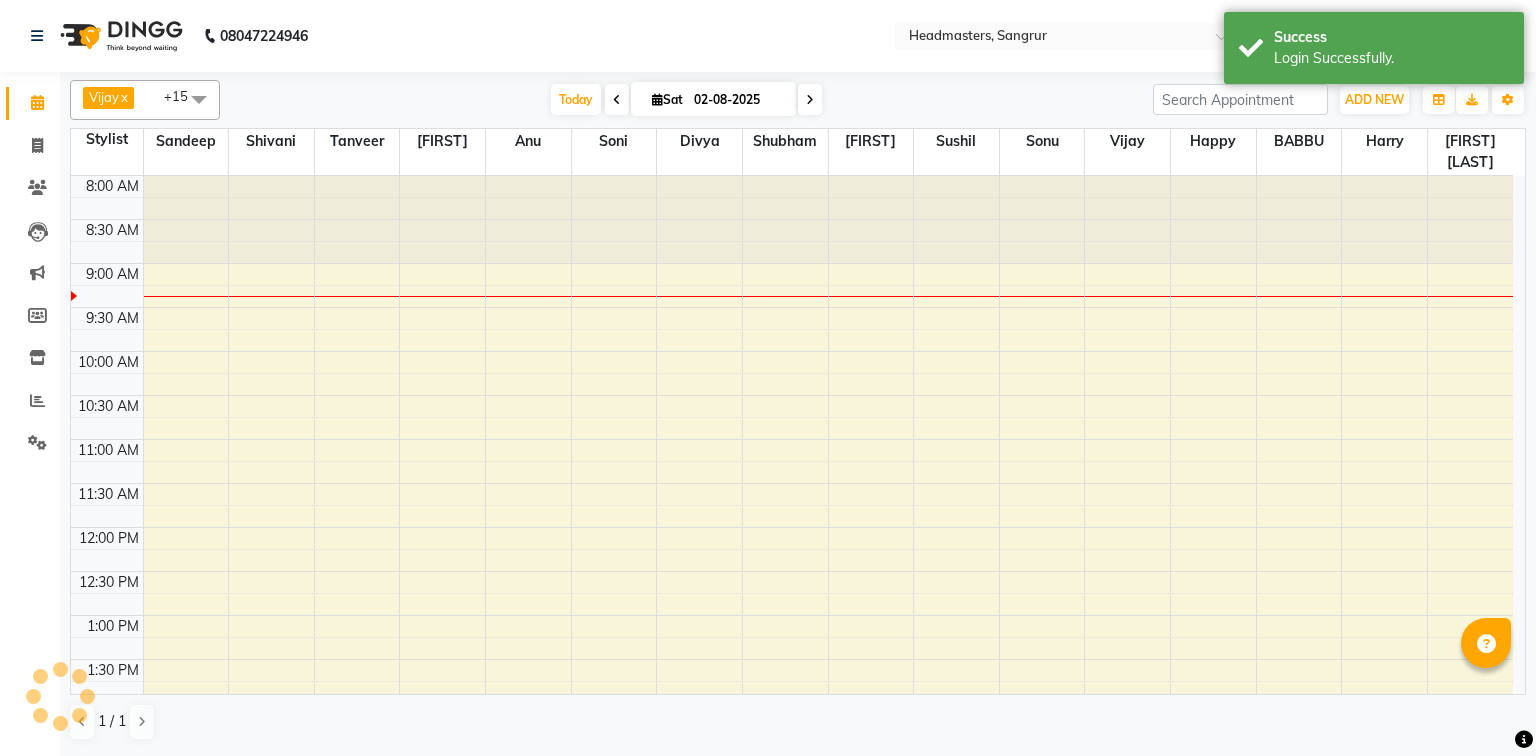 scroll, scrollTop: 0, scrollLeft: 0, axis: both 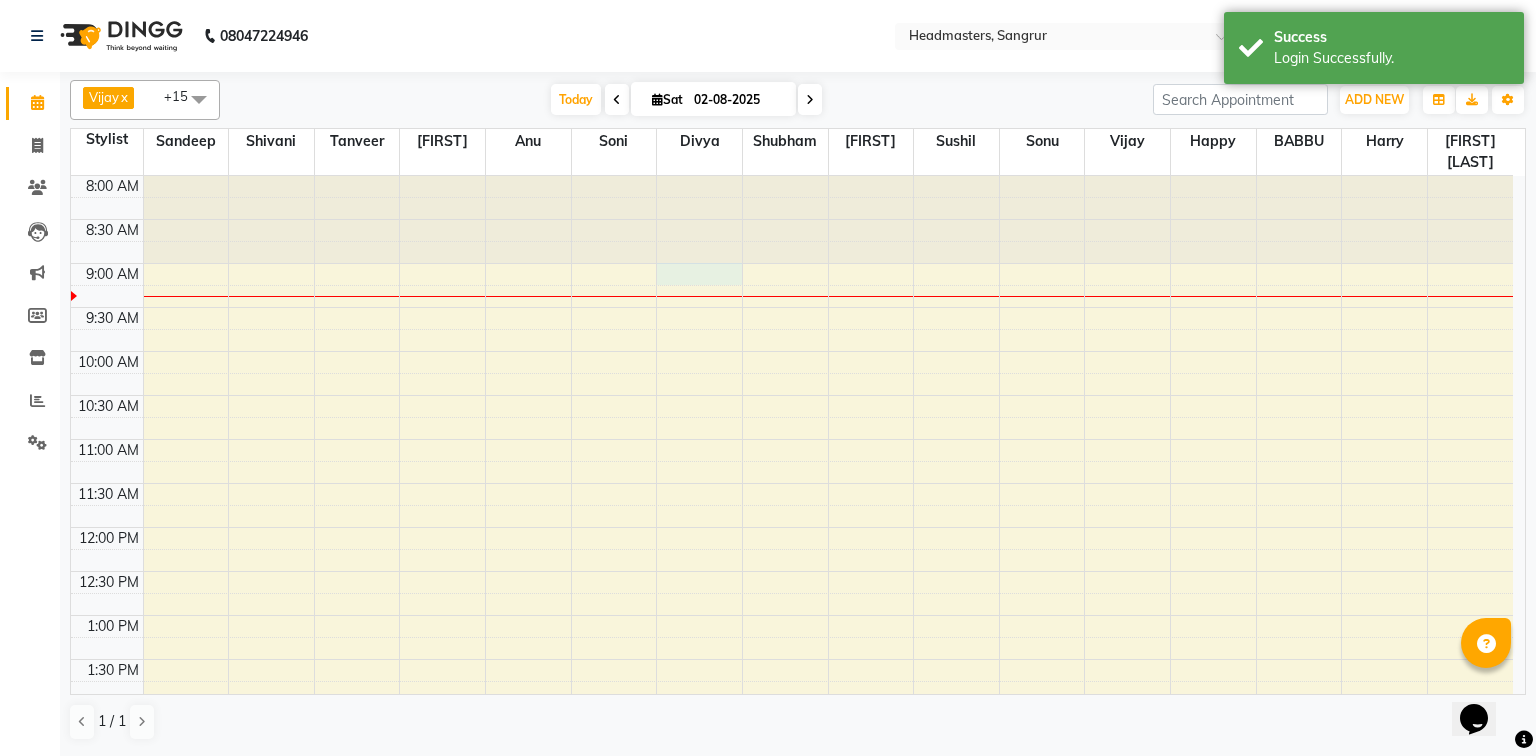 click on "8:00 AM 8:30 AM 9:00 AM 9:30 AM 10:00 AM 10:30 AM 11:00 AM 11:30 AM 12:00 PM 12:30 PM 1:00 PM 1:30 PM 2:00 PM 2:30 PM 3:00 PM 3:30 PM 4:00 PM 4:30 PM 5:00 PM 5:30 PM 6:00 PM 6:30 PM 7:00 PM 7:30 PM 8:00 PM 8:30 PM" at bounding box center [792, 747] 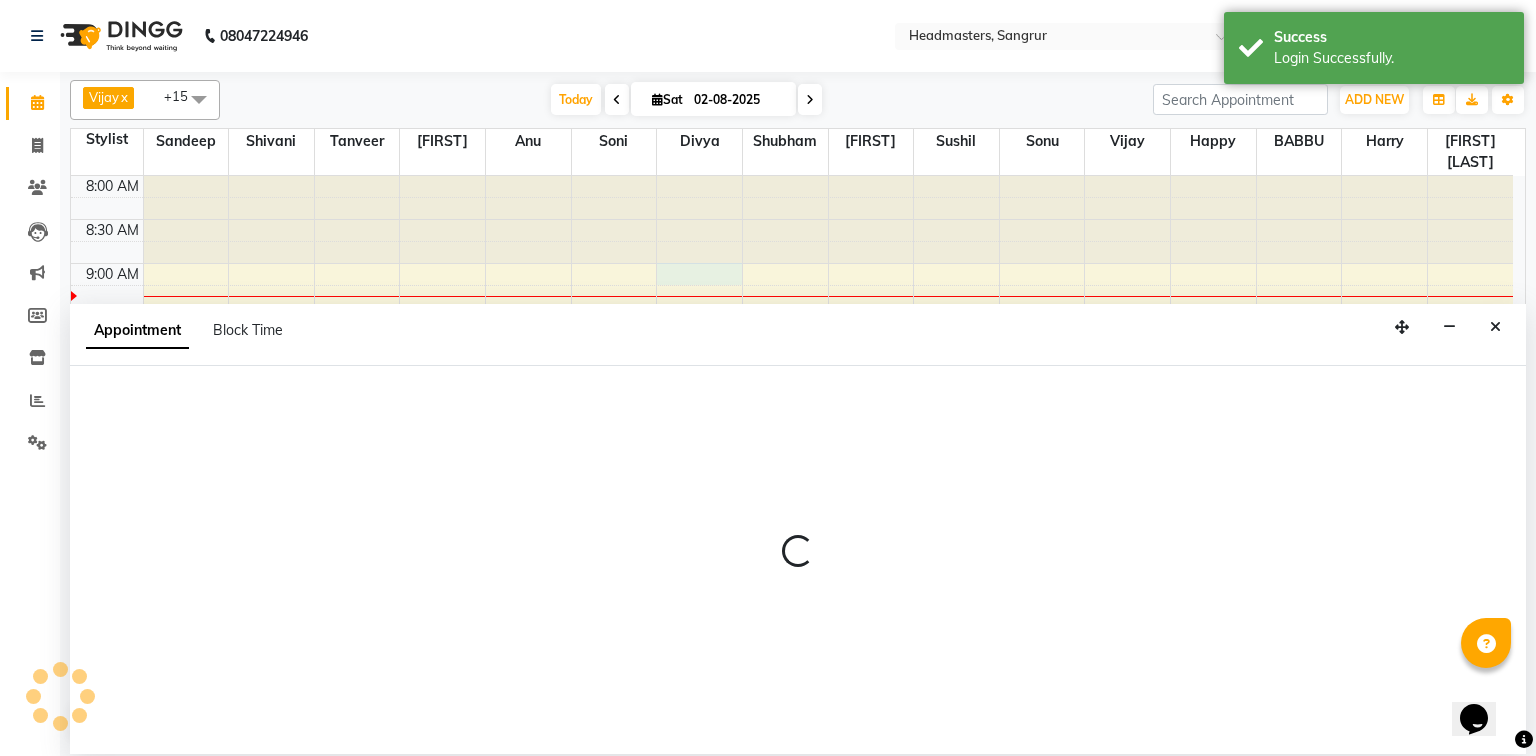 select on "60883" 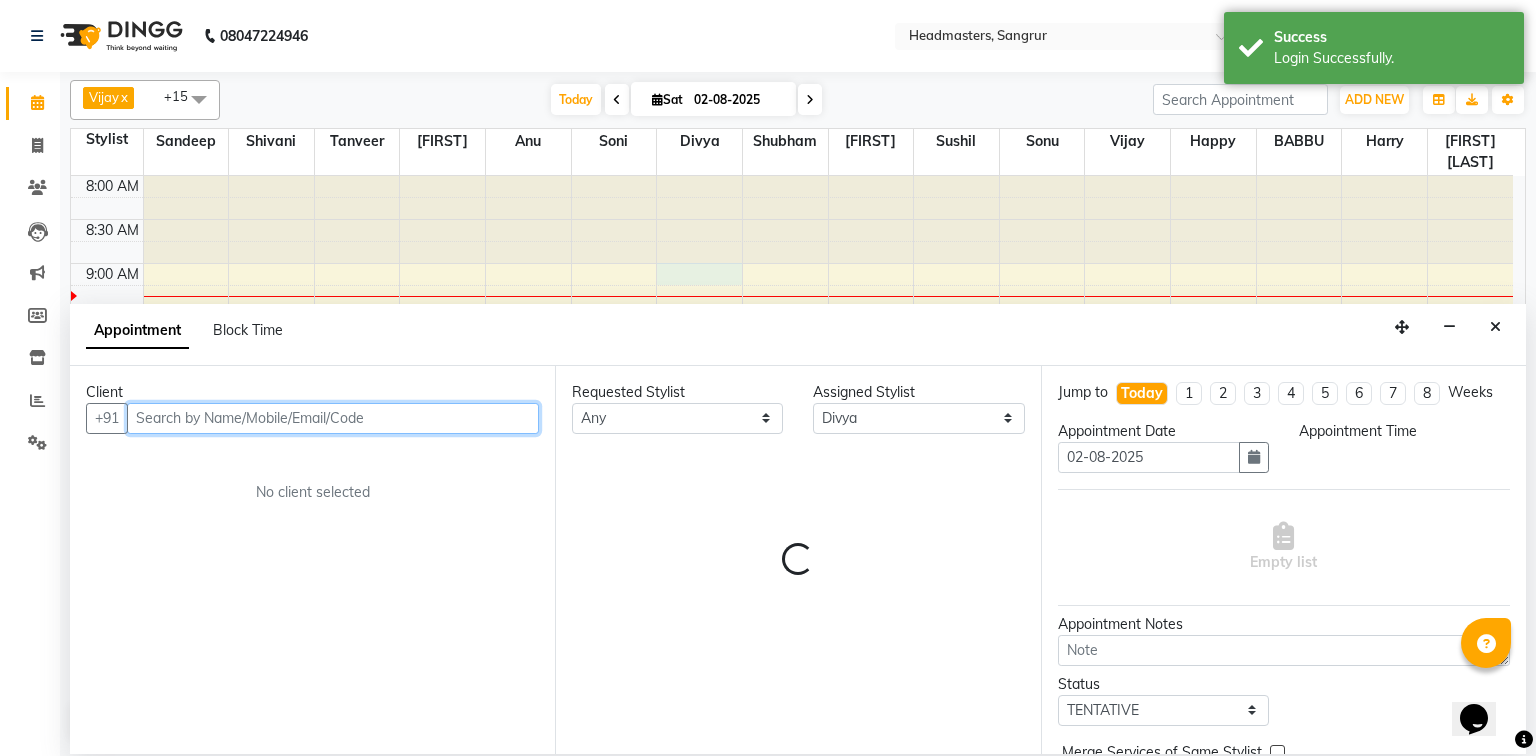 select on "540" 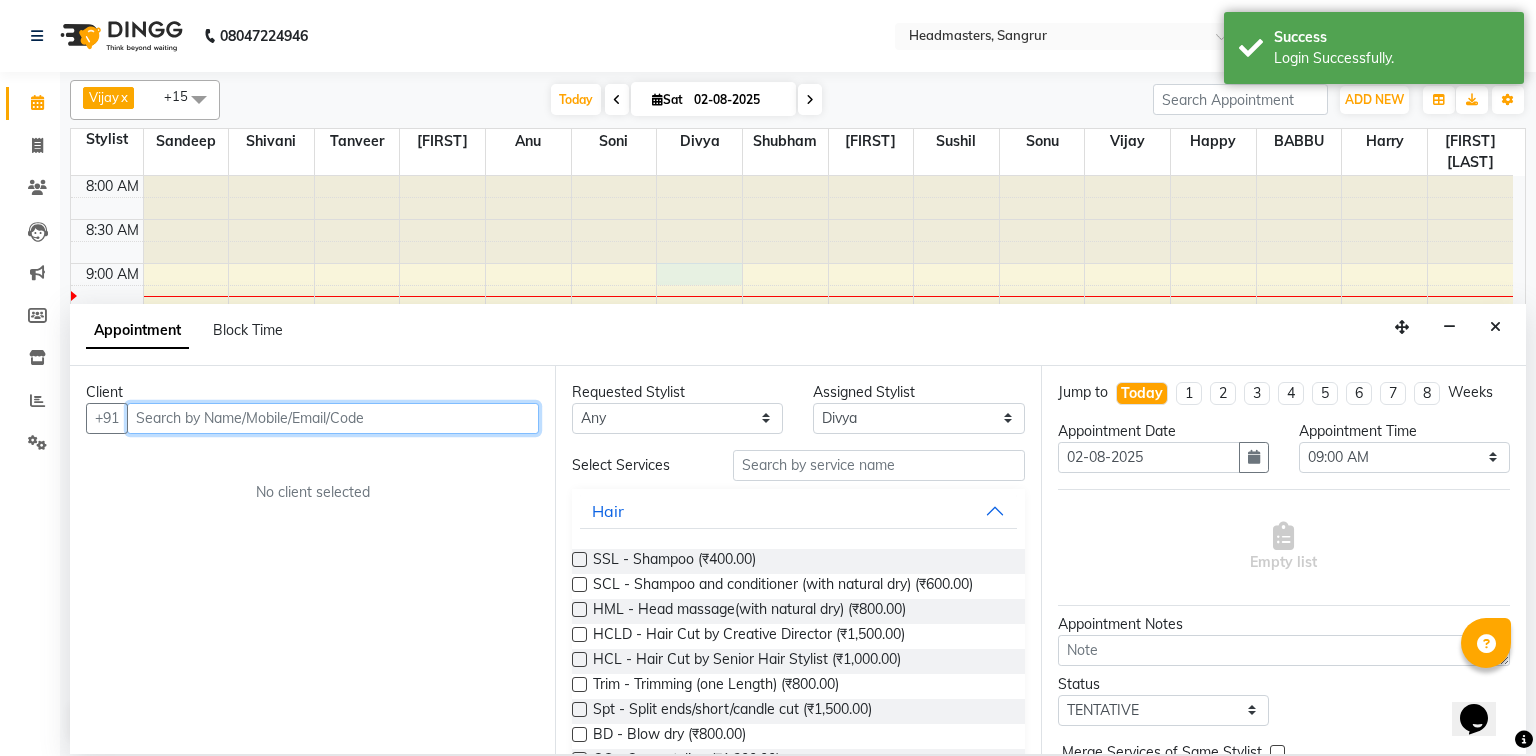 click at bounding box center [333, 418] 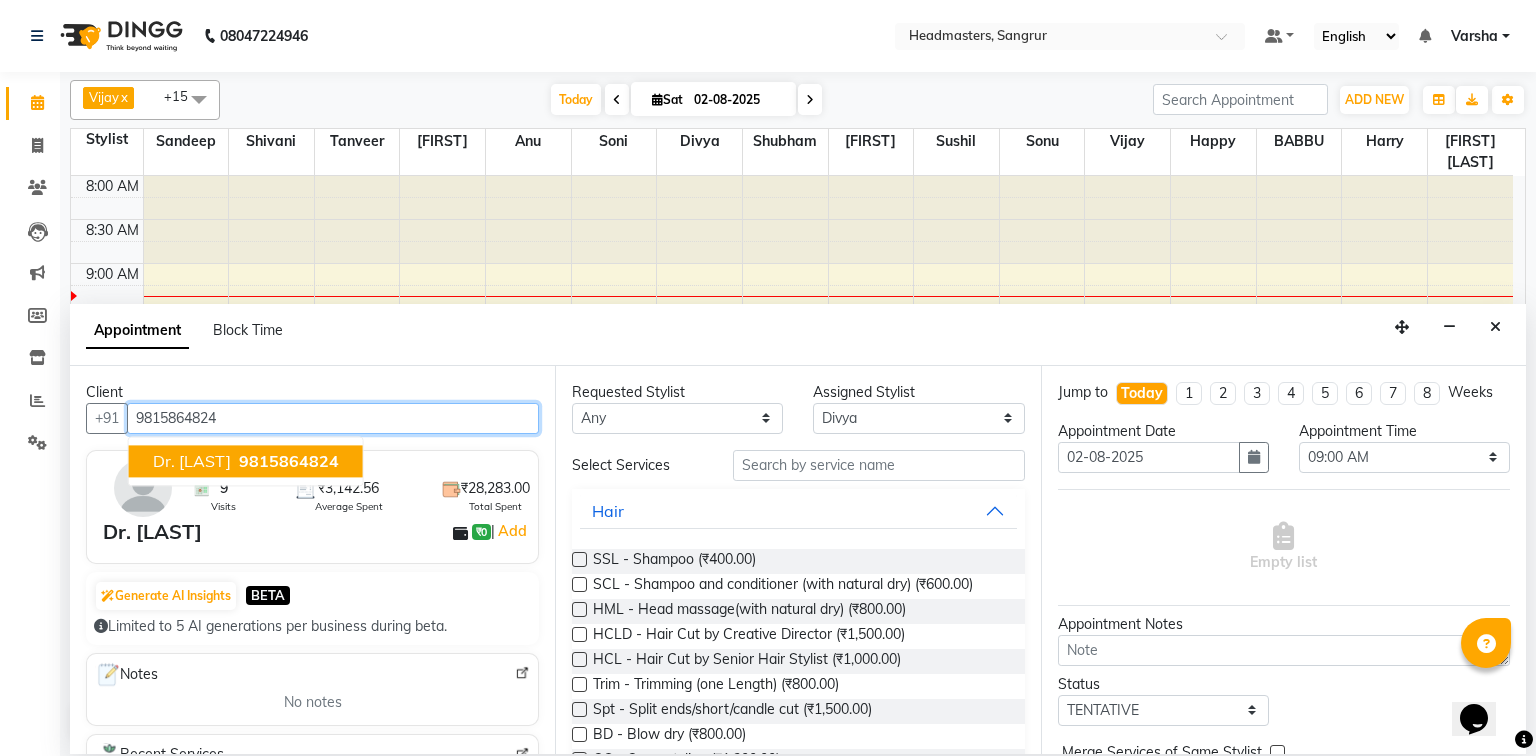 drag, startPoint x: 248, startPoint y: 456, endPoint x: 304, endPoint y: 440, distance: 58.24088 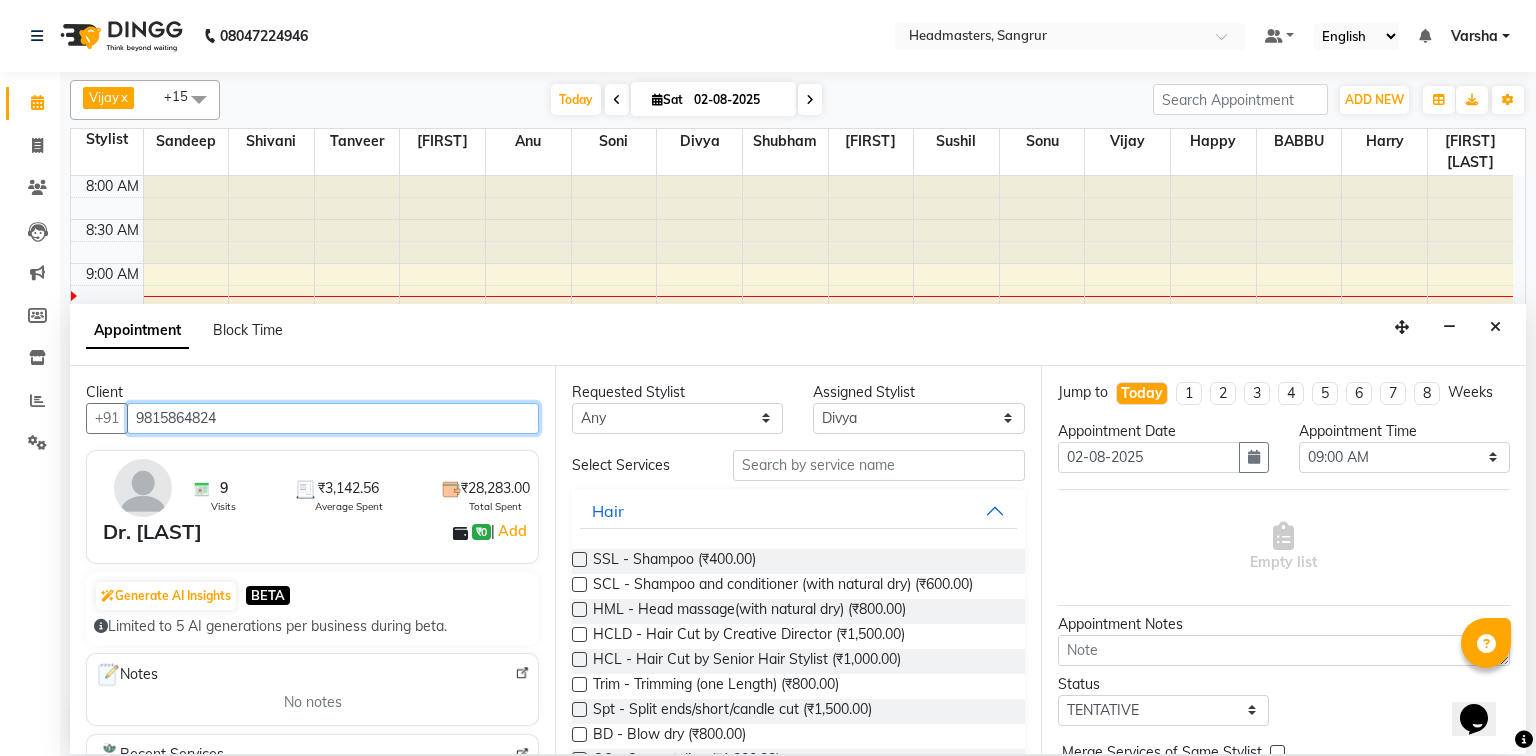 type on "9815864824" 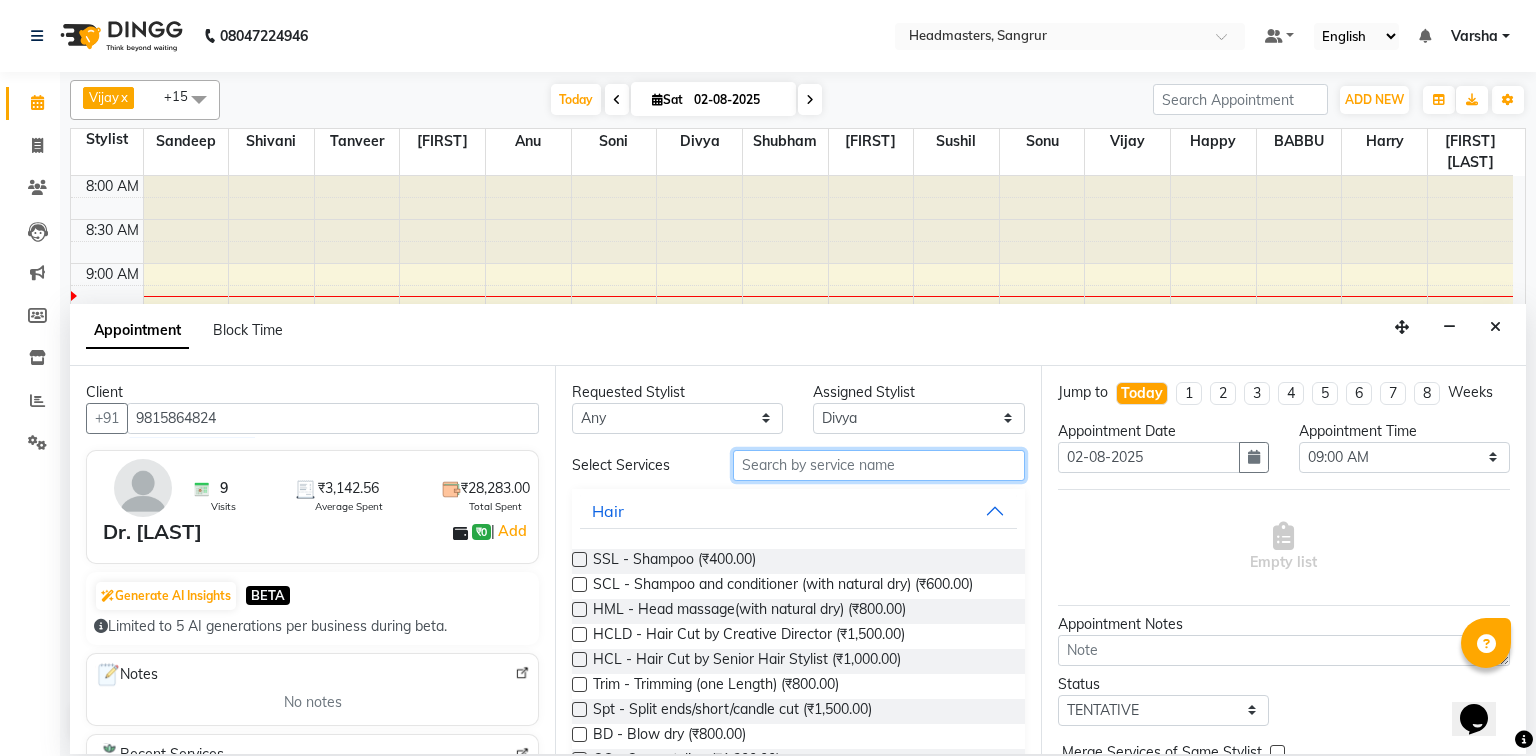 click at bounding box center [879, 465] 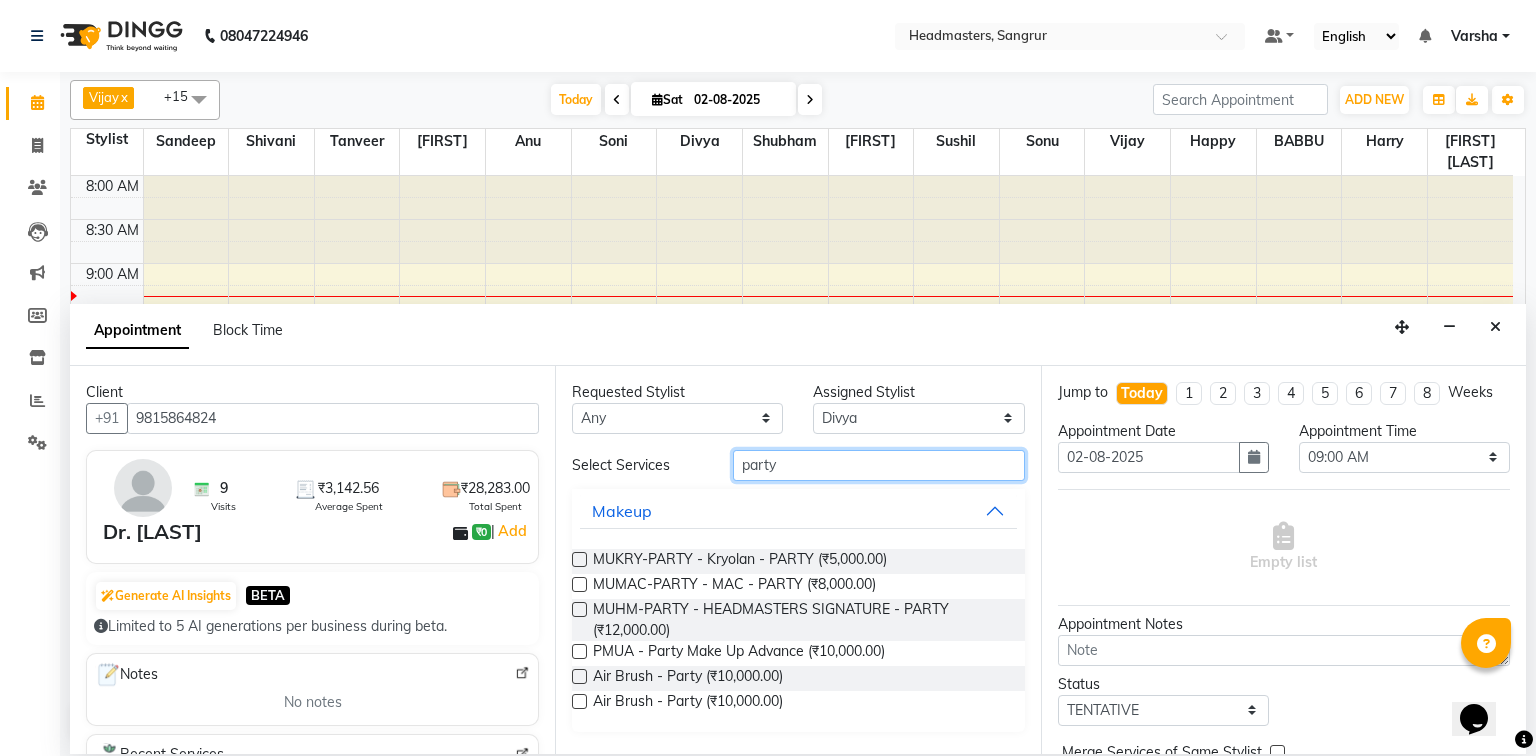 type on "party" 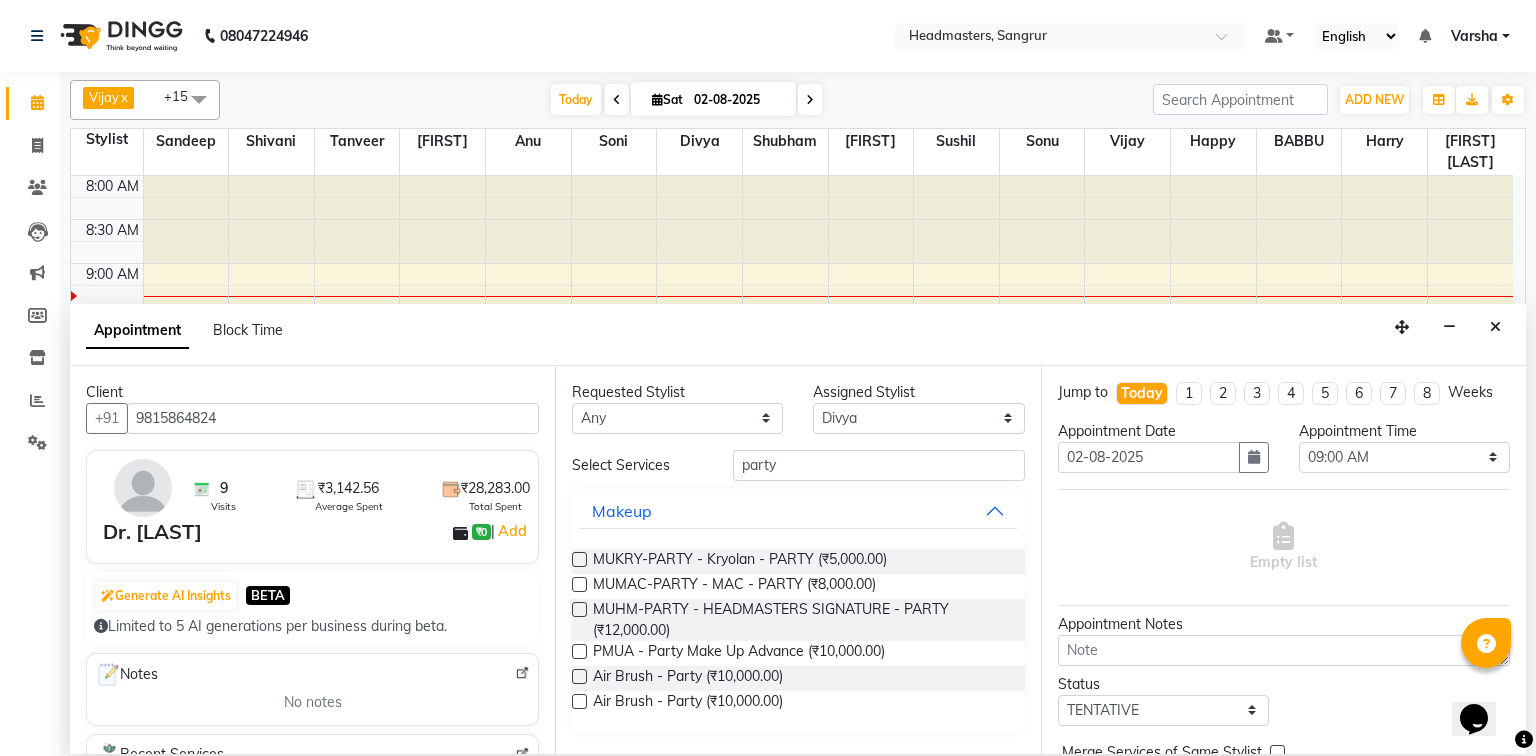 click at bounding box center (579, 584) 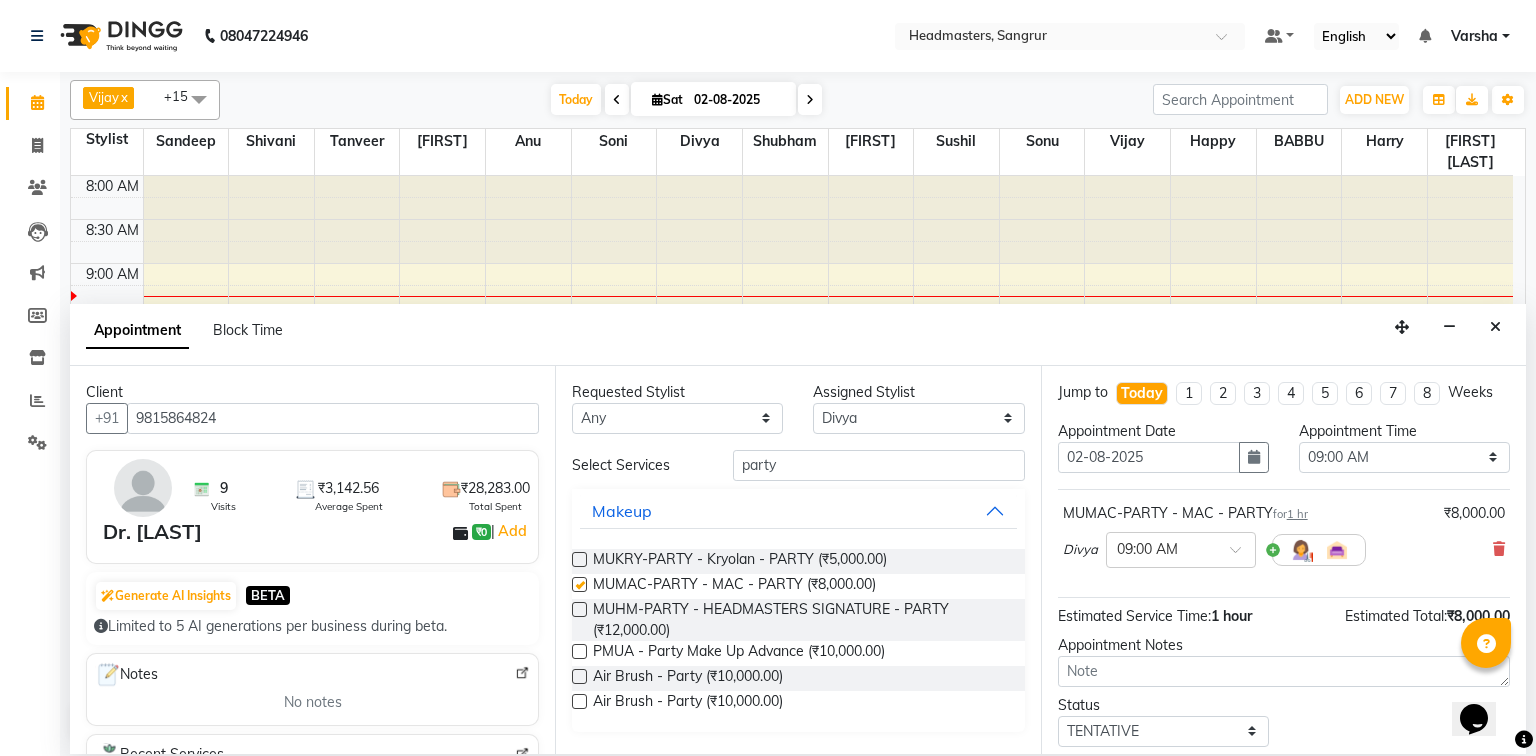 checkbox on "false" 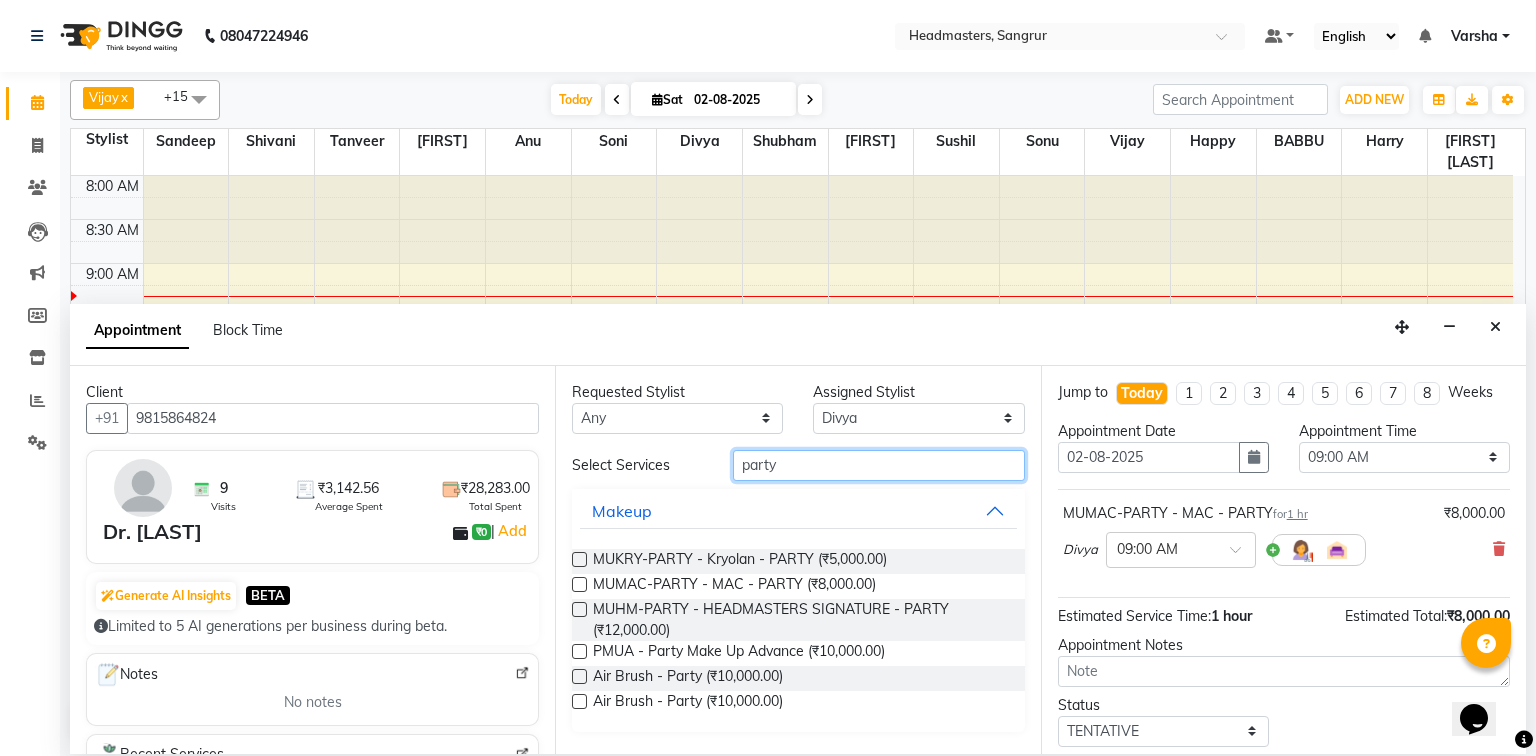 click on "party" at bounding box center (879, 465) 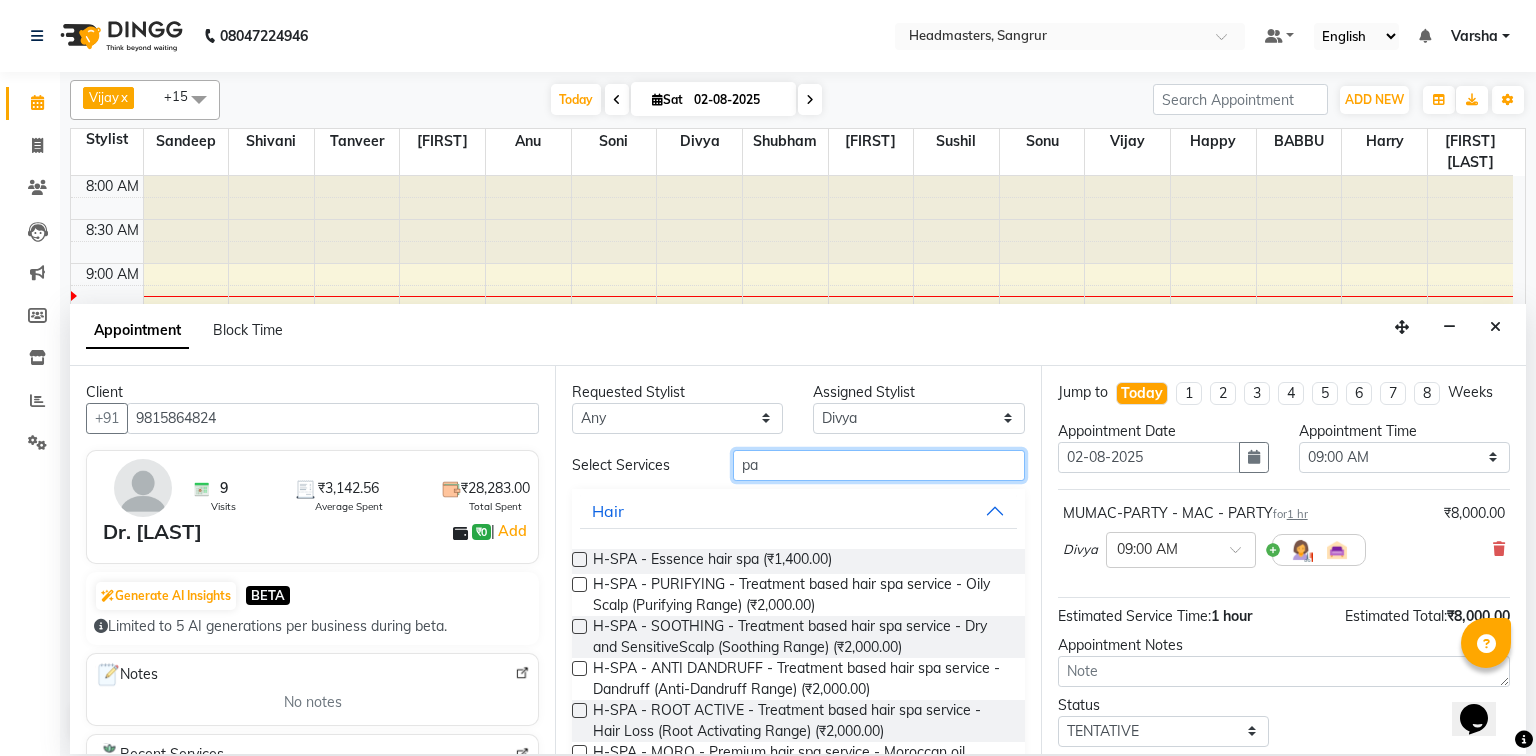 type on "p" 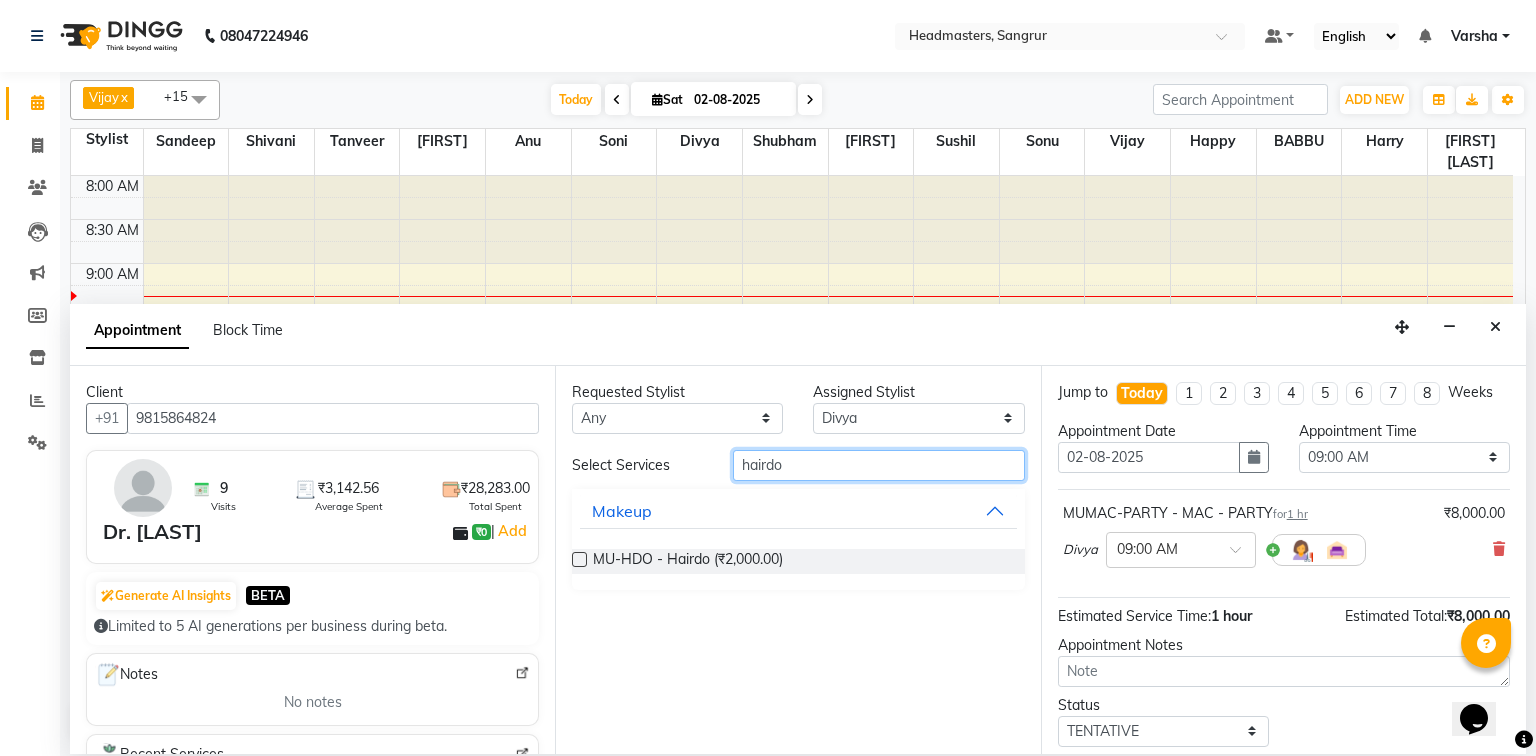 type on "hairdo" 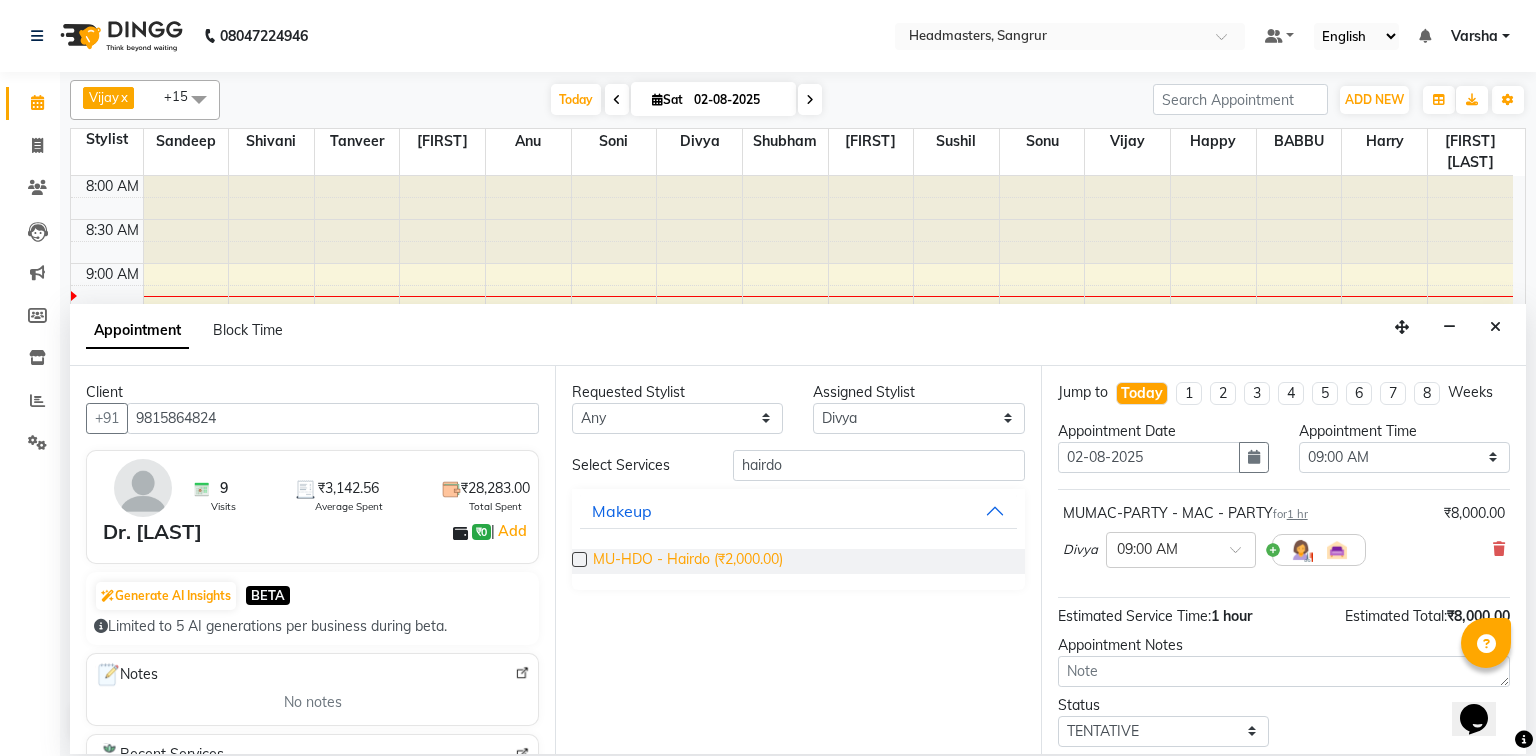 drag, startPoint x: 578, startPoint y: 551, endPoint x: 628, endPoint y: 547, distance: 50.159744 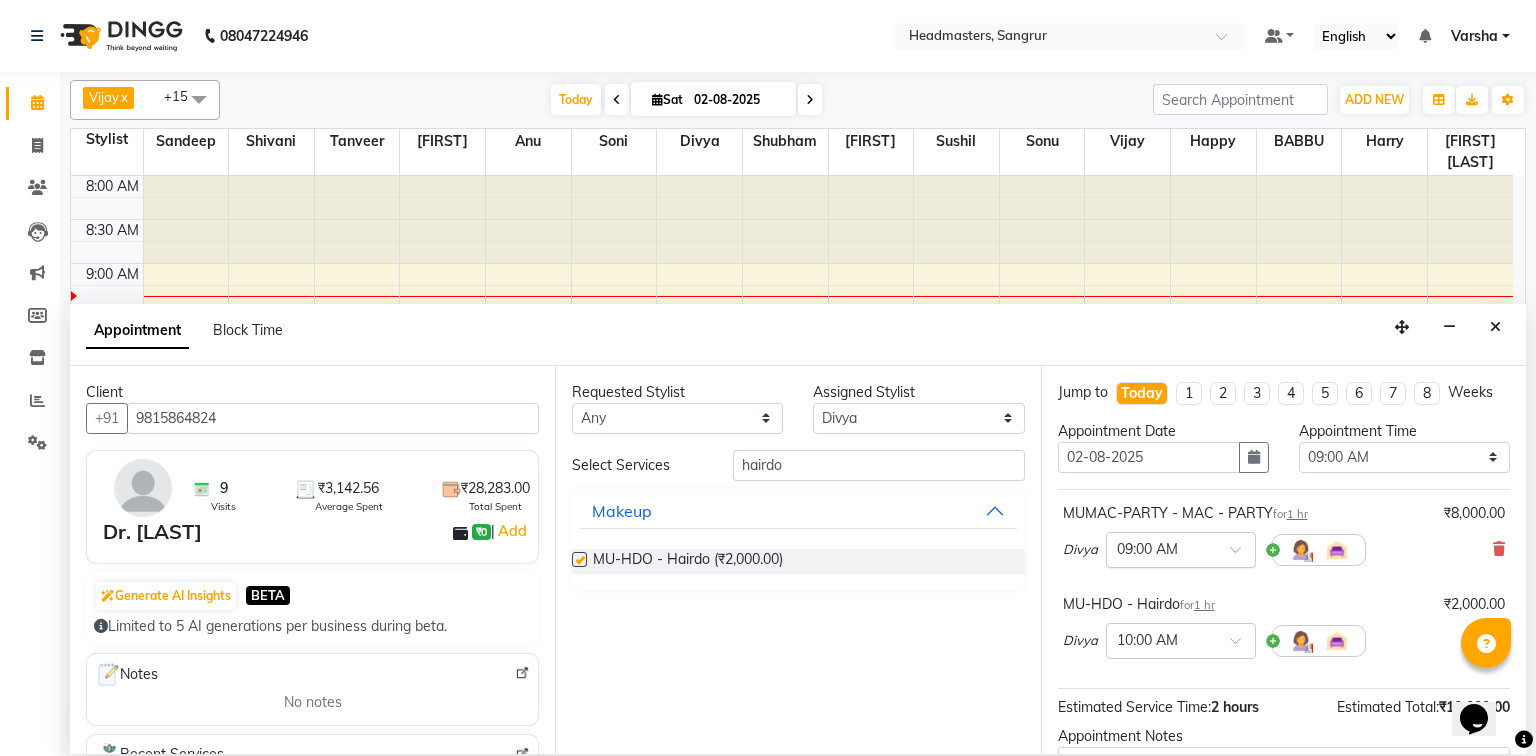 checkbox on "false" 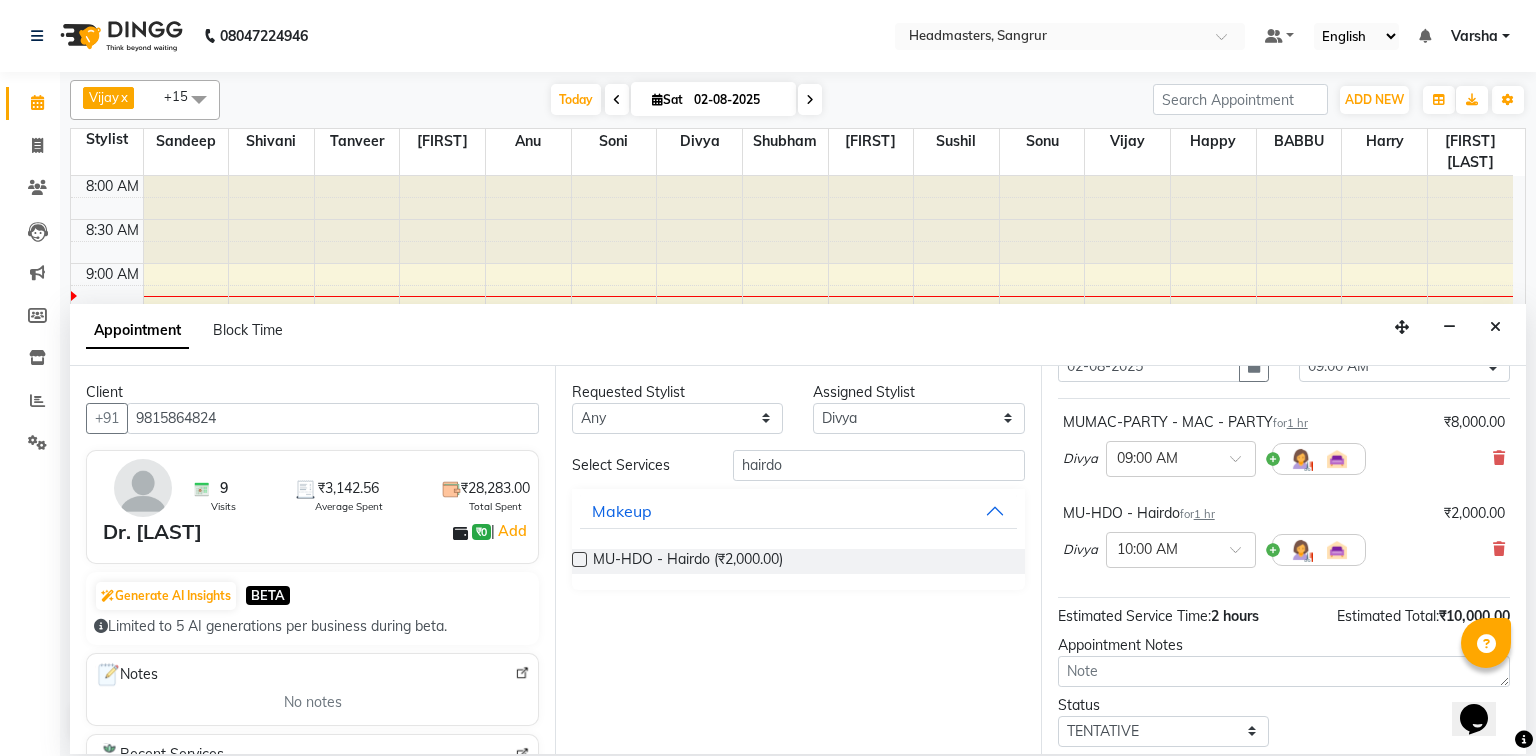scroll, scrollTop: 176, scrollLeft: 0, axis: vertical 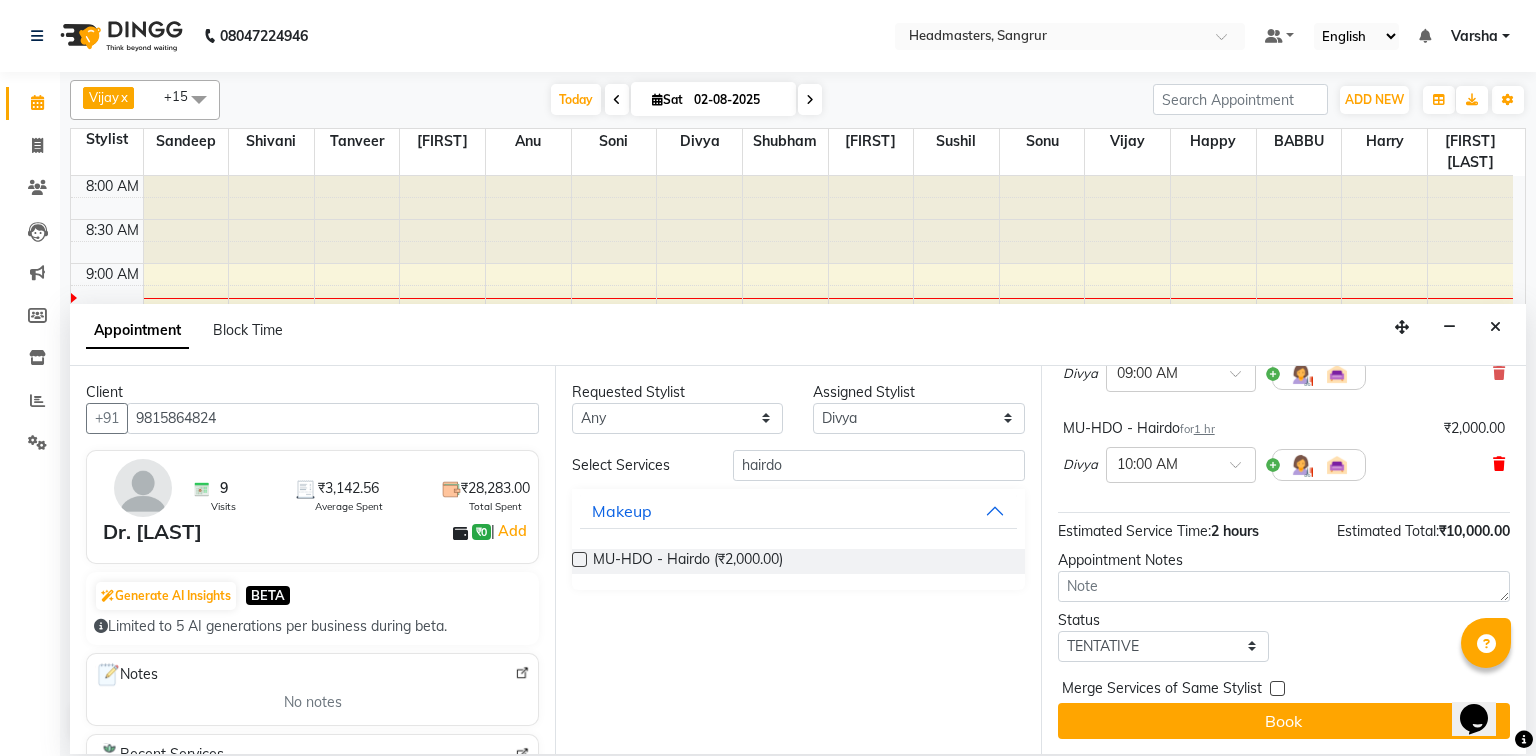click at bounding box center (1499, 464) 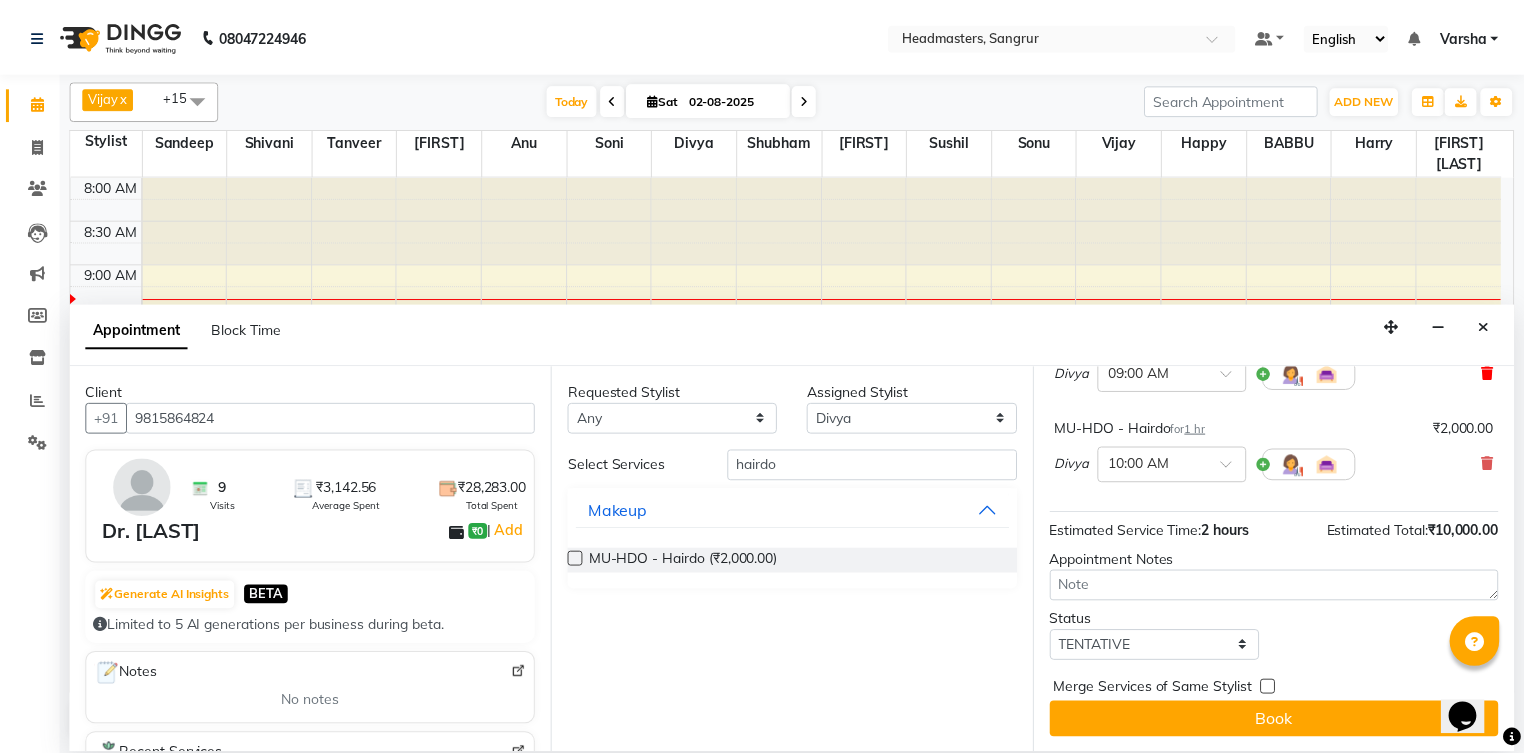 scroll, scrollTop: 85, scrollLeft: 0, axis: vertical 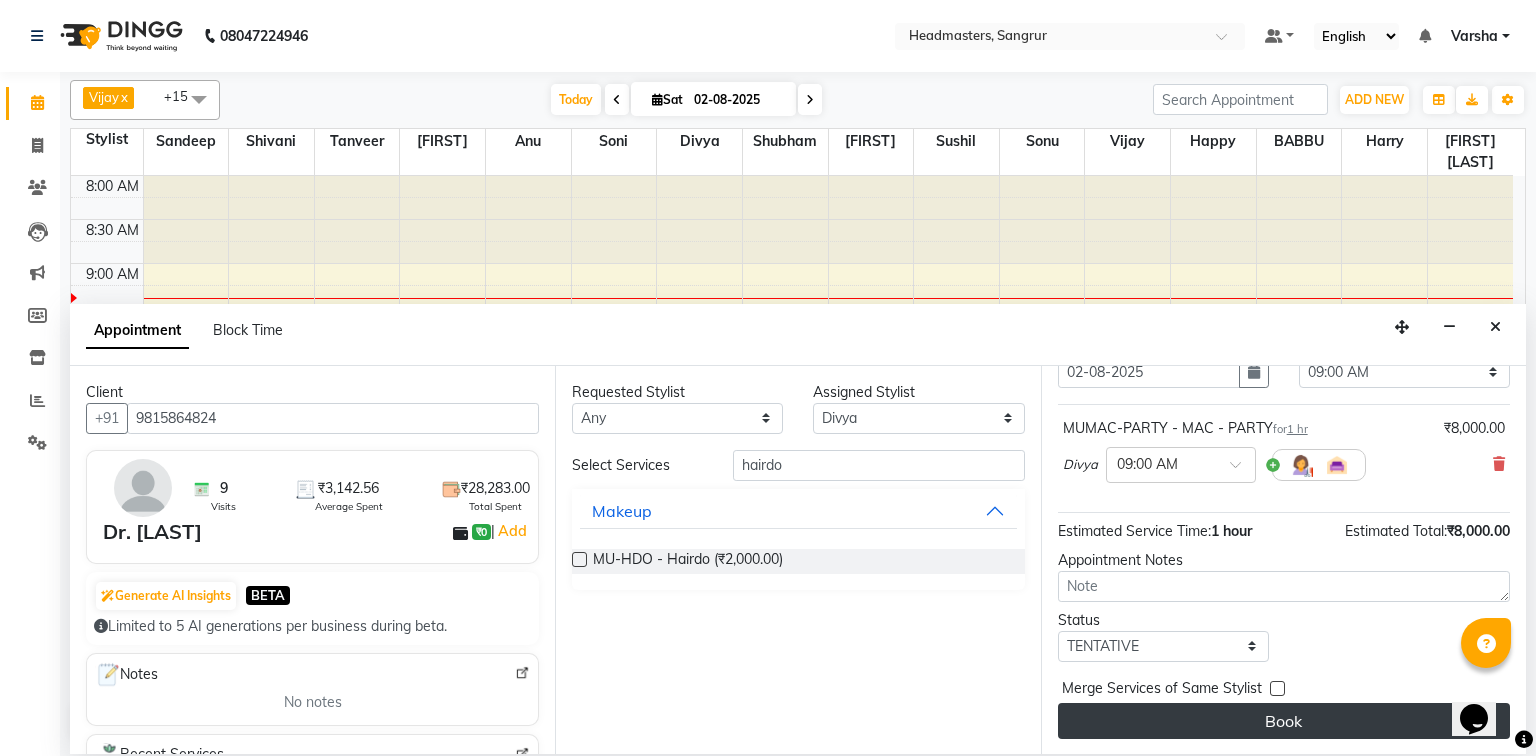 click on "Book" at bounding box center (1284, 721) 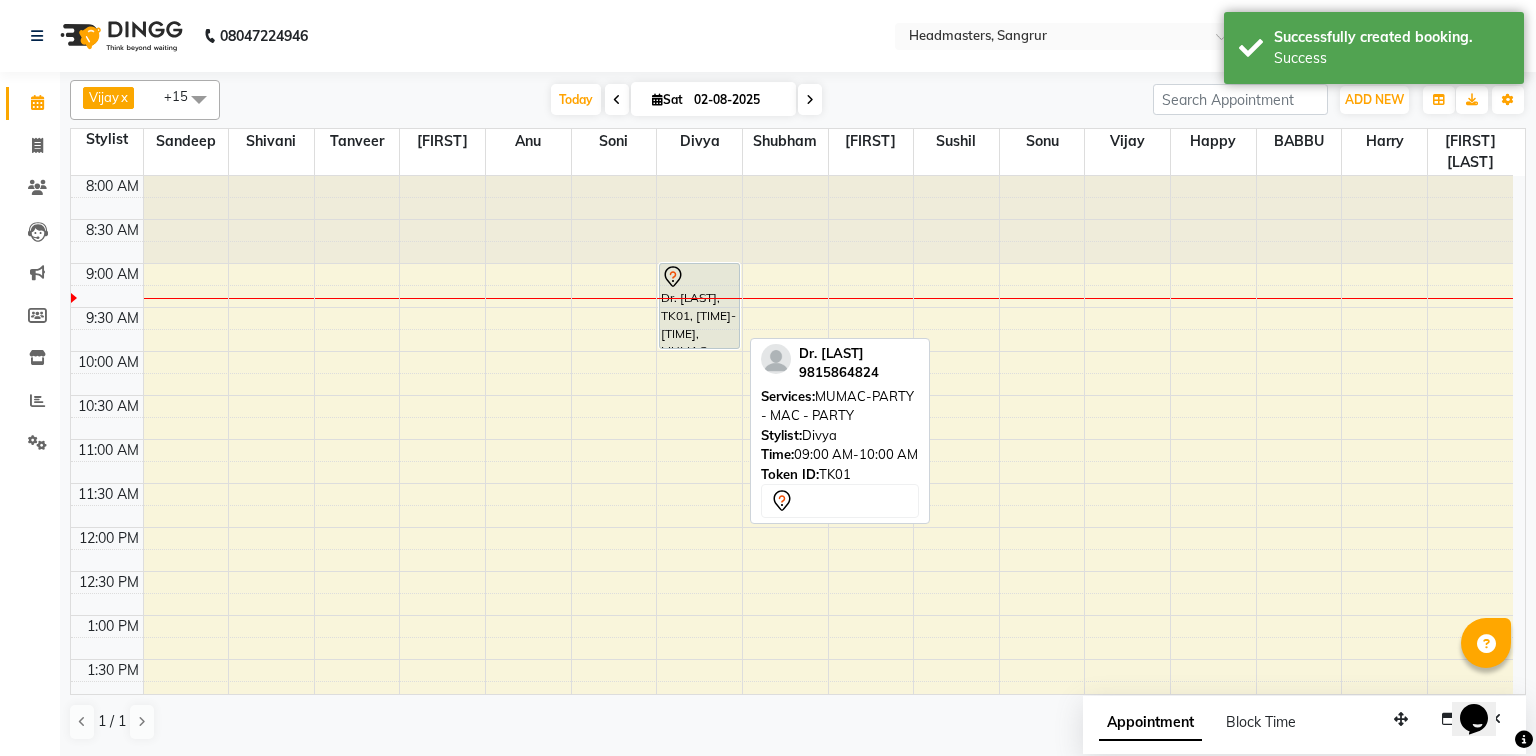 click on "Dr. [LAST], TK01, [TIME]-[TIME], MUMAC-PARTY  - MAC - PARTY" at bounding box center (699, 306) 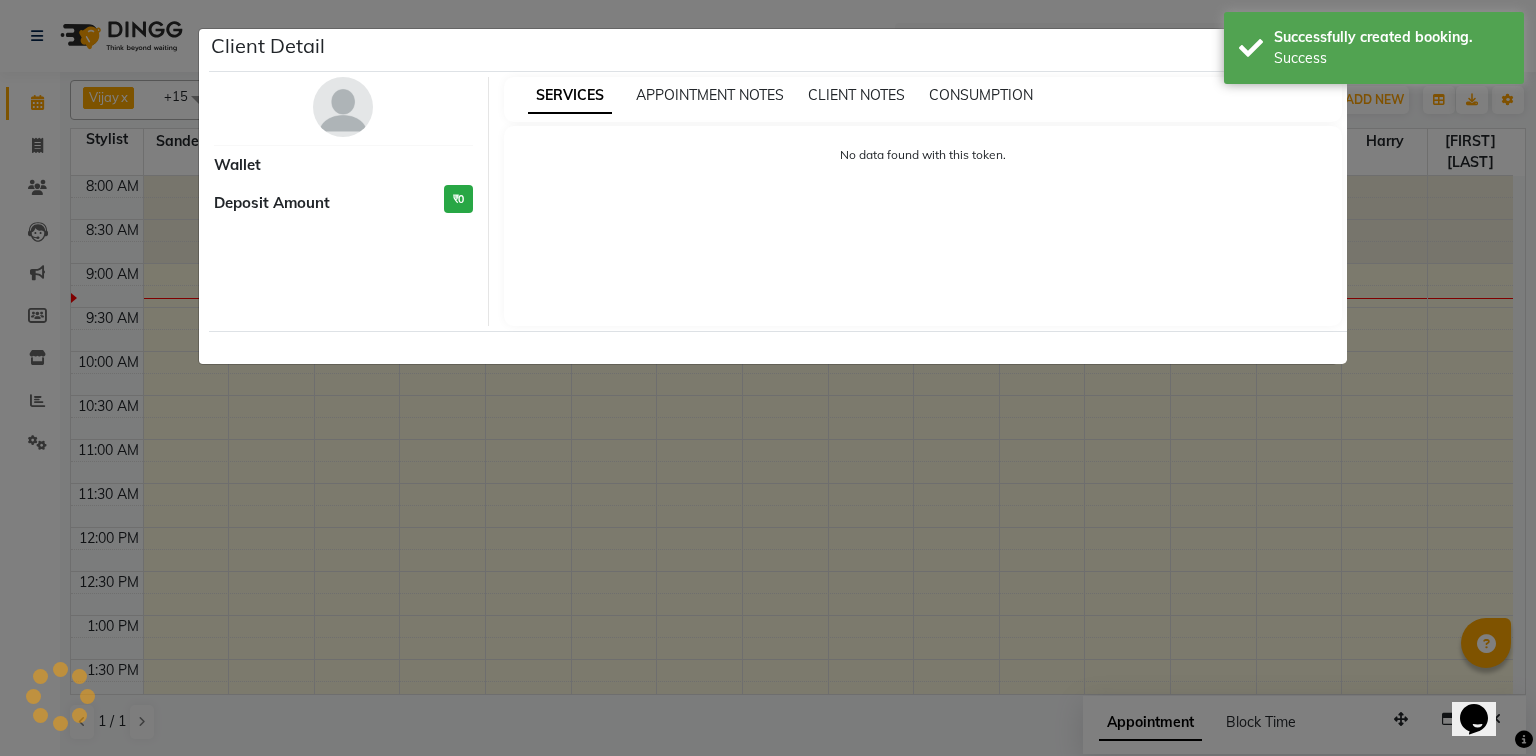 select on "7" 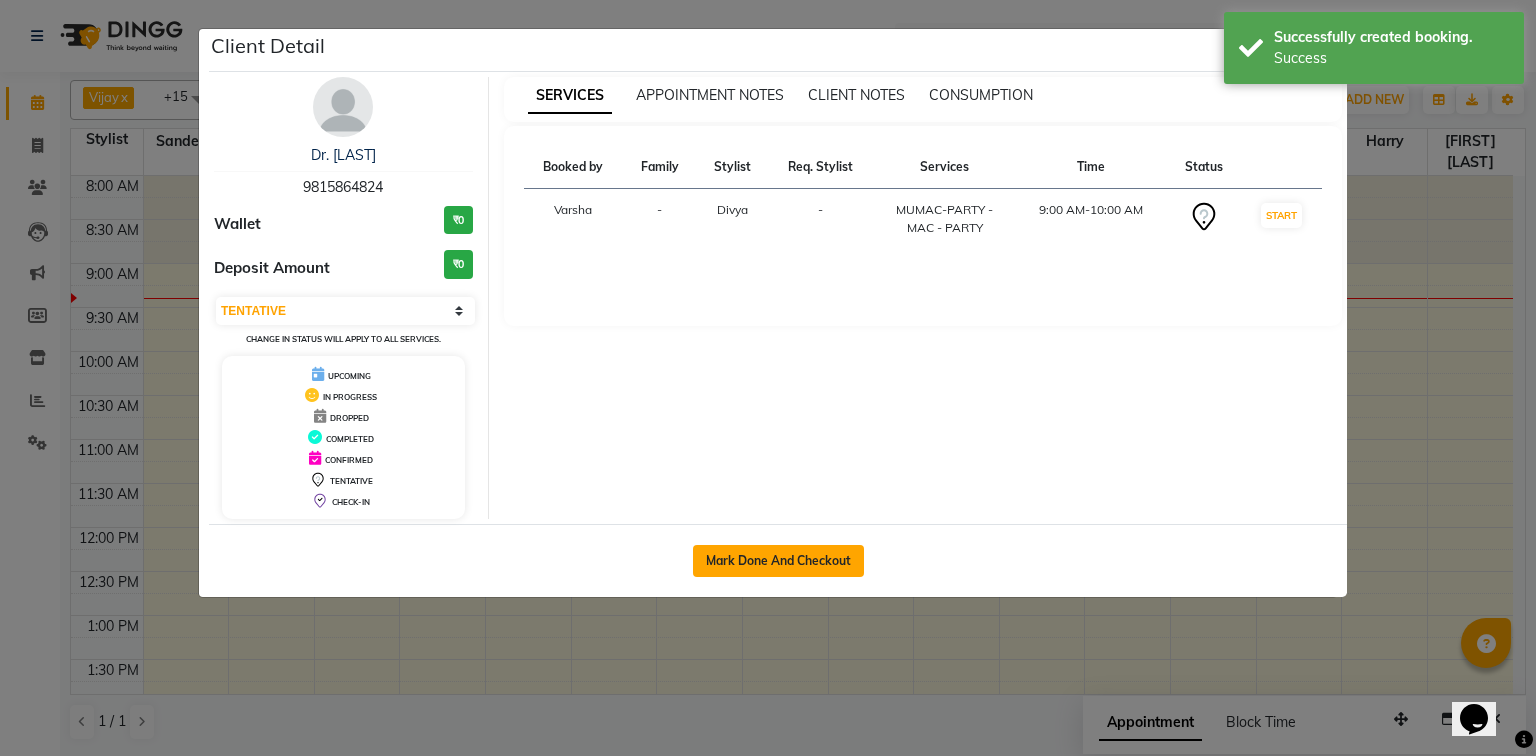 click on "Mark Done And Checkout" 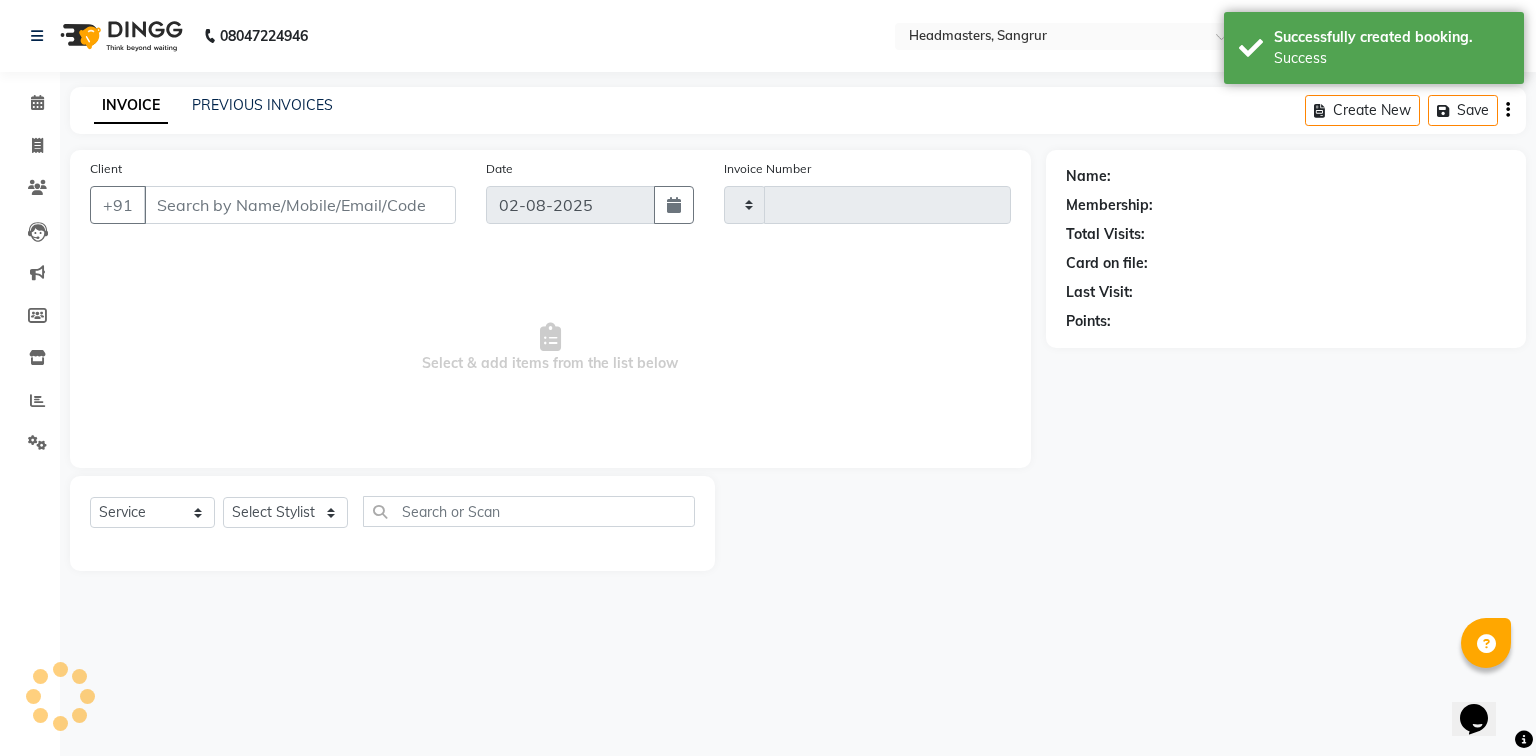type on "3752" 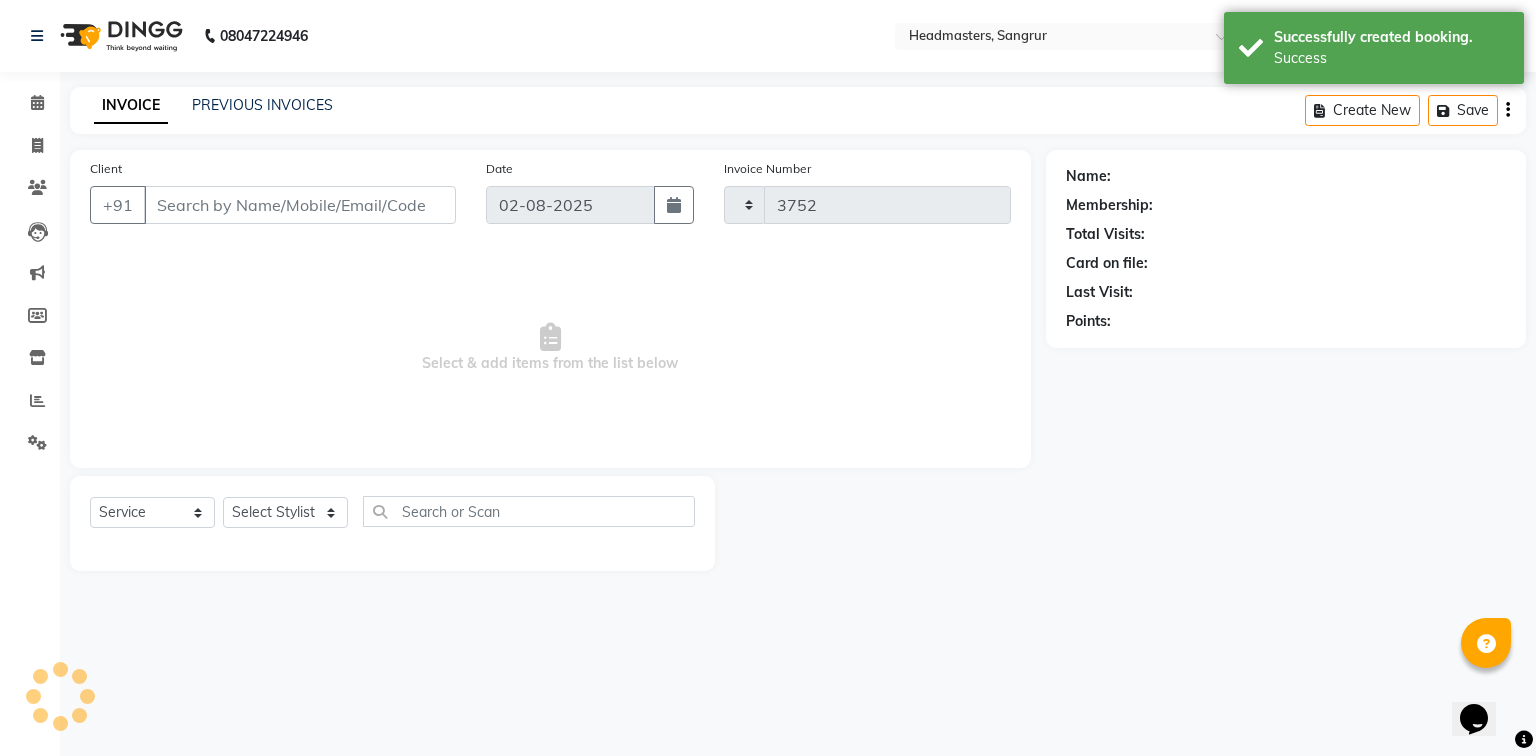 select on "3" 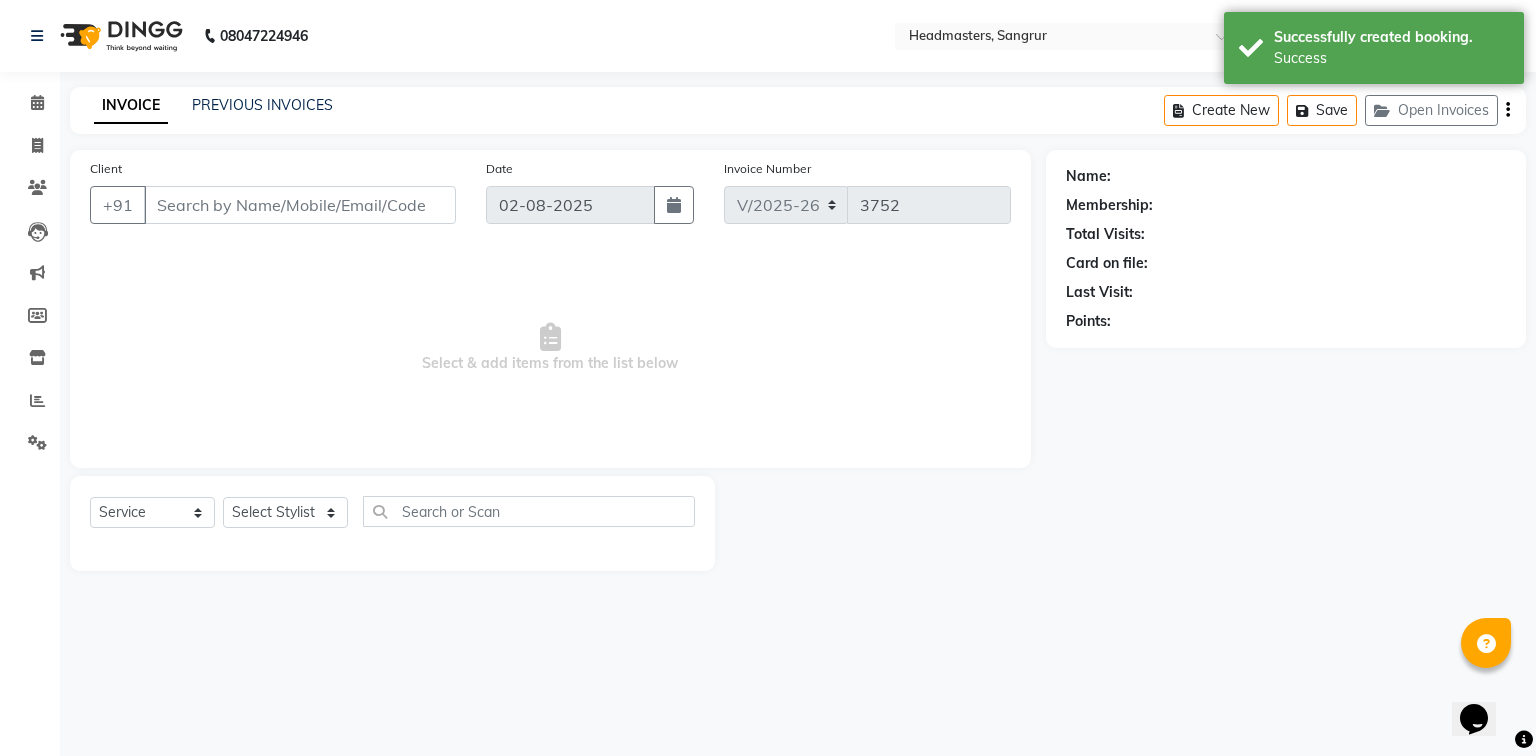 type on "9815864824" 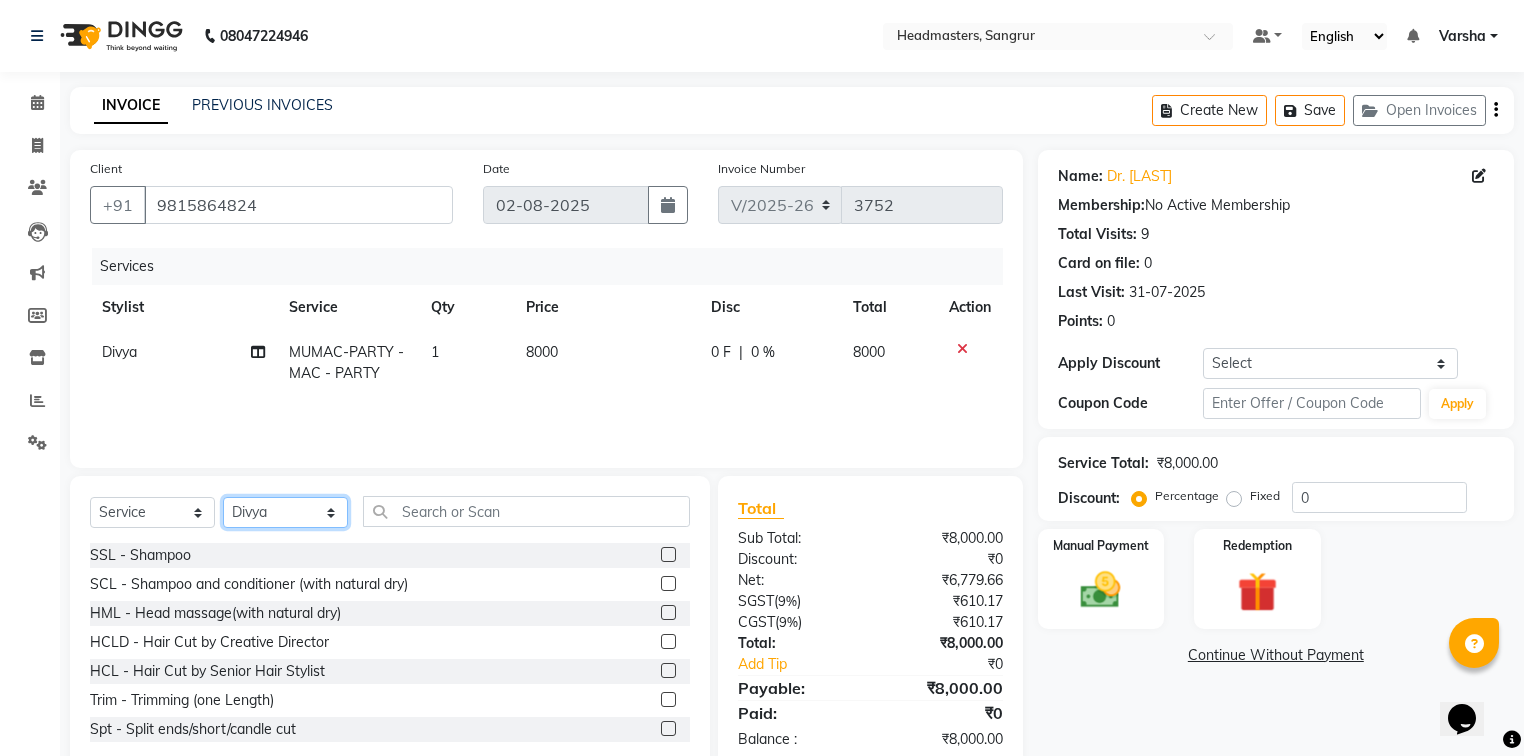 click on "Select Stylist Afia  Amandeep Kaur Anu BABBU DHIR Divya Happy Harmesh Harry  Headmasters Israr Jashan stockist Jitender Makhan Maninder Navdeep Rimpi Saima  Sandeep Shivani Shubham Soni Sonu Sunny Sushil Tanveer Varsha Vijay" 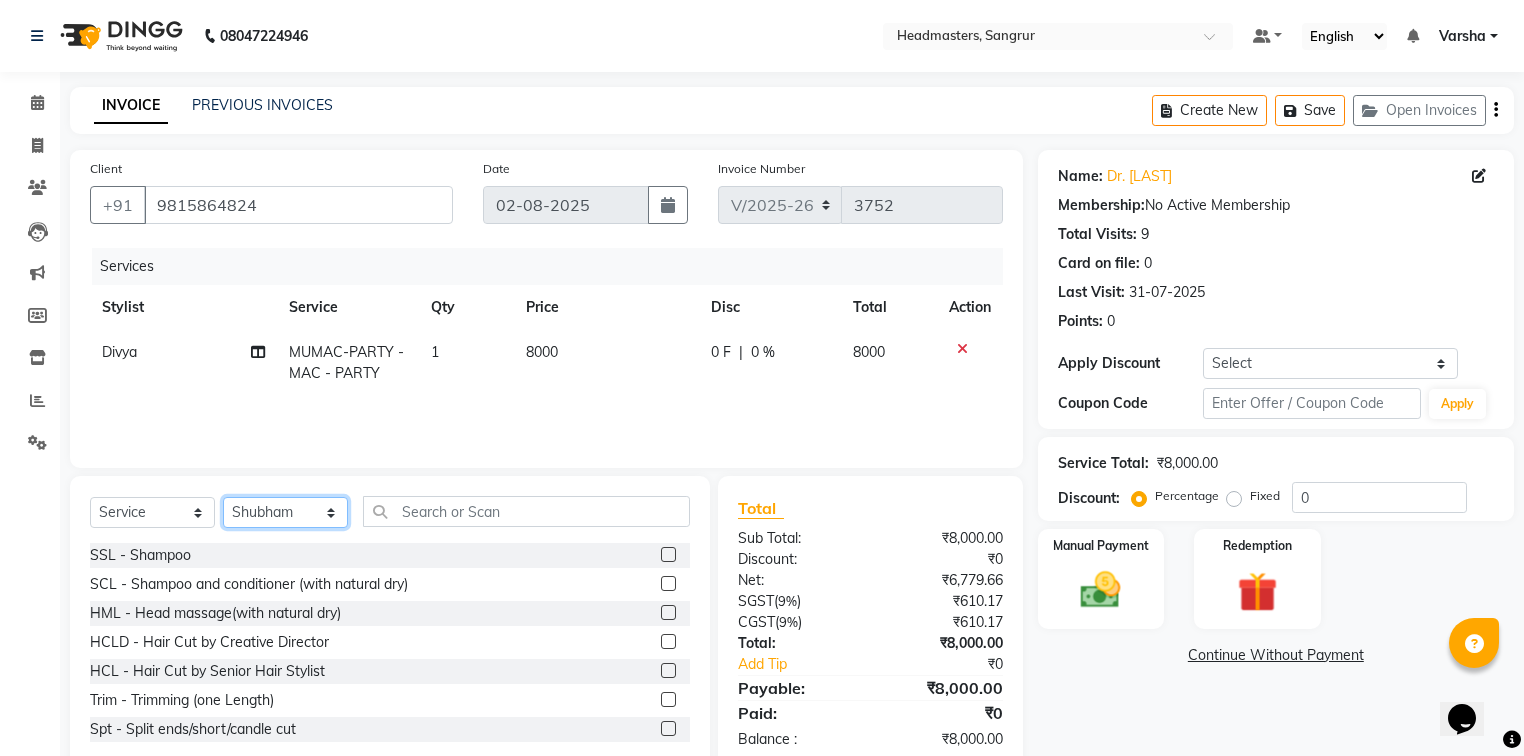 click on "Select Stylist Afia  Amandeep Kaur Anu BABBU DHIR Divya Happy Harmesh Harry  Headmasters Israr Jashan stockist Jitender Makhan Maninder Navdeep Rimpi Saima  Sandeep Shivani Shubham Soni Sonu Sunny Sushil Tanveer Varsha Vijay" 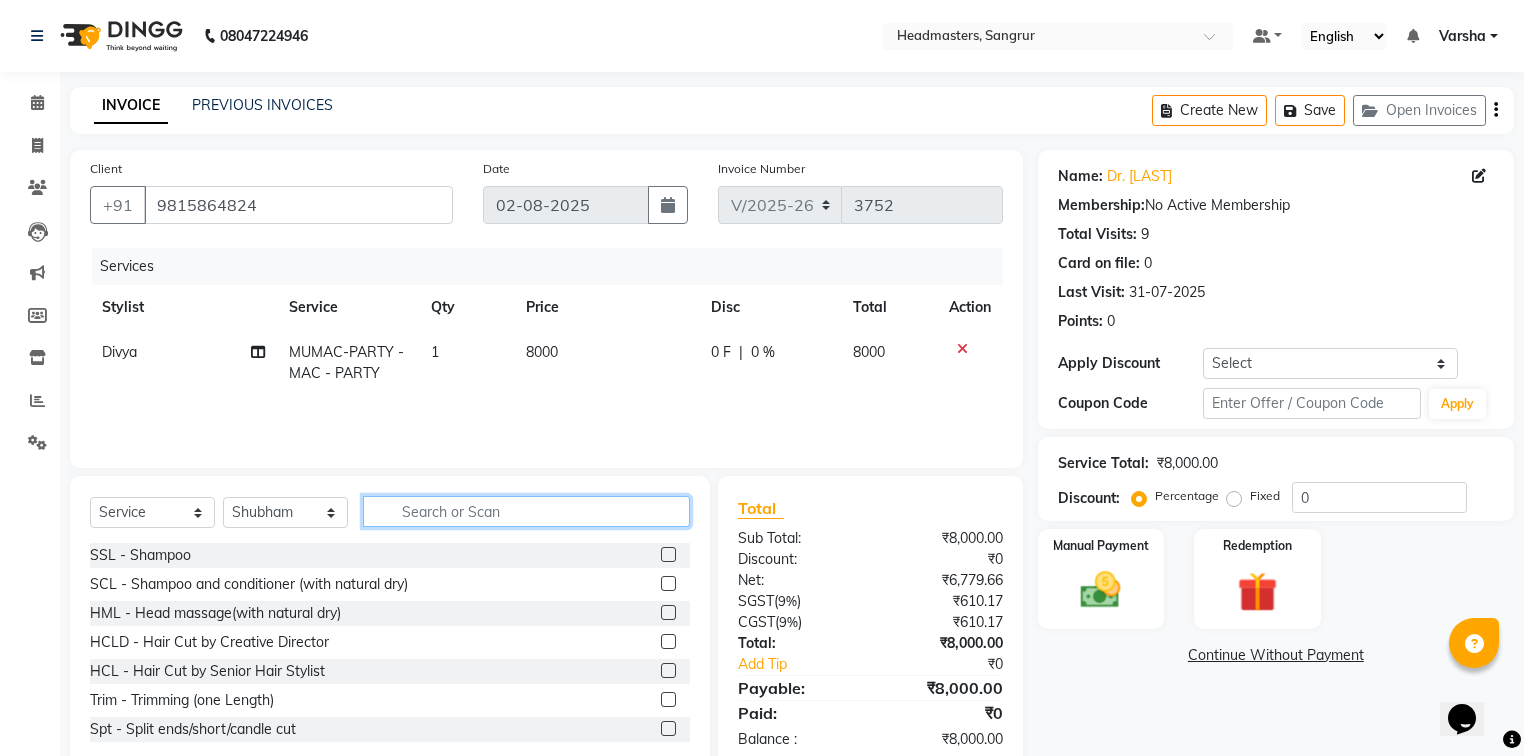 click 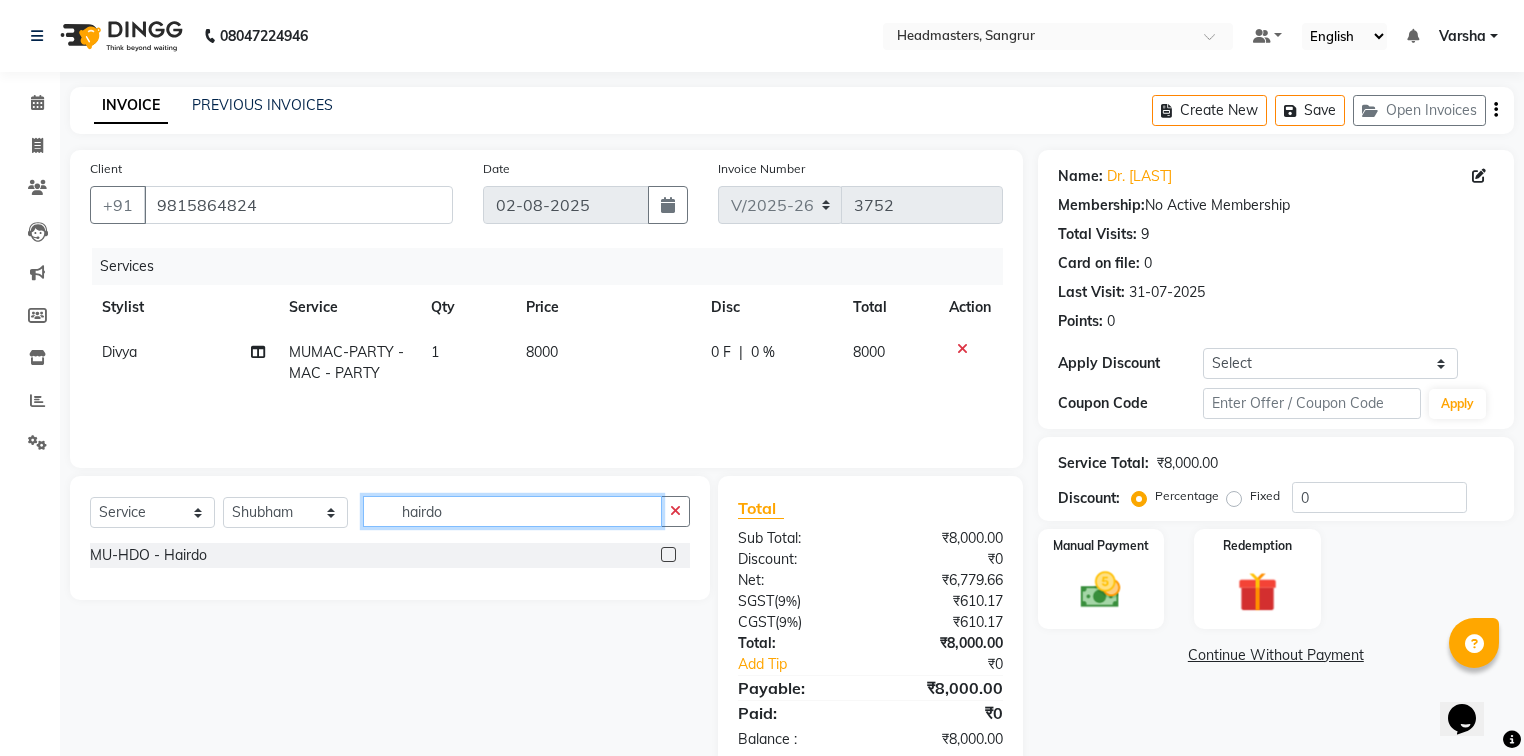 type on "hairdo" 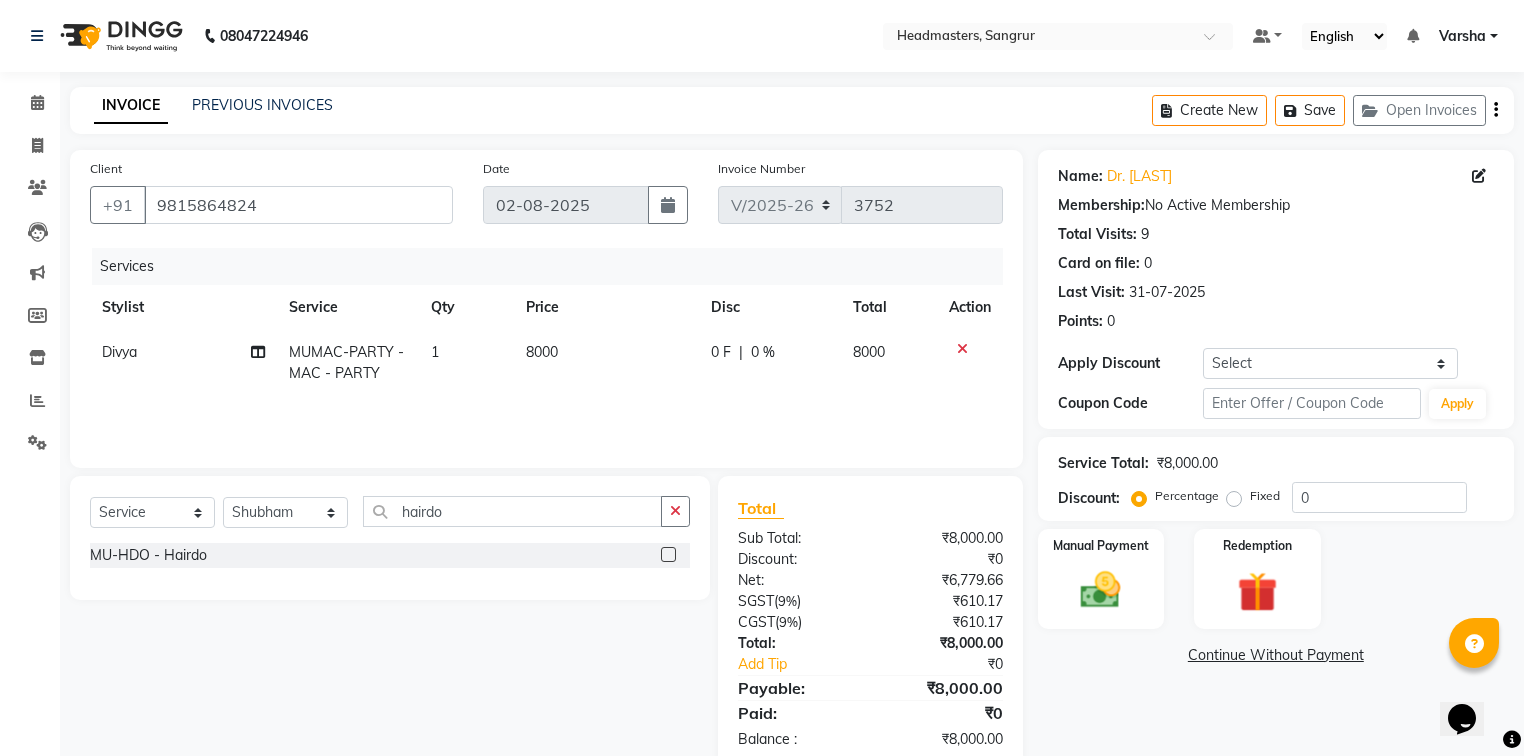 click 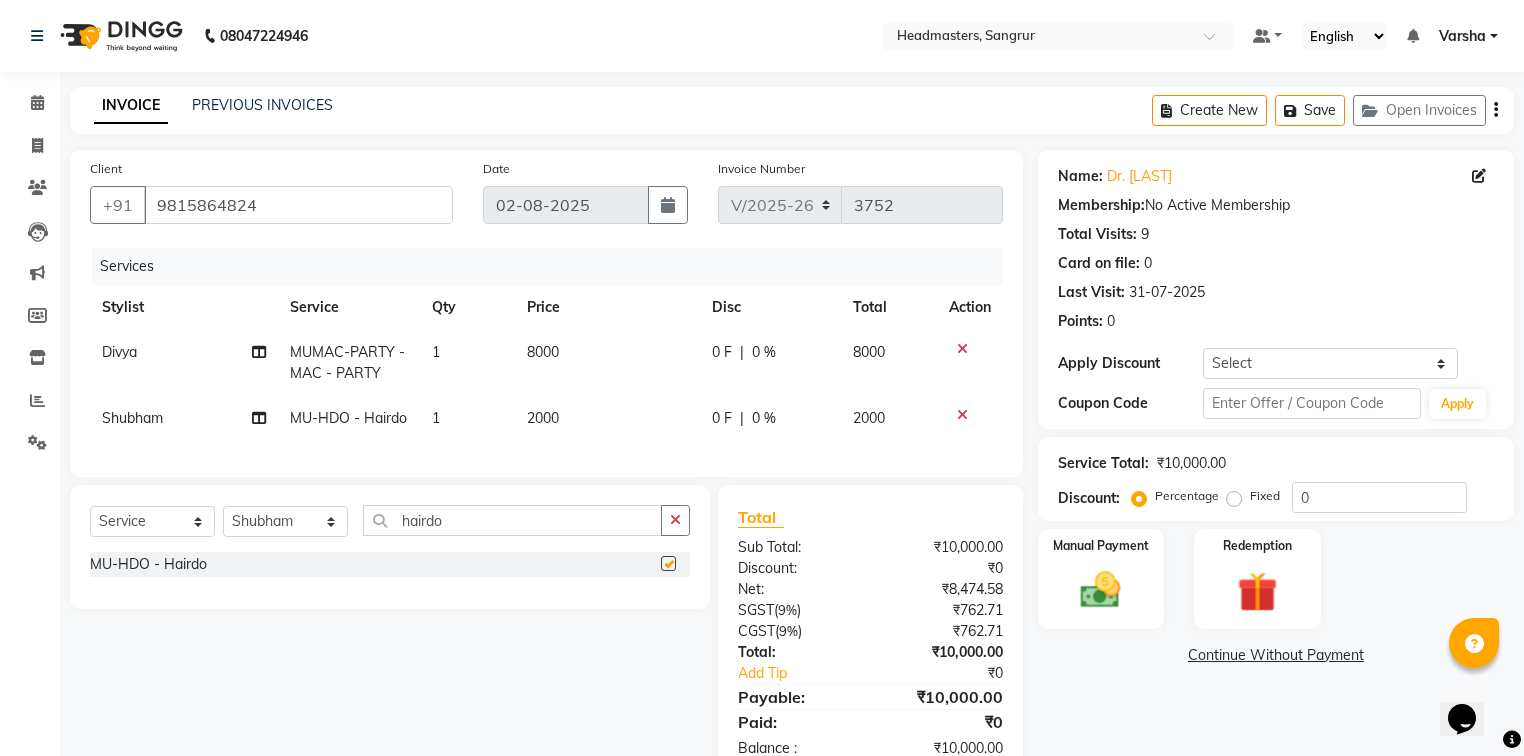 checkbox on "false" 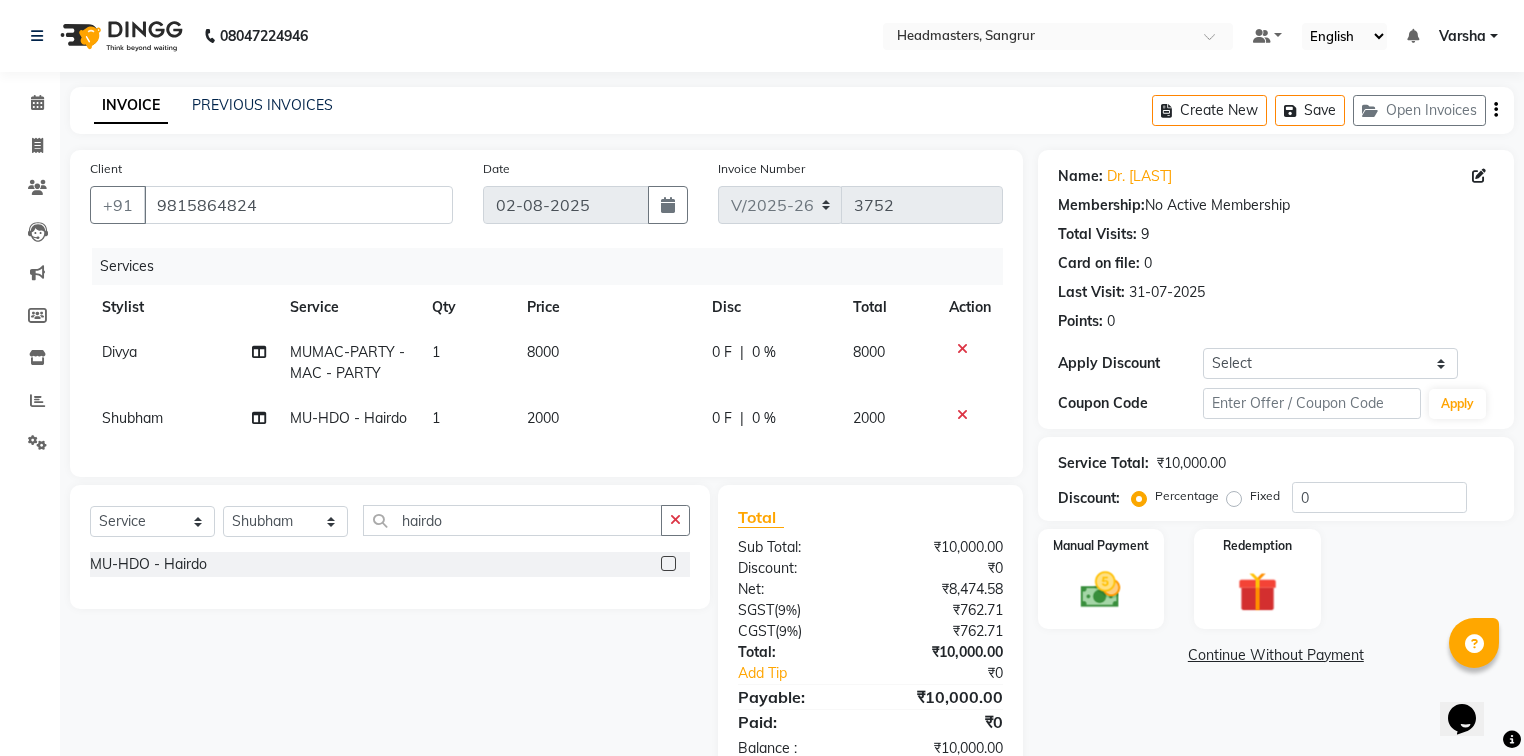 click on "0 F" 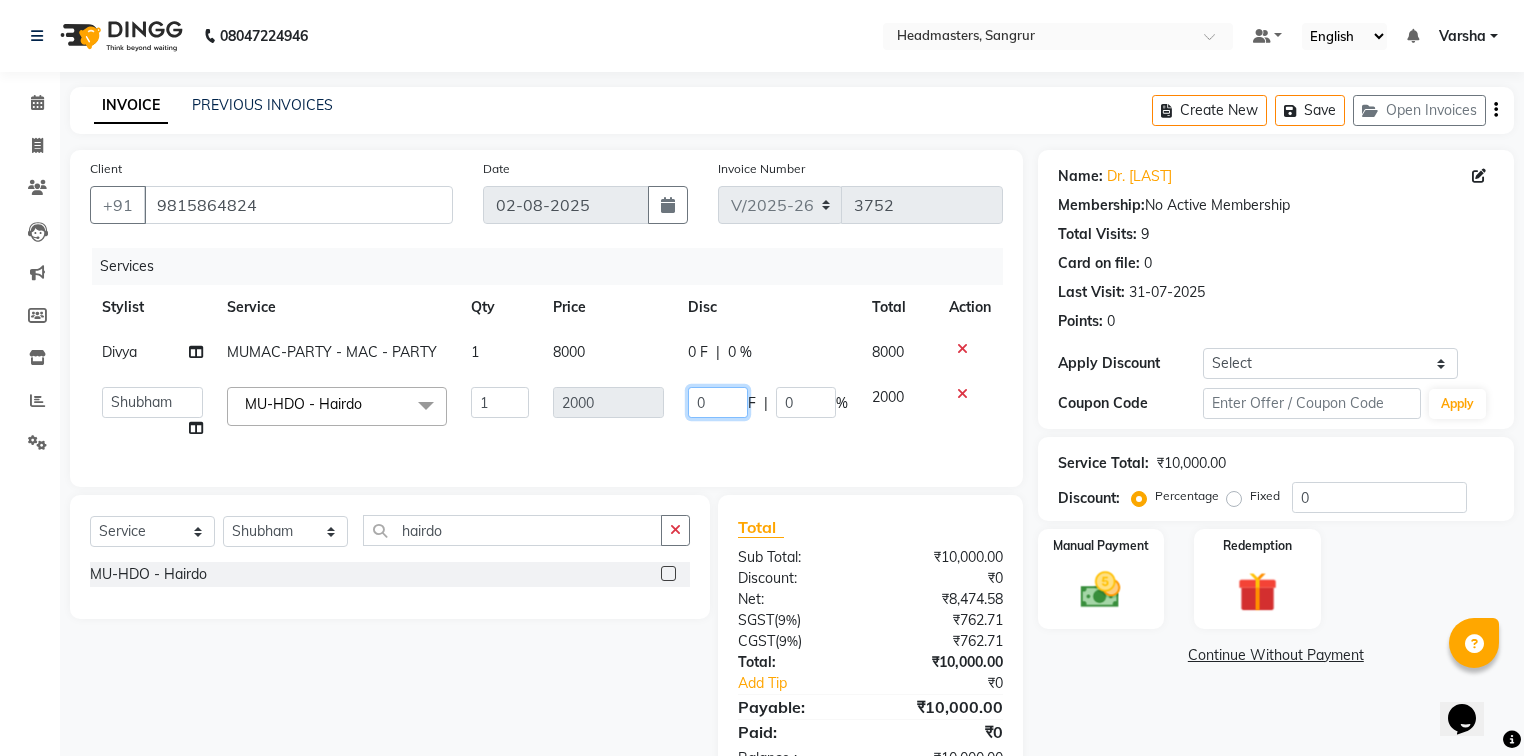 click on "0" 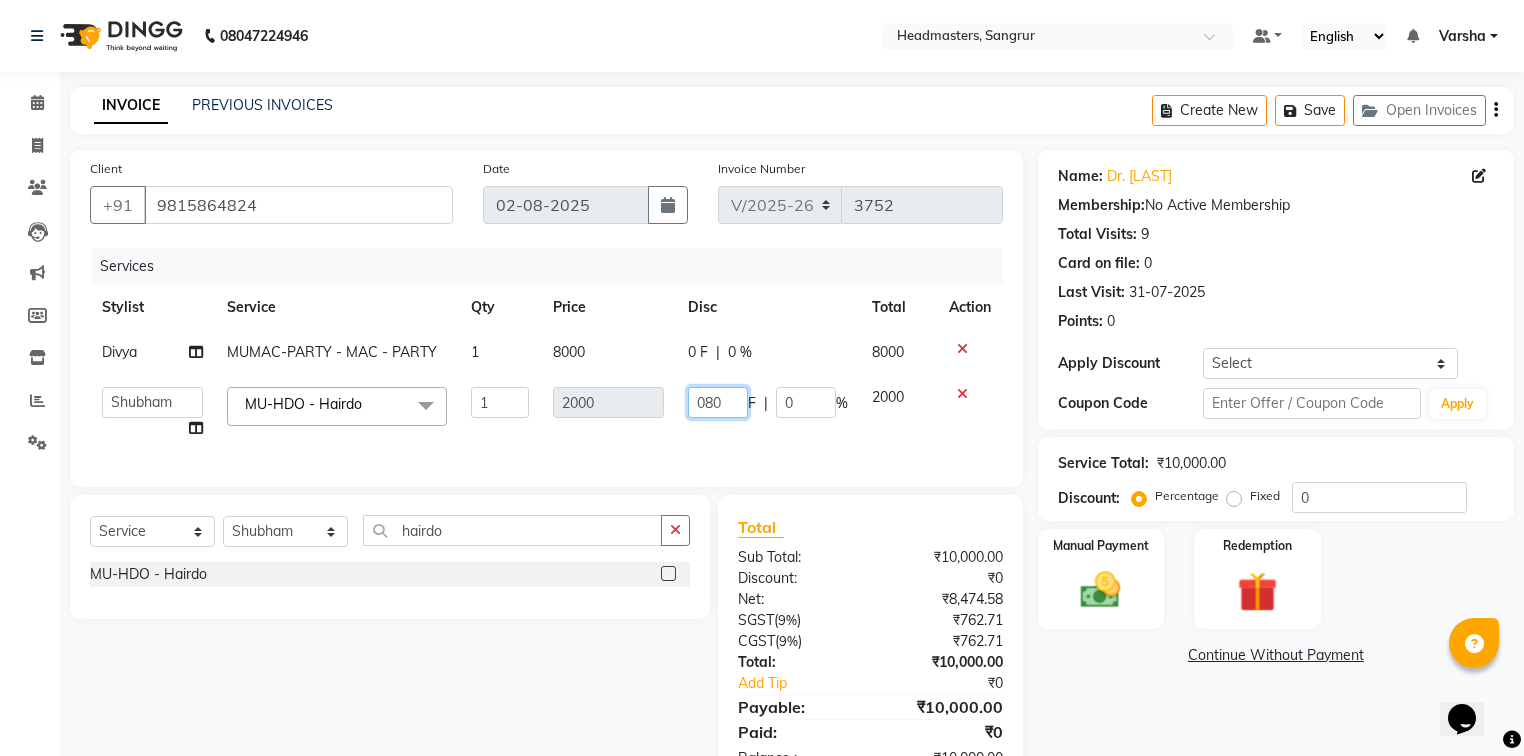 type on "0800" 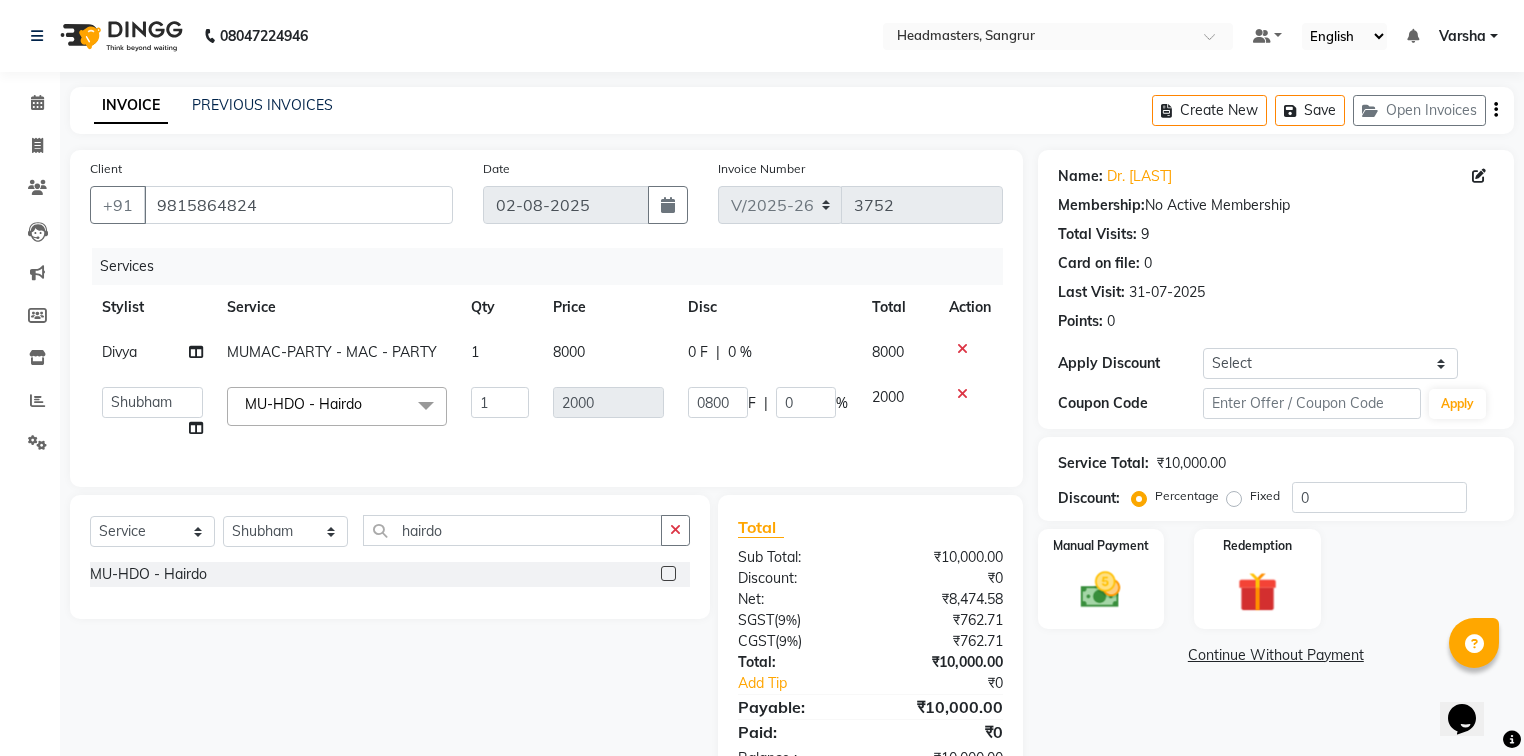 click on "Services Stylist Service Qty Price Disc Total Action Divya MUMAC-PARTY  - MAC - PARTY 1 8000 0 F | 0 % 8000  Afia    Amandeep Kaur   Anu   BABBU   DHIR   Divya   Happy   Harmesh   Harry    Headmasters   Israr   Jashan stockist   Jitender   Makhan   Maninder   Navdeep   Rimpi   Saima    Sandeep   Shivani   Shubham   Soni   Sonu   Sunny   Sushil   Tanveer   Varsha   Vijay  MU-HDO  - Hairdo  x SSL - Shampoo SCL - Shampoo and conditioner (with natural dry) HML - Head massage(with natural dry) HCLD - Hair Cut by Creative Director HCL - Hair Cut by Senior Hair Stylist Trim - Trimming (one Length) Spt - Split ends/short/candle cut BD - Blow dry OS - Open styling GL-igora - Igora Global GL-essensity - Essensity Global Hlts-L - Highlights Bal - Balayage Chunks  - Chunks CR  - Color removal CRF - Color refresh Stk - Per streak RT-IG - Igora Root Touchup(one inch only) RT-ES - Essensity Root Touchup(one inch only) Reb - Rebonding ST  - Straight therapy Krt-L - Keratin Krt-BB -L - Keratin Blow Out NanoP -L - Nanoplastia" 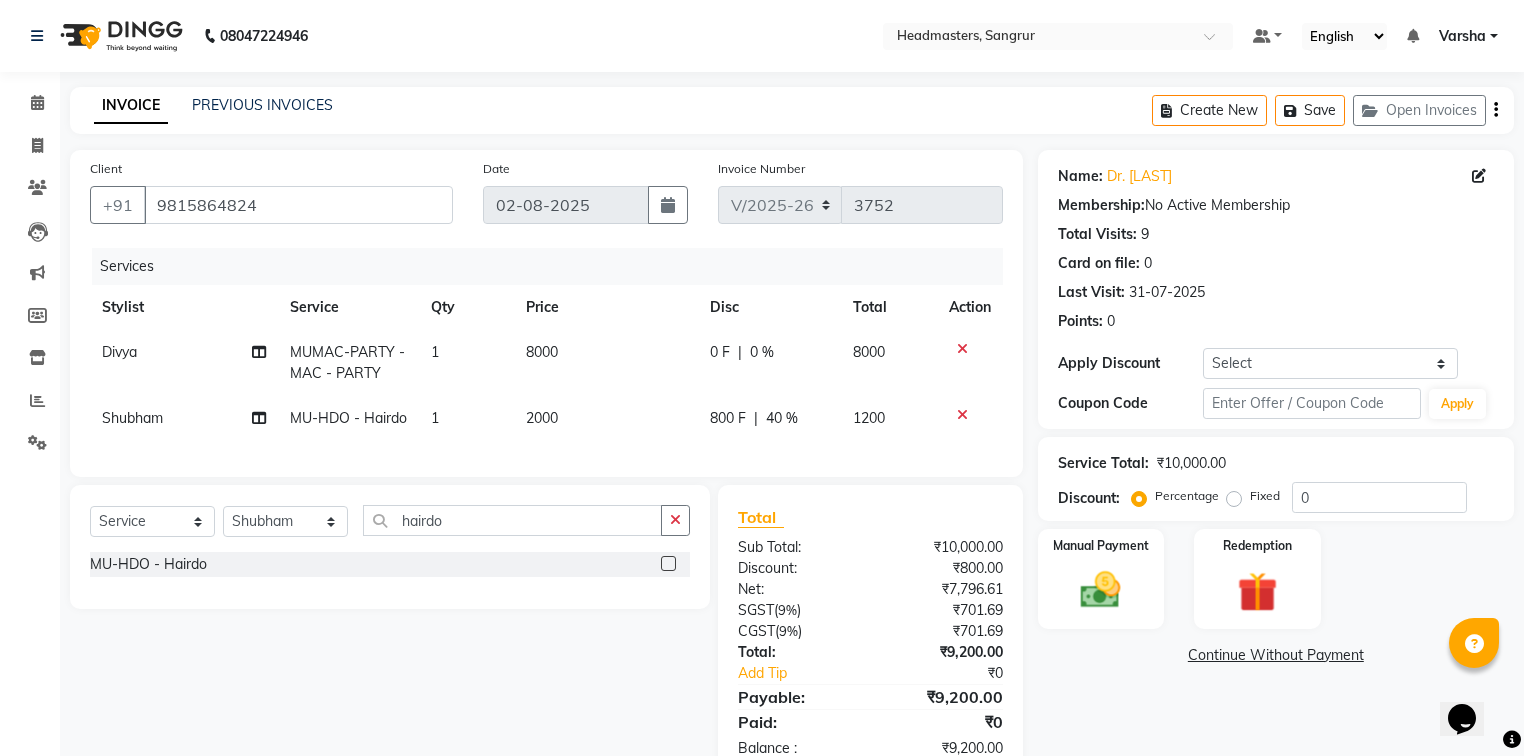 click on "0 F" 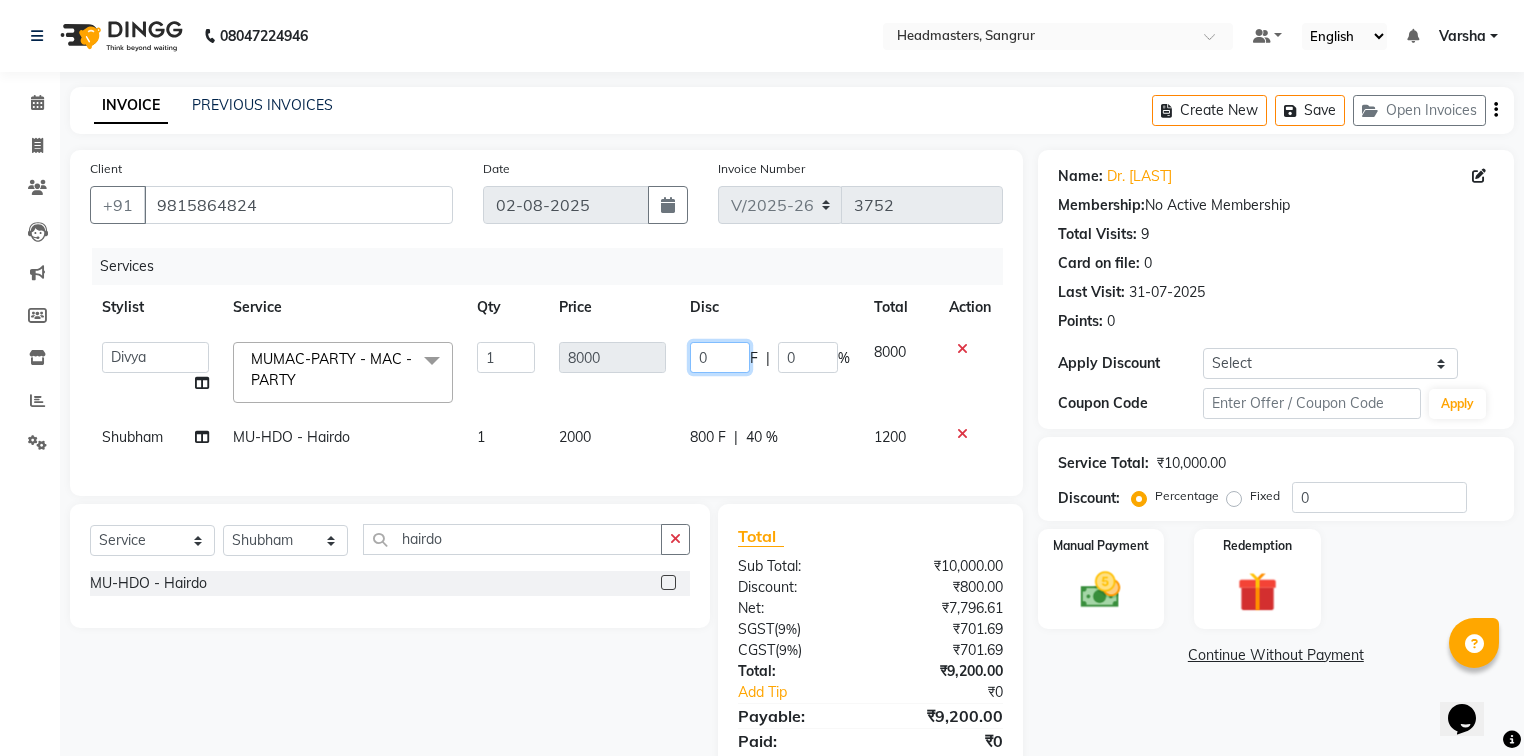 click on "0" 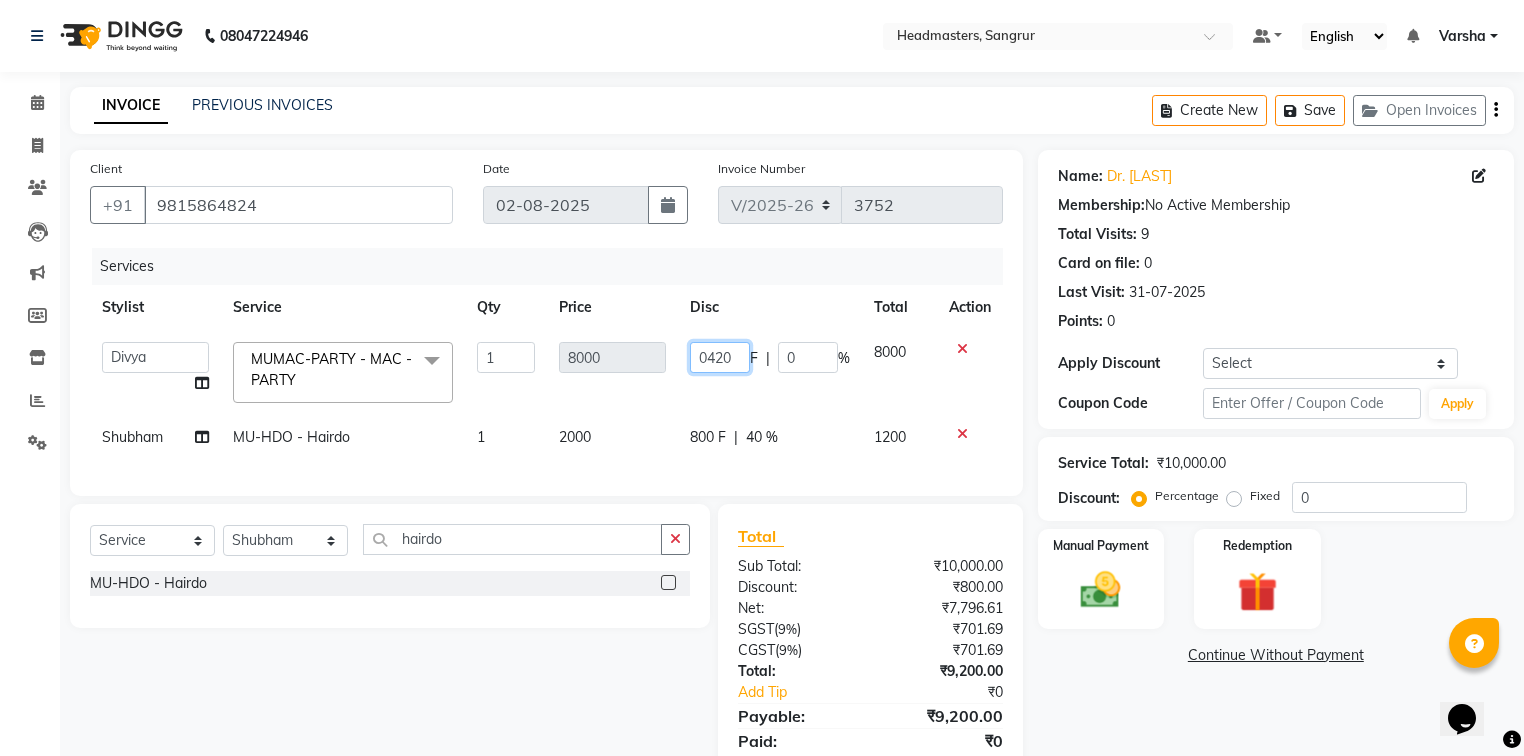 type on "04200" 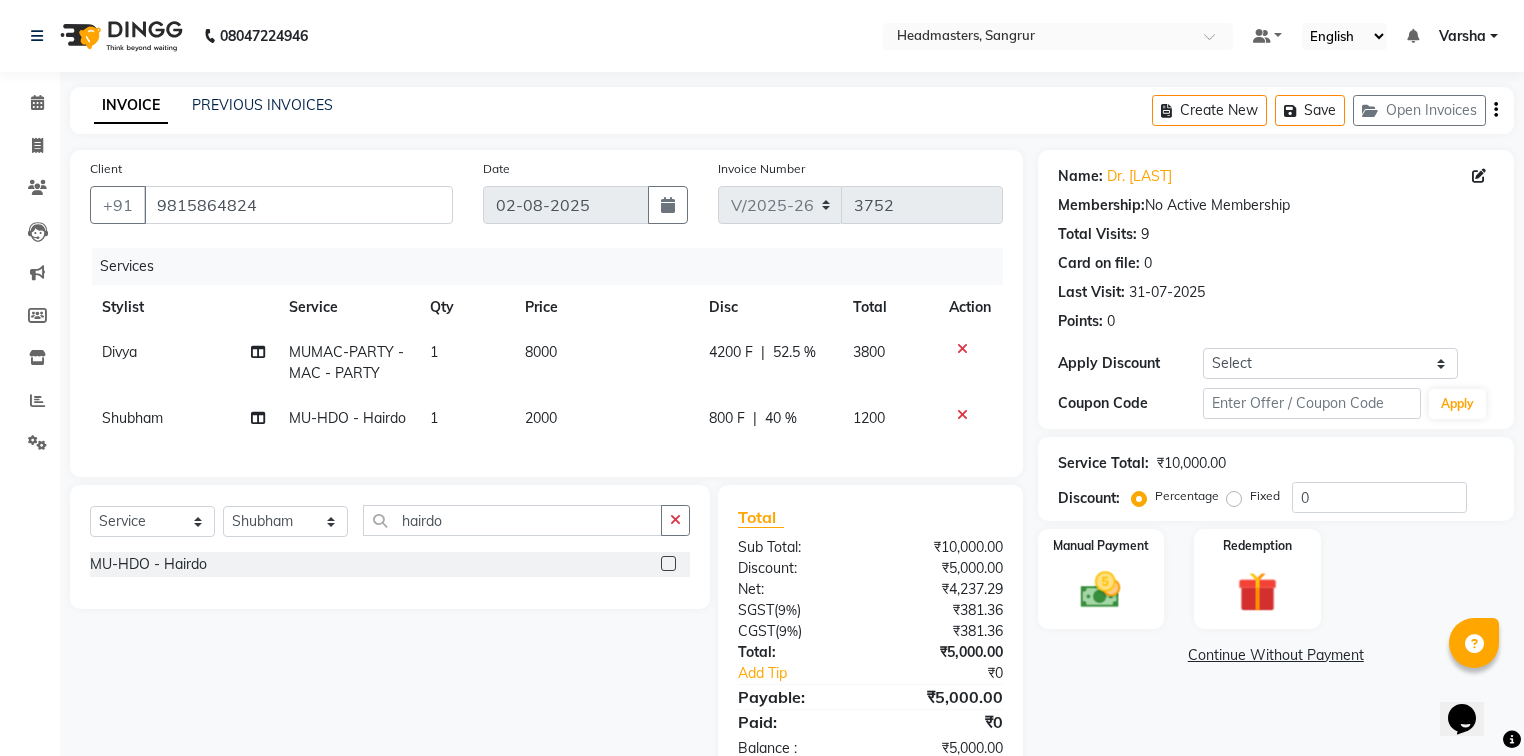 click on "Divya MUMAC-PARTY  - MAC - PARTY 1 8000 4200 F | 52.5 % 3800 Shubham MU-HDO  - Hairdo 1 2000 800 F | 40 % 1200" 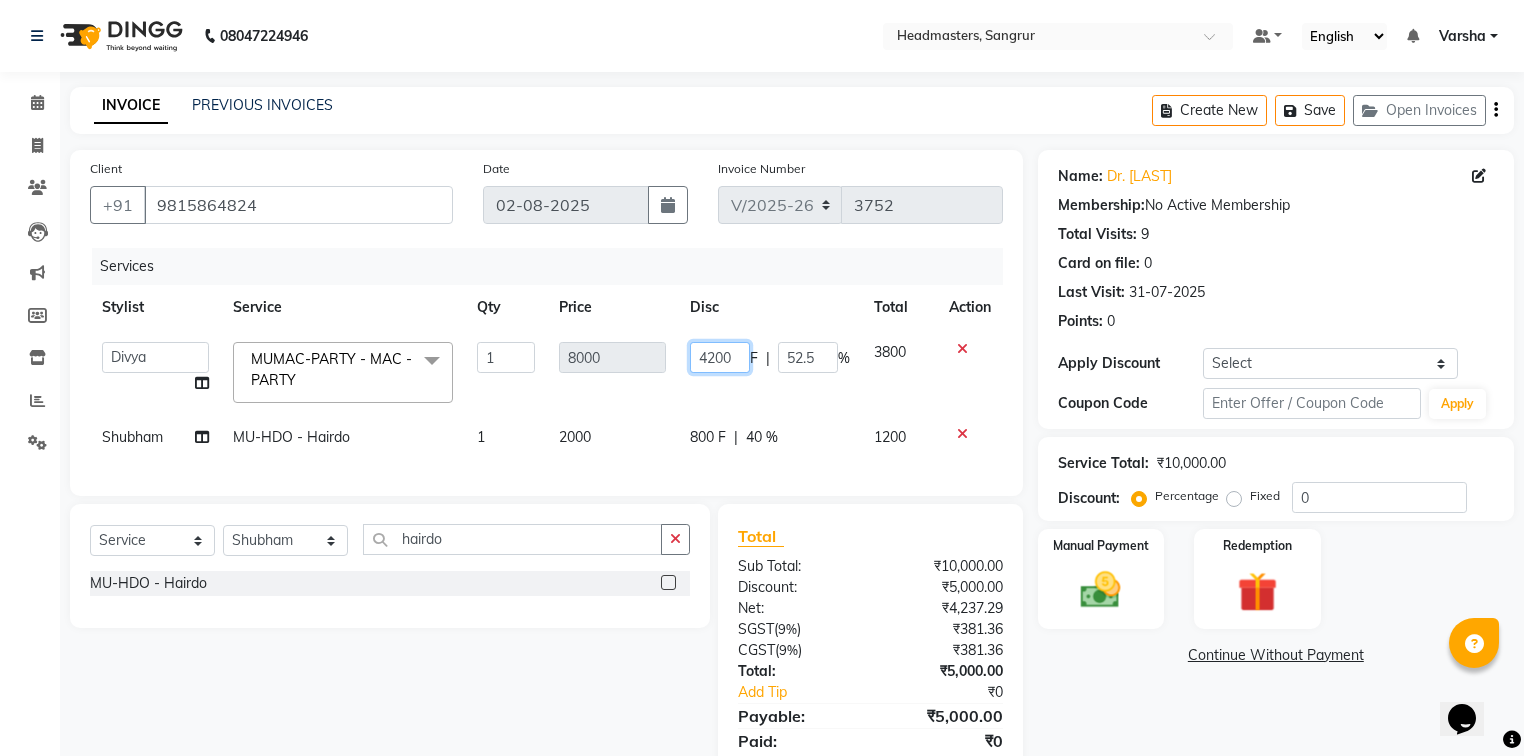 click on "4200" 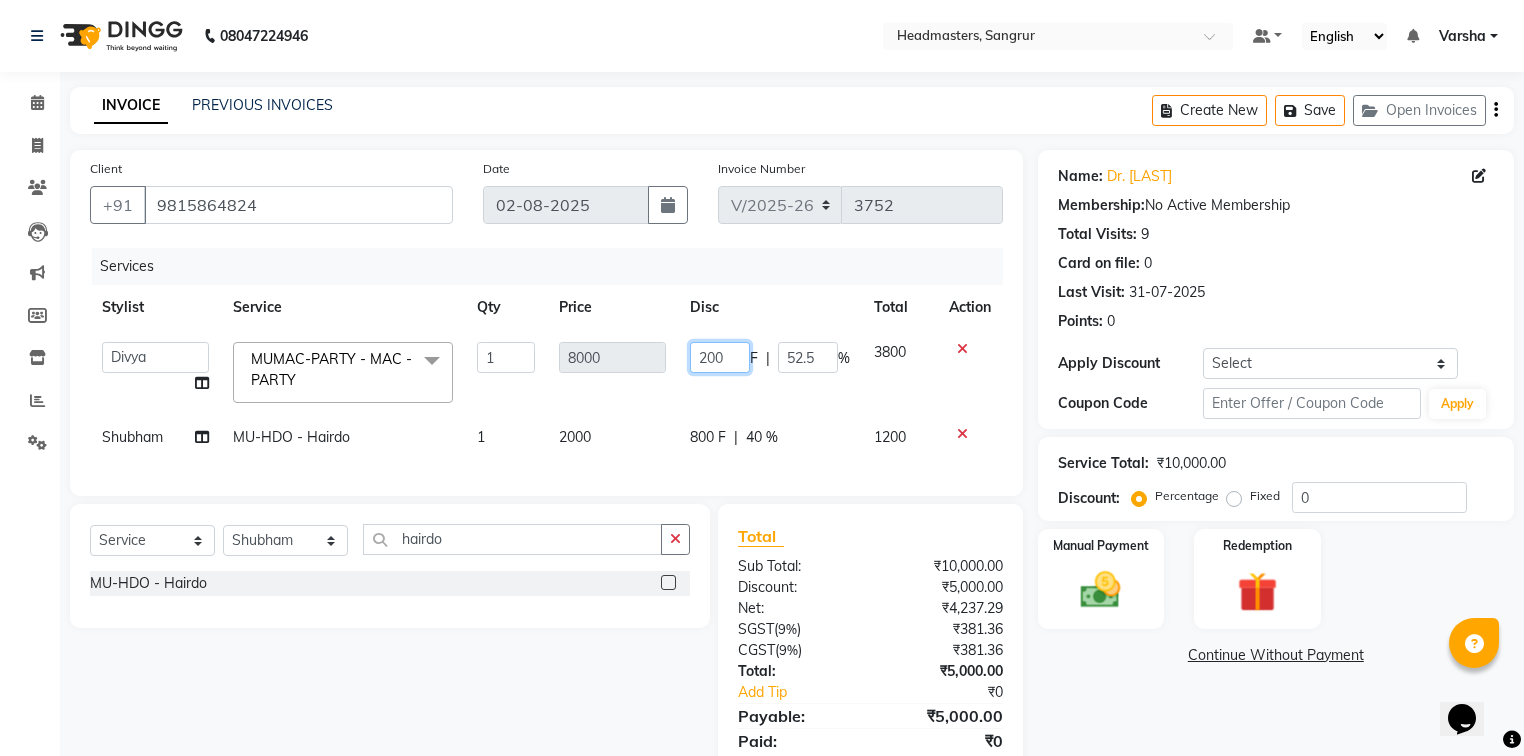 type on "5200" 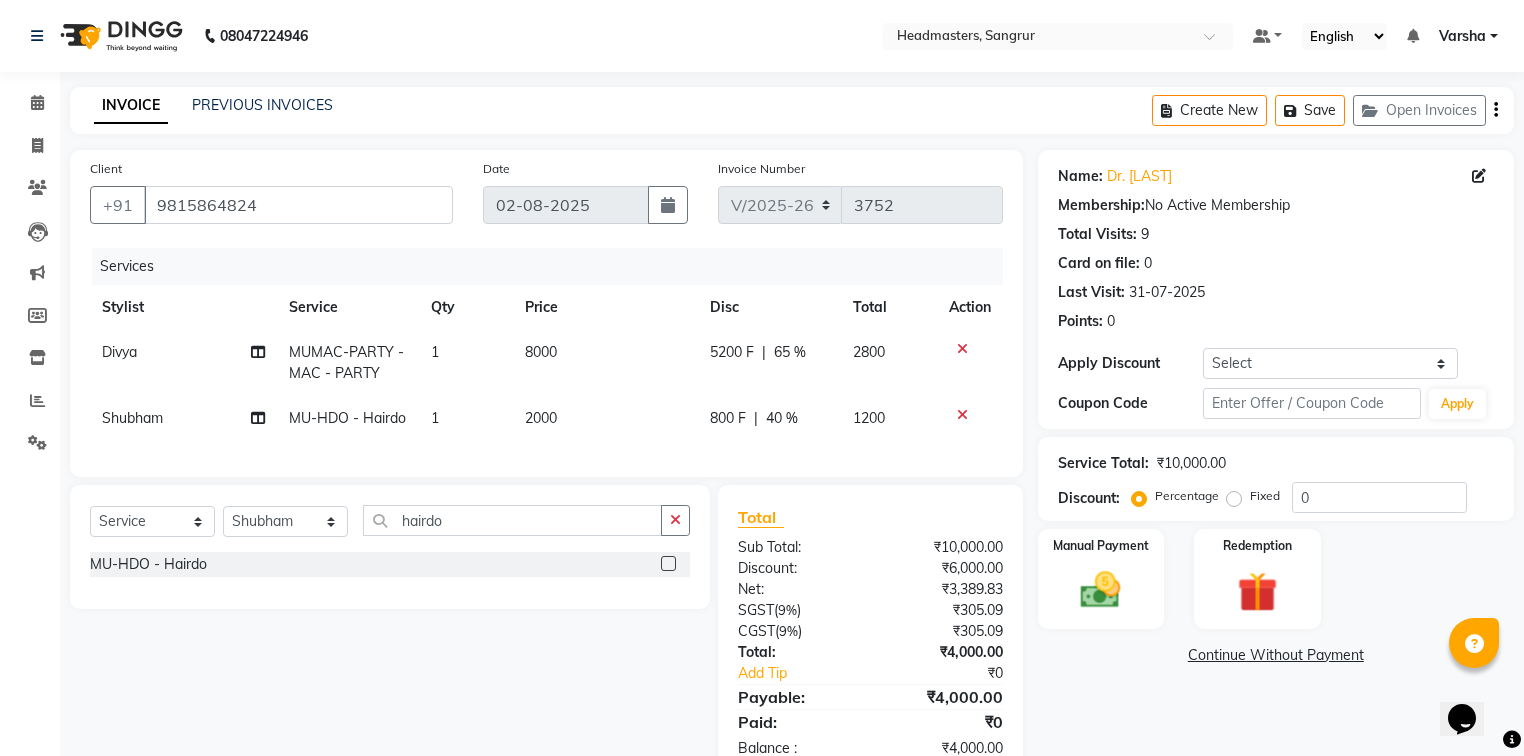 click on "Name: Dr. [LAST] Membership:  No Active Membership  Total Visits:  9 Card on file:  0 Last Visit:   [DATE] Points:   0  Apply Discount Select Coupon → Wrong Job Card  Coupon → Complimentary  Coupon → Correction  Coupon → First Wash  Coupon → Free Of Cost  Coupon → Staff Service  Coupon → Service Not Done  Coupon → Already Paid  Coupon → Double Job Card  Coupon Code Apply Service Total:  ₹10,000.00  Discount:  Percentage   Fixed  0 Manual Payment Redemption  Continue Without Payment" 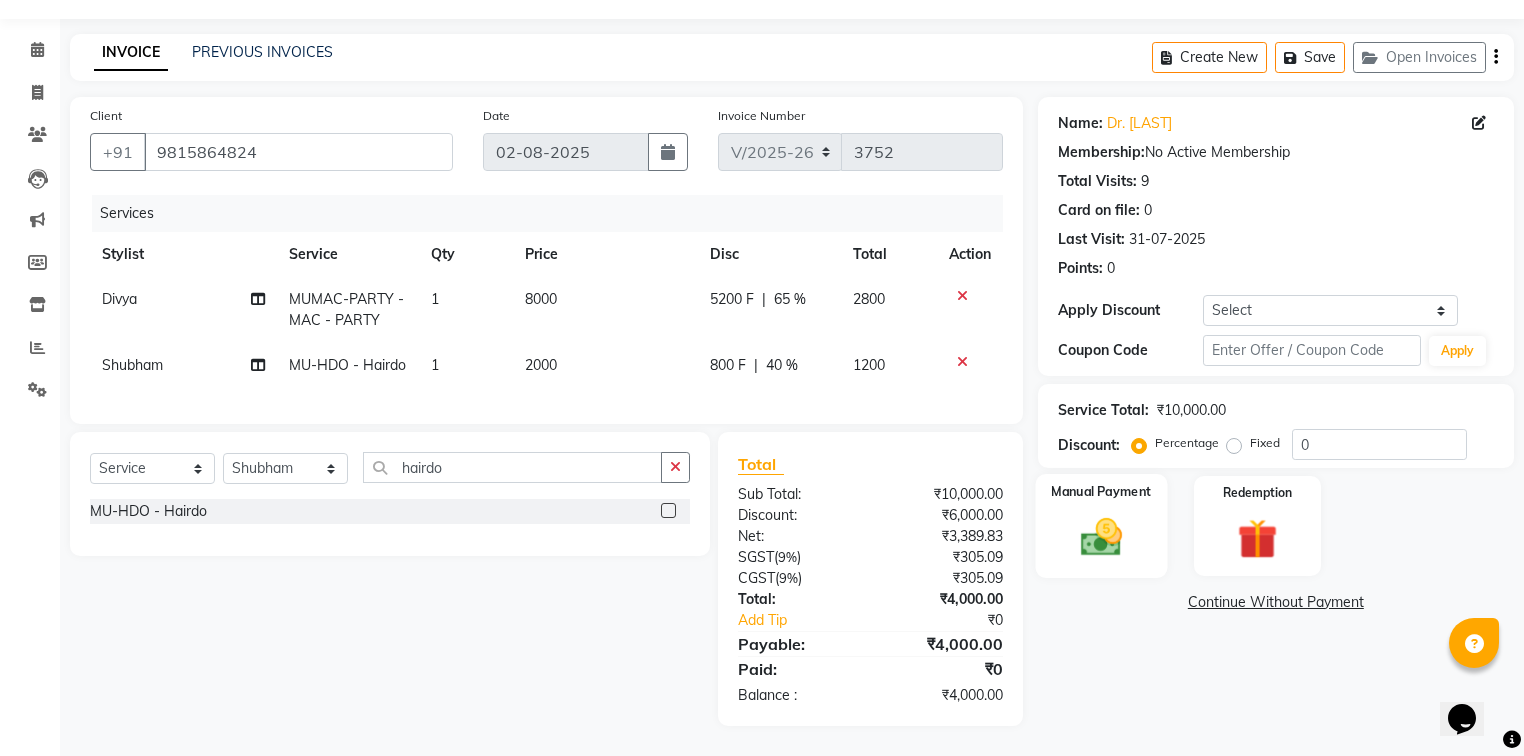click 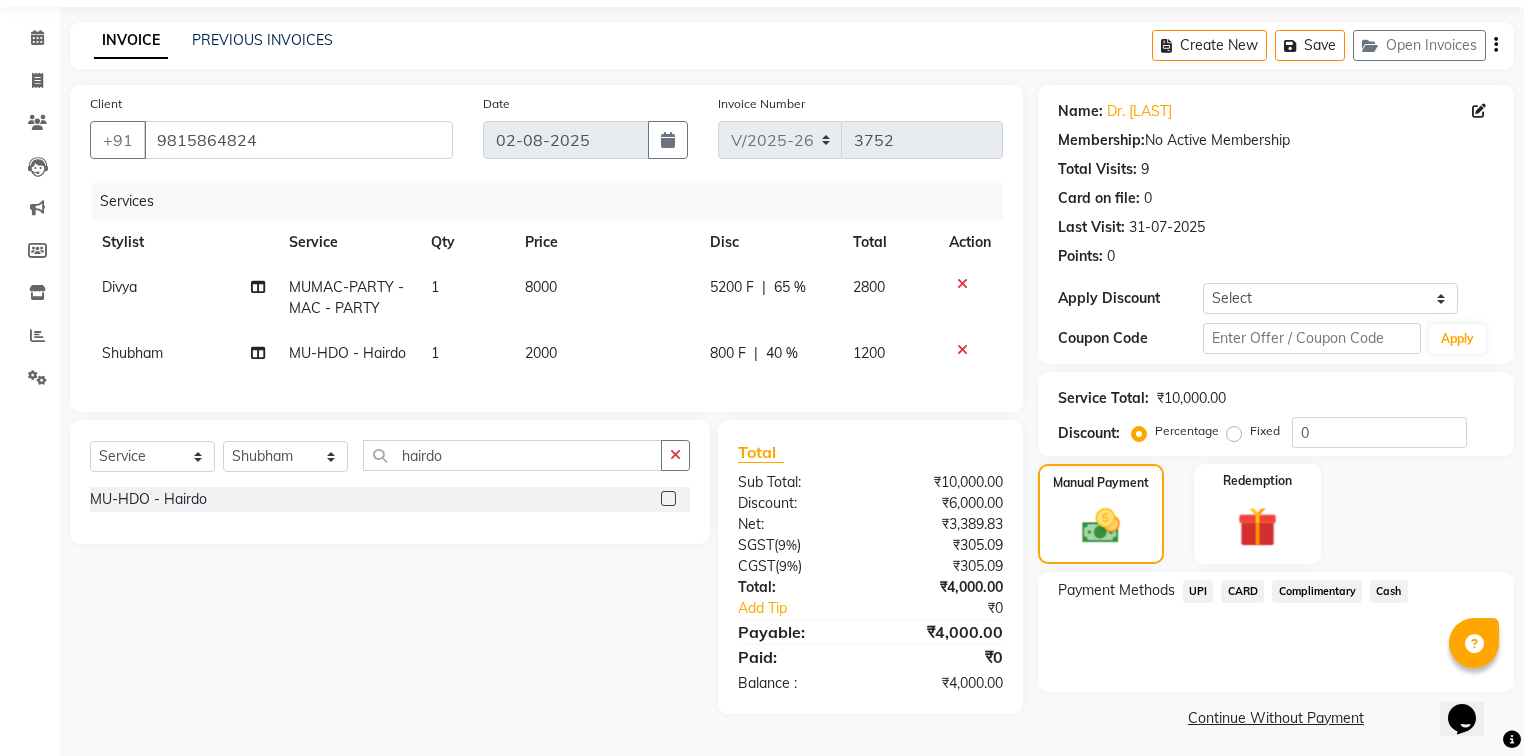click on "UPI" 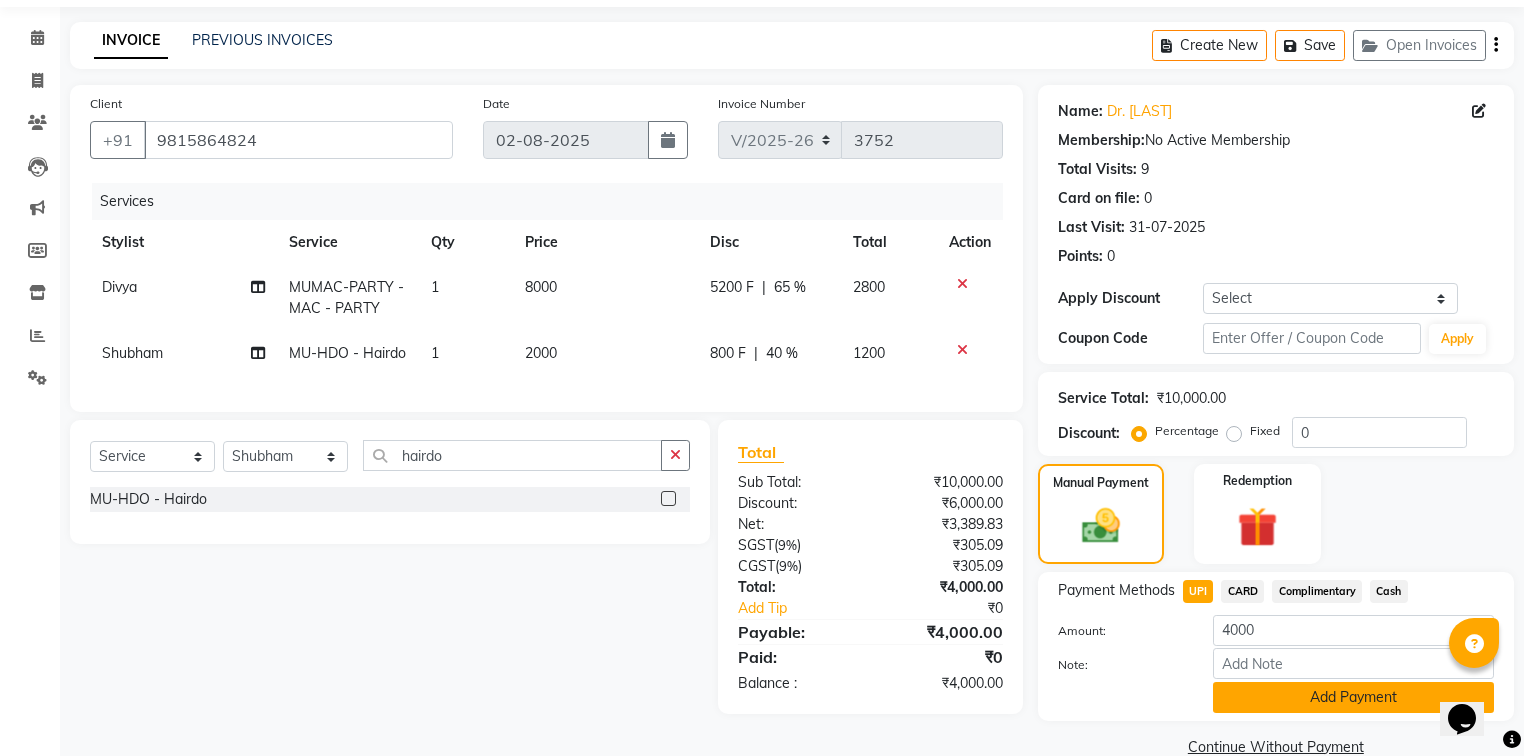 click on "Add Payment" 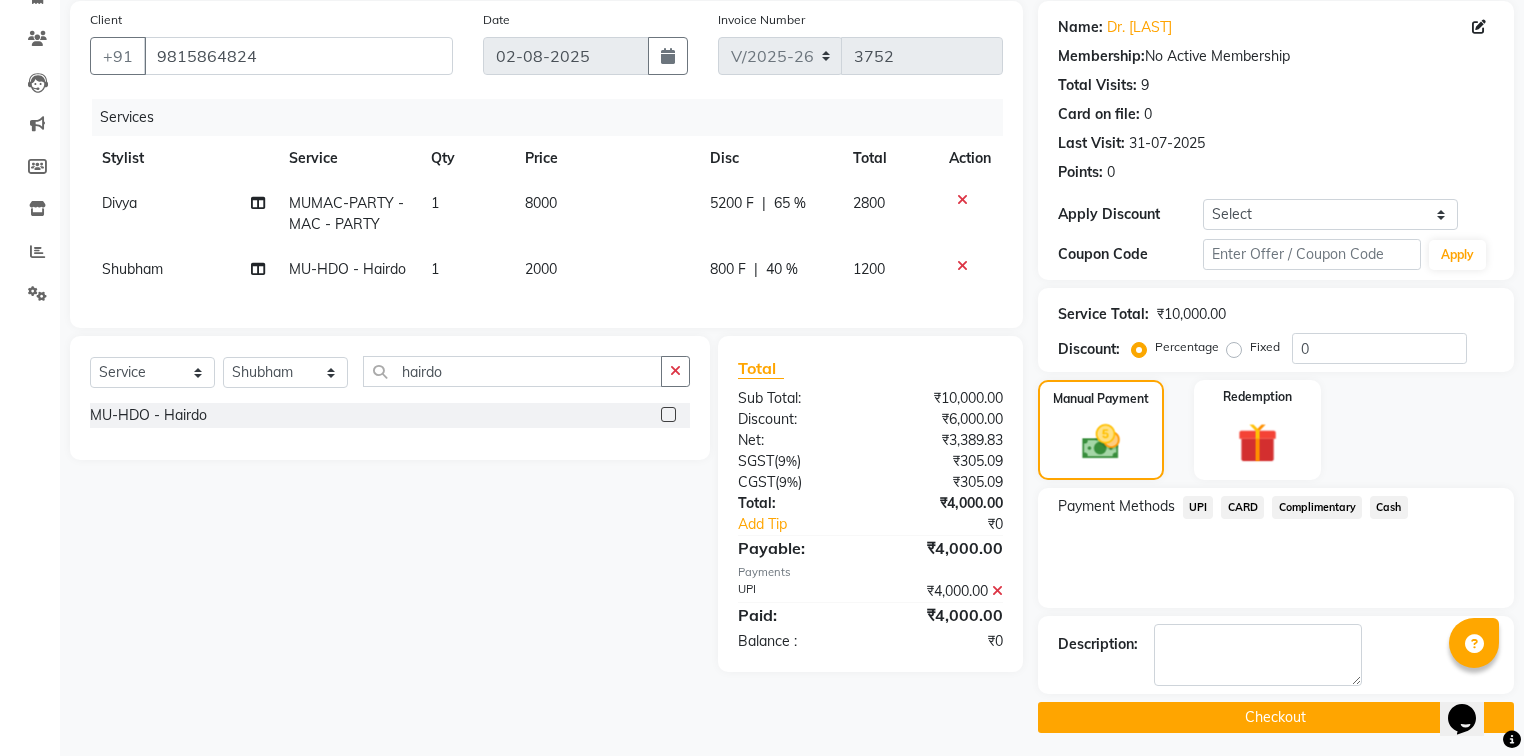 scroll, scrollTop: 154, scrollLeft: 0, axis: vertical 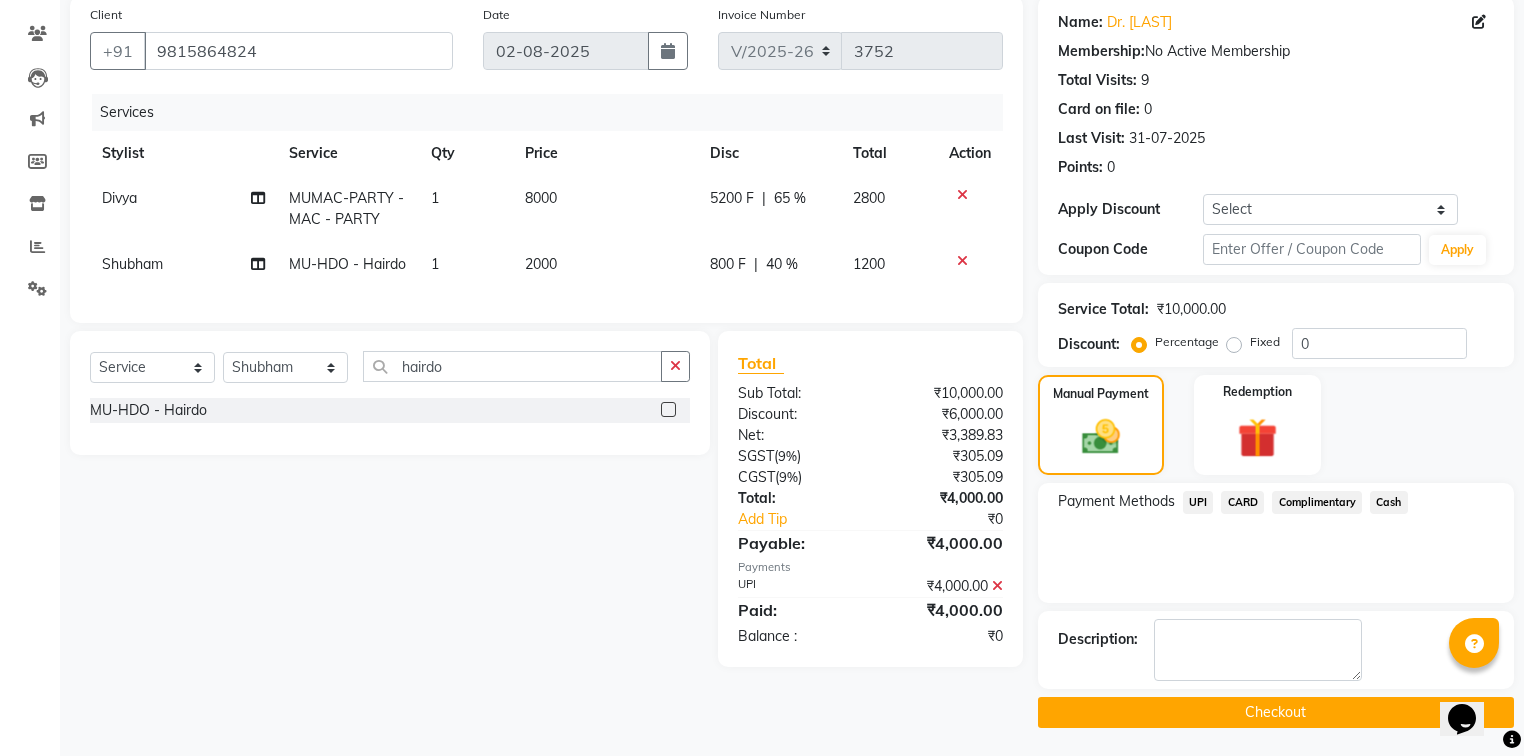 click on "UPI" 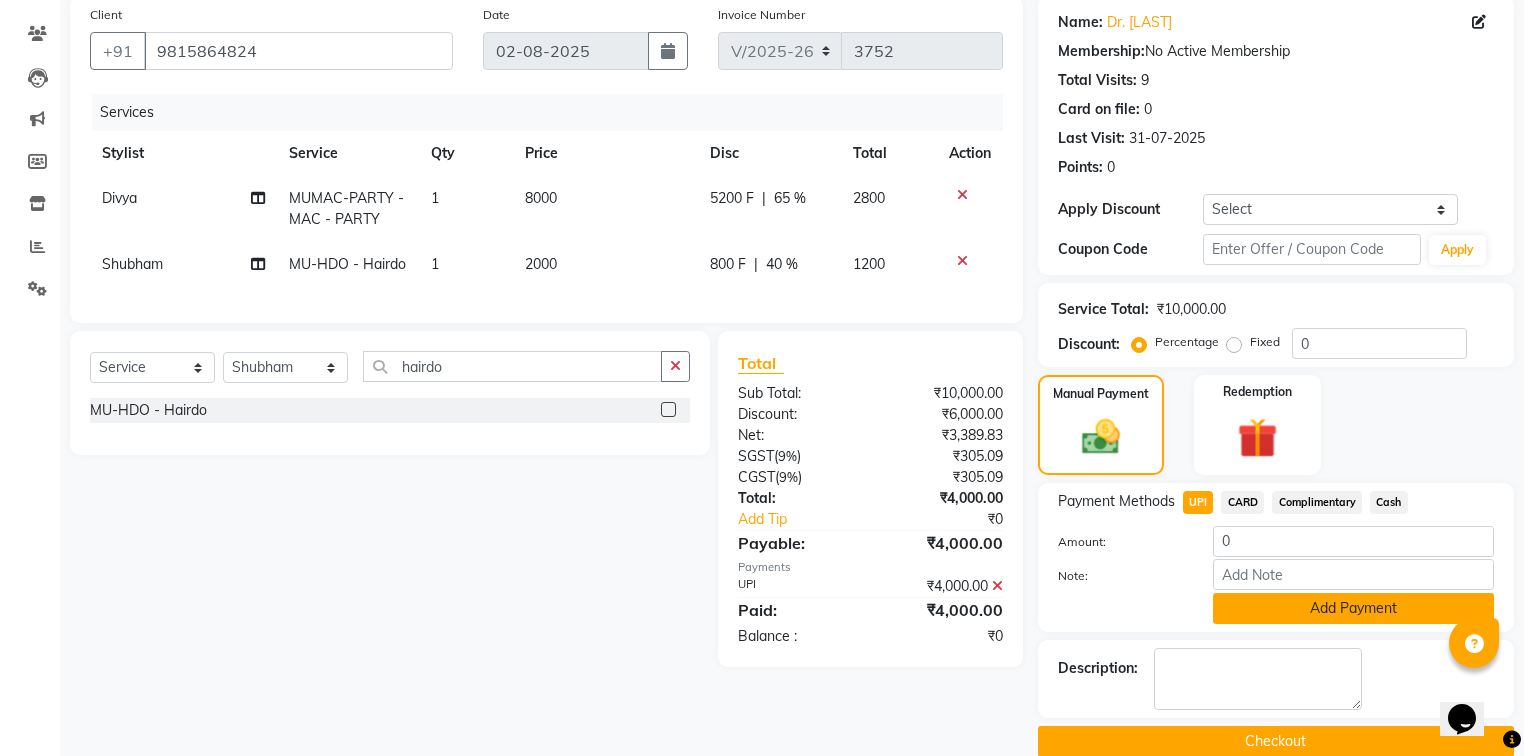 click on "Add Payment" 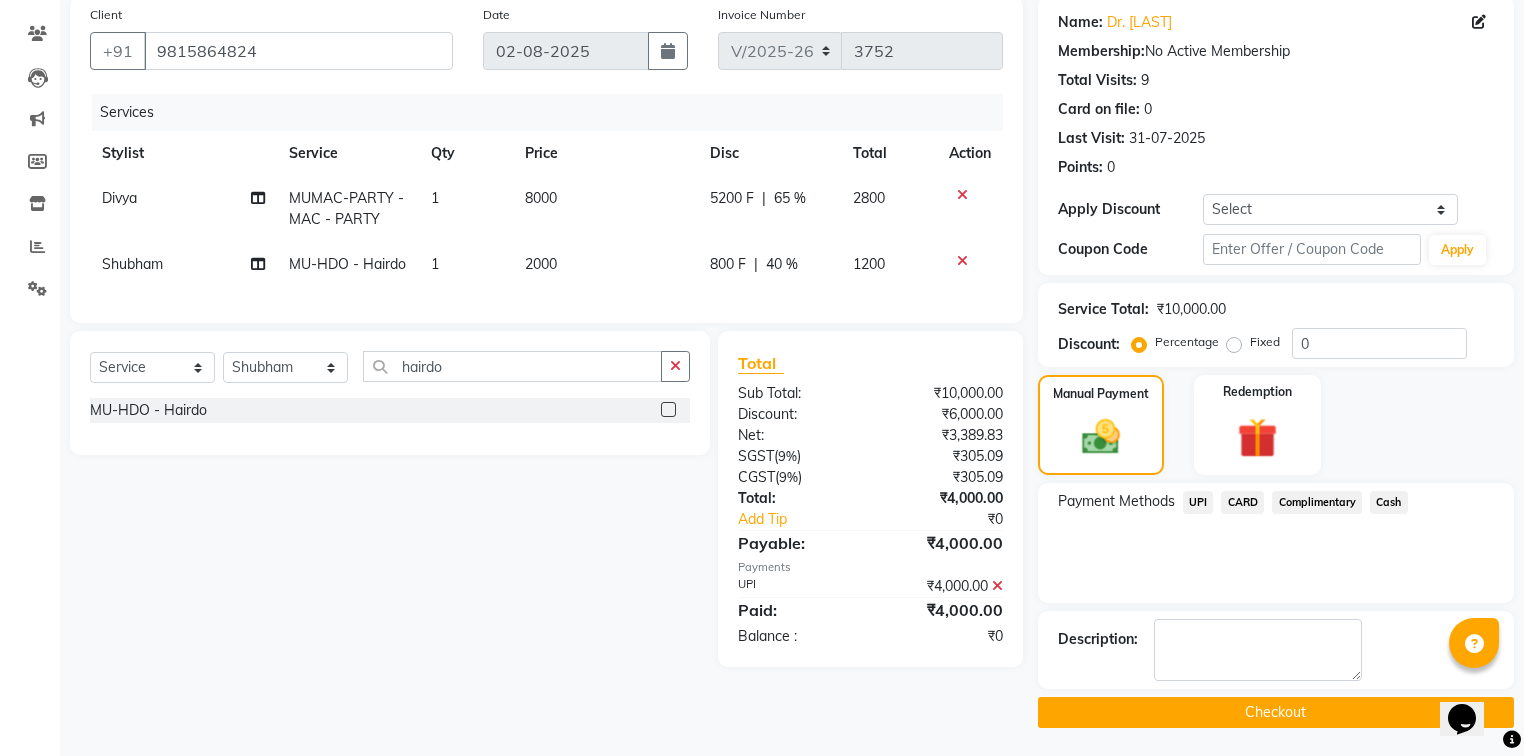 click on "Checkout" 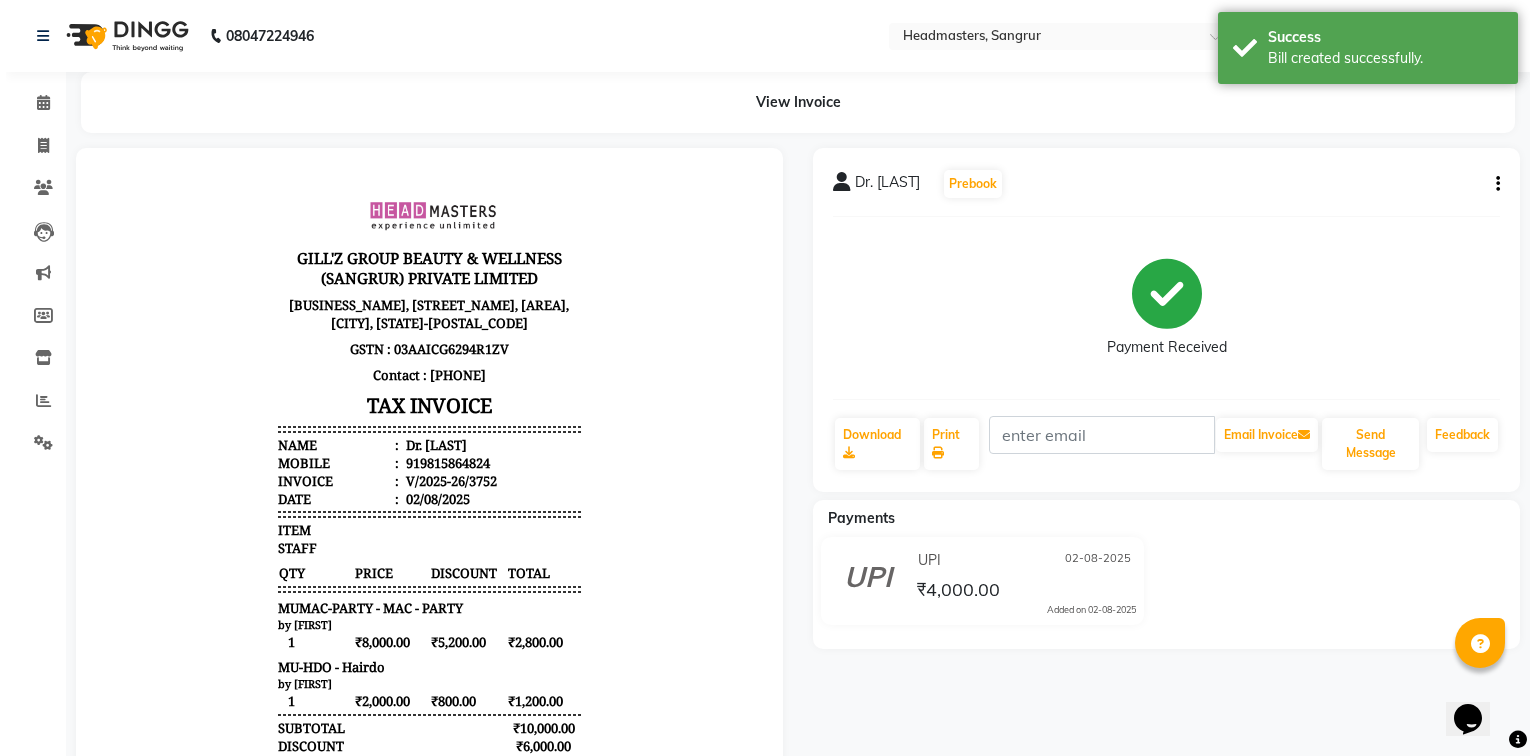 scroll, scrollTop: 0, scrollLeft: 0, axis: both 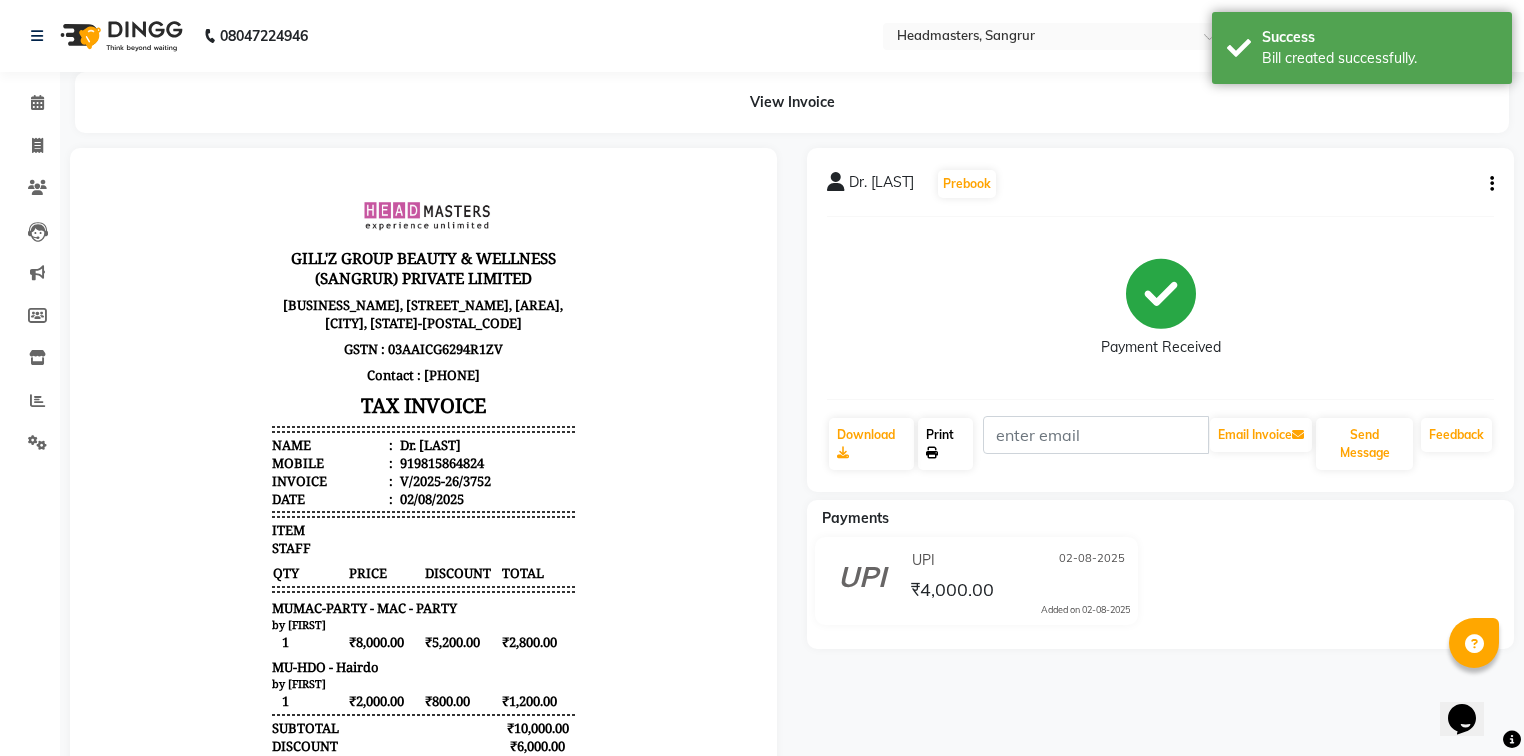 click on "Print" 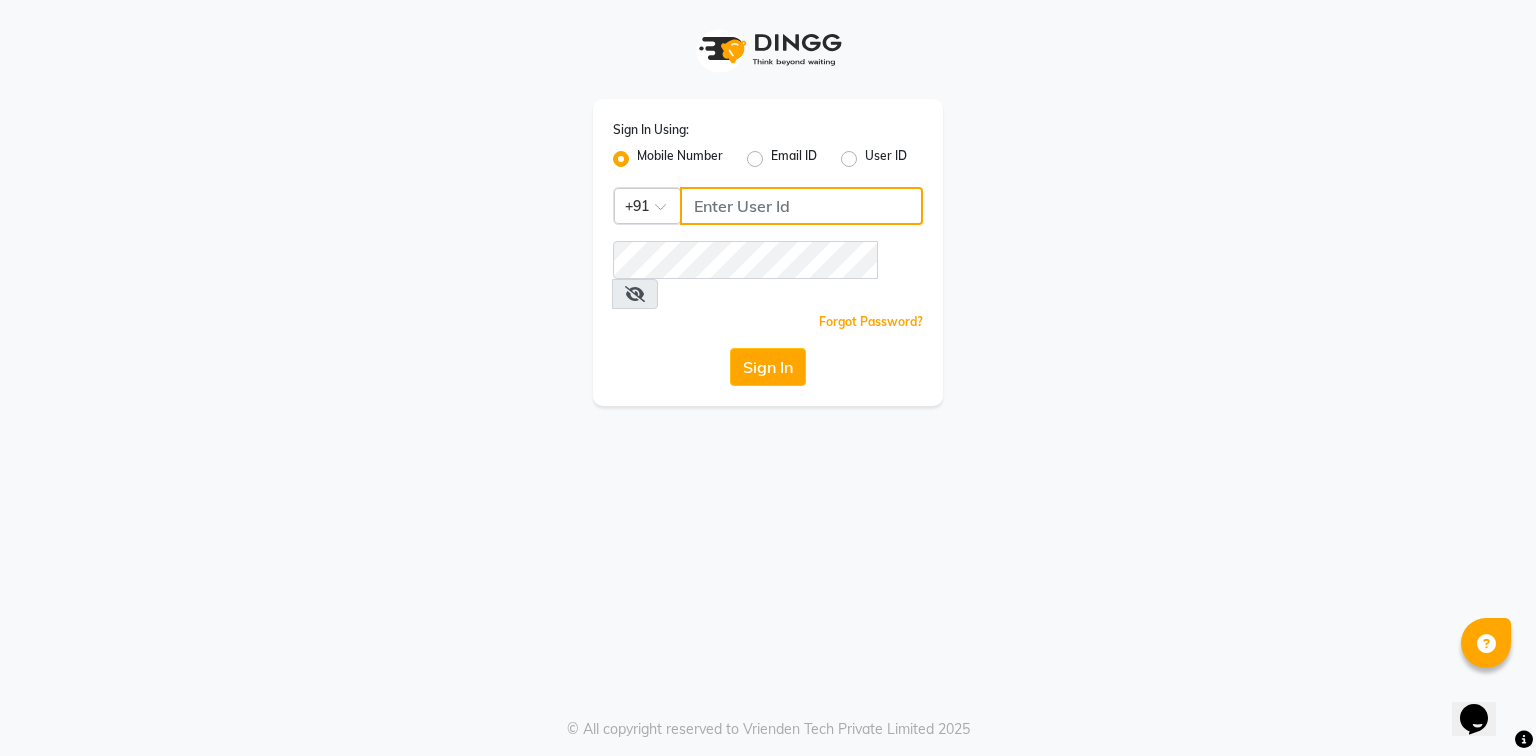 click 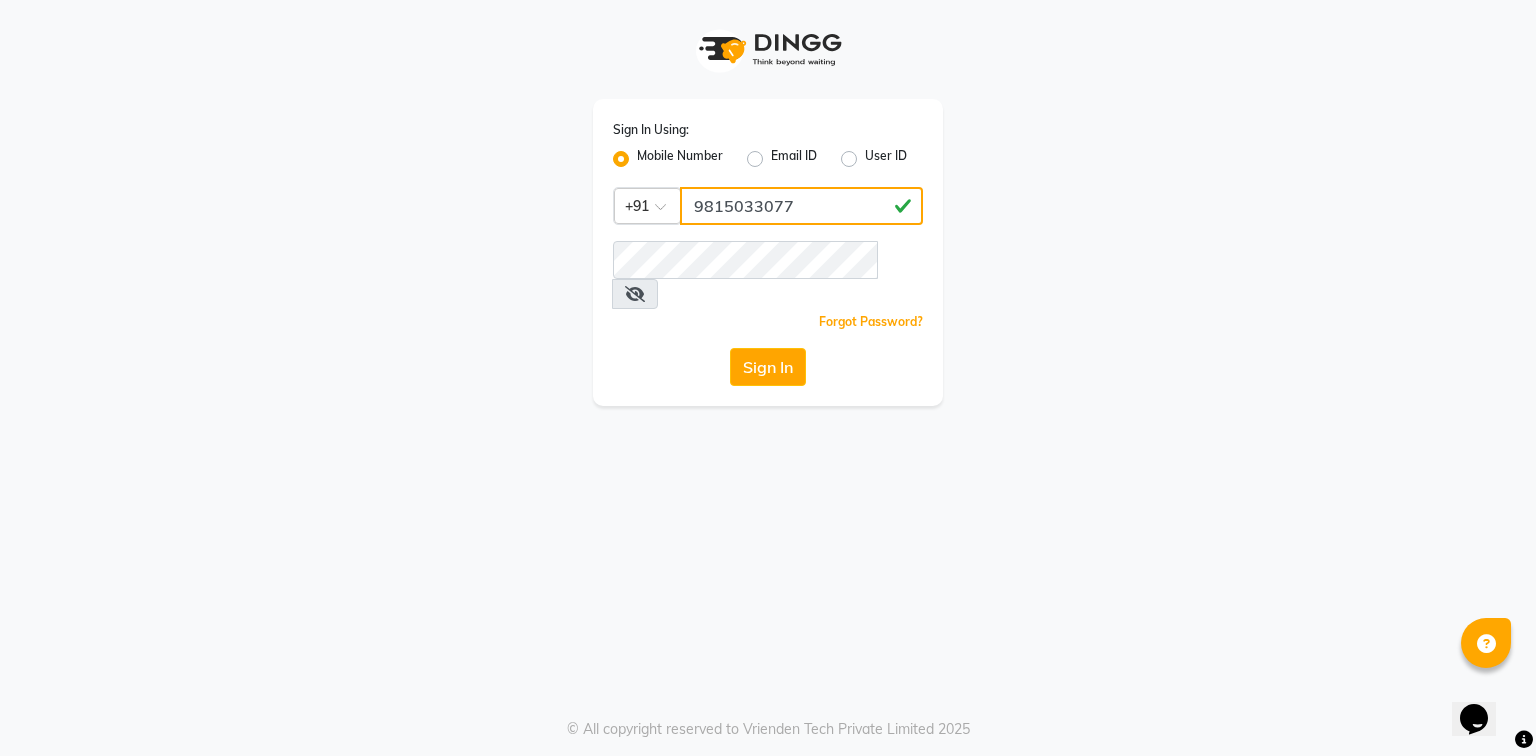 type on "9815033077" 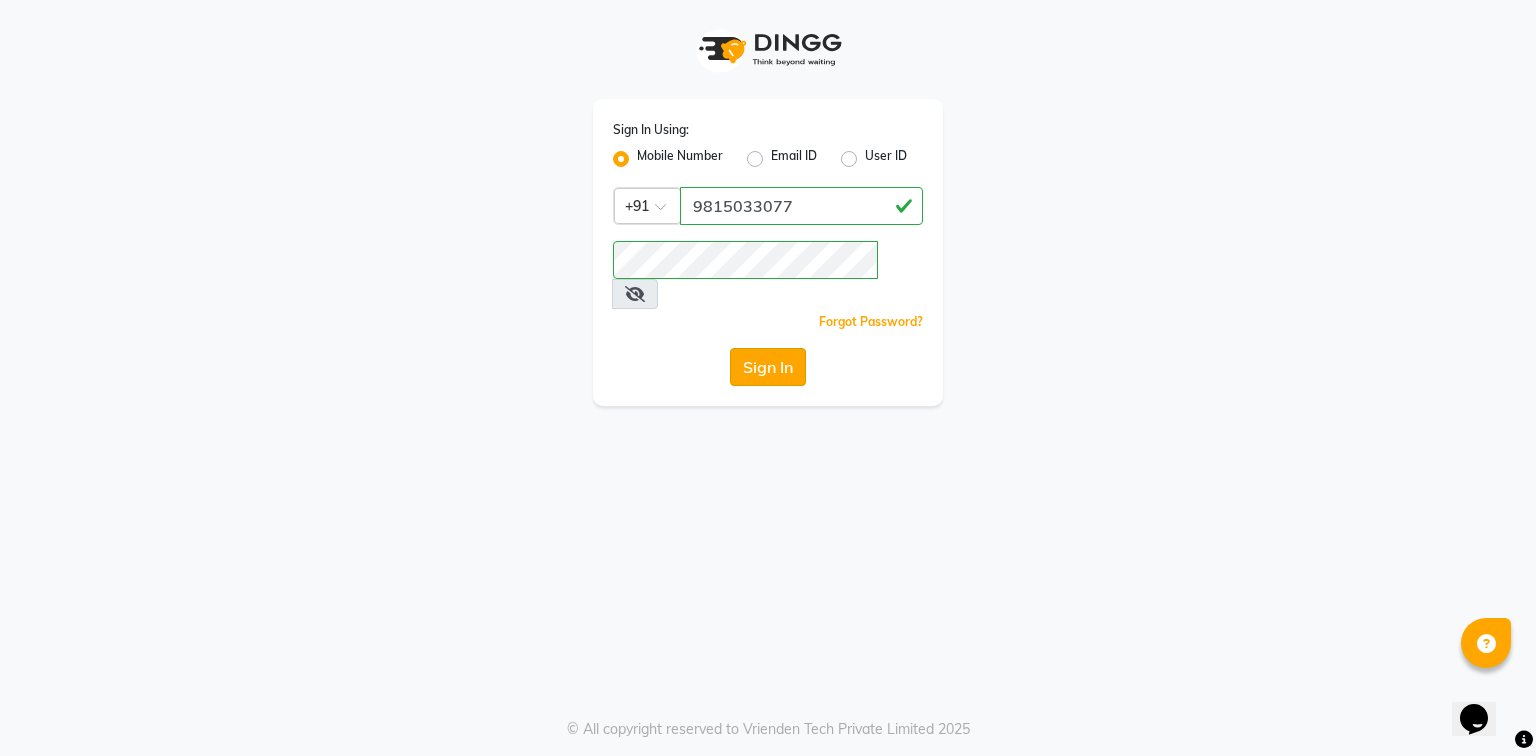 click on "Sign In" 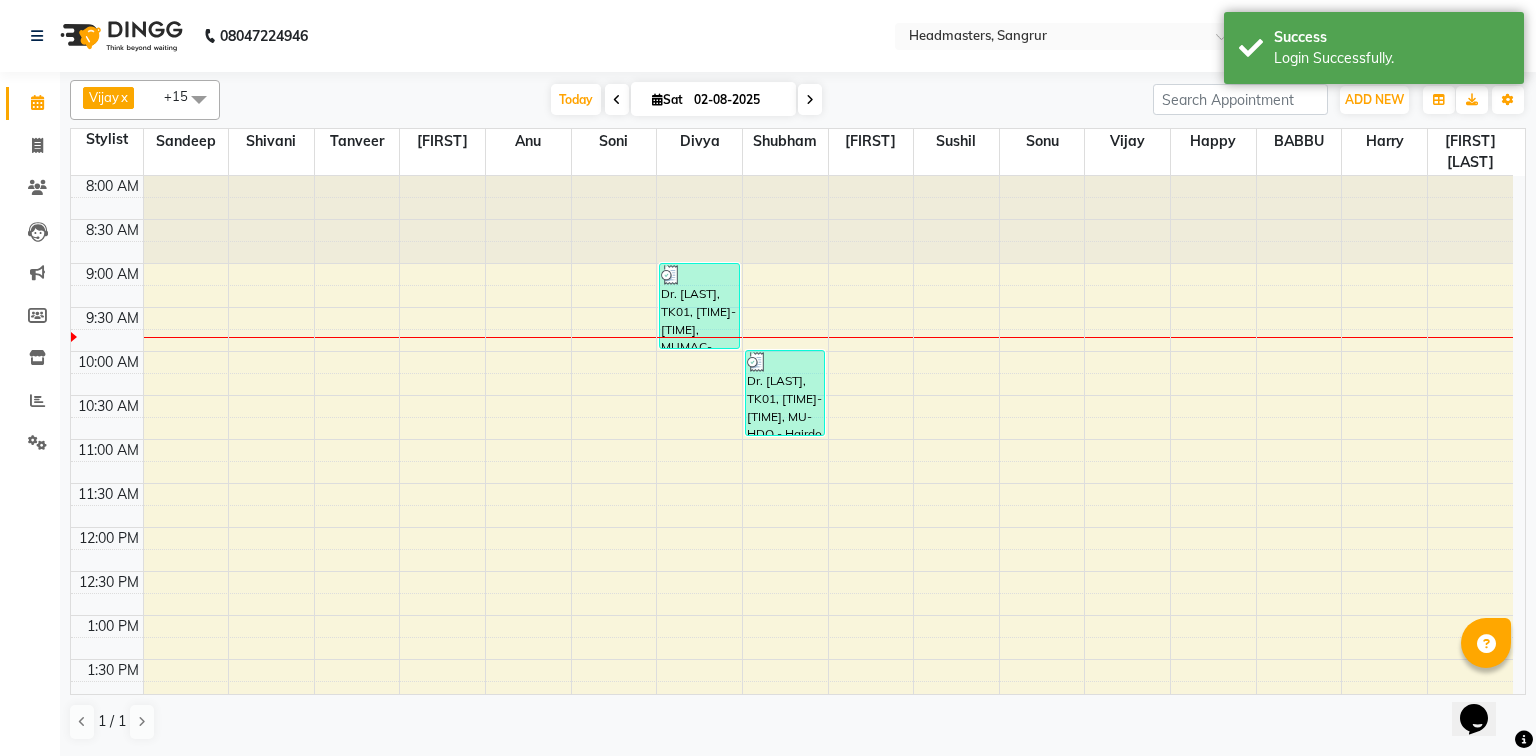 scroll, scrollTop: 0, scrollLeft: 0, axis: both 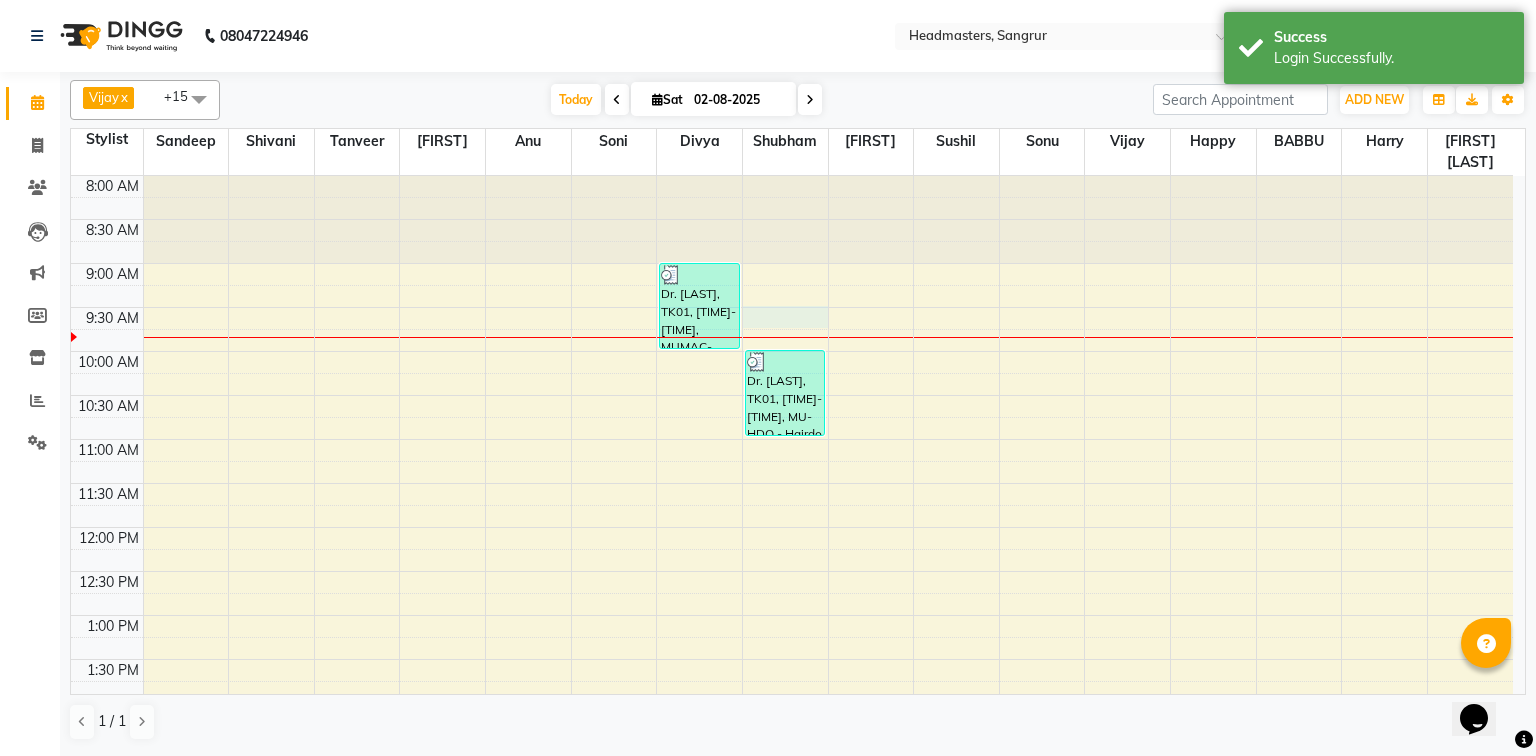 click on "Dr. [LAST], TK01, [TIME]-[TIME], MUMAC-PARTY  - MAC - PARTY     Dr. [LAST], TK01, [TIME]-[TIME], MU-HDO  - Hairdo" at bounding box center [792, 747] 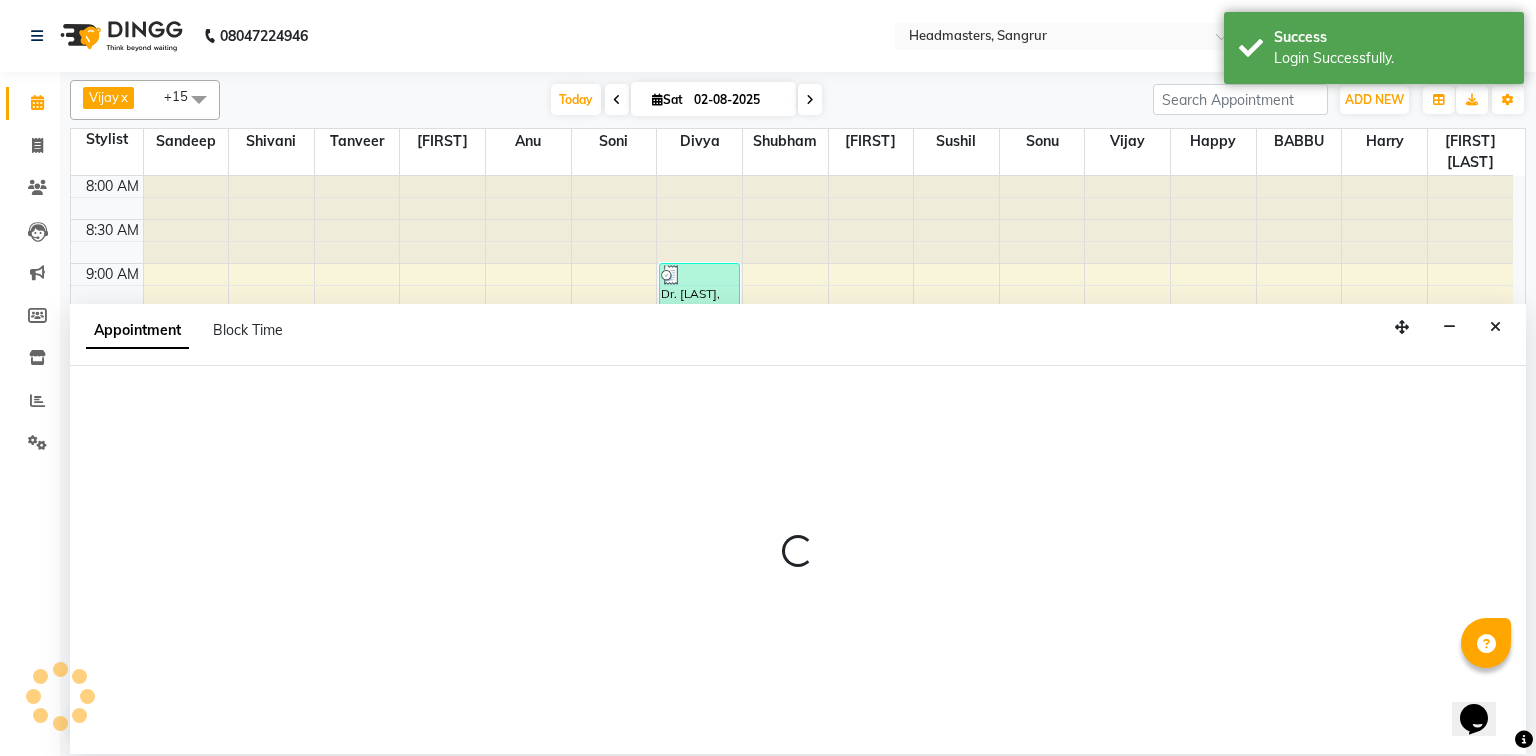 select on "60885" 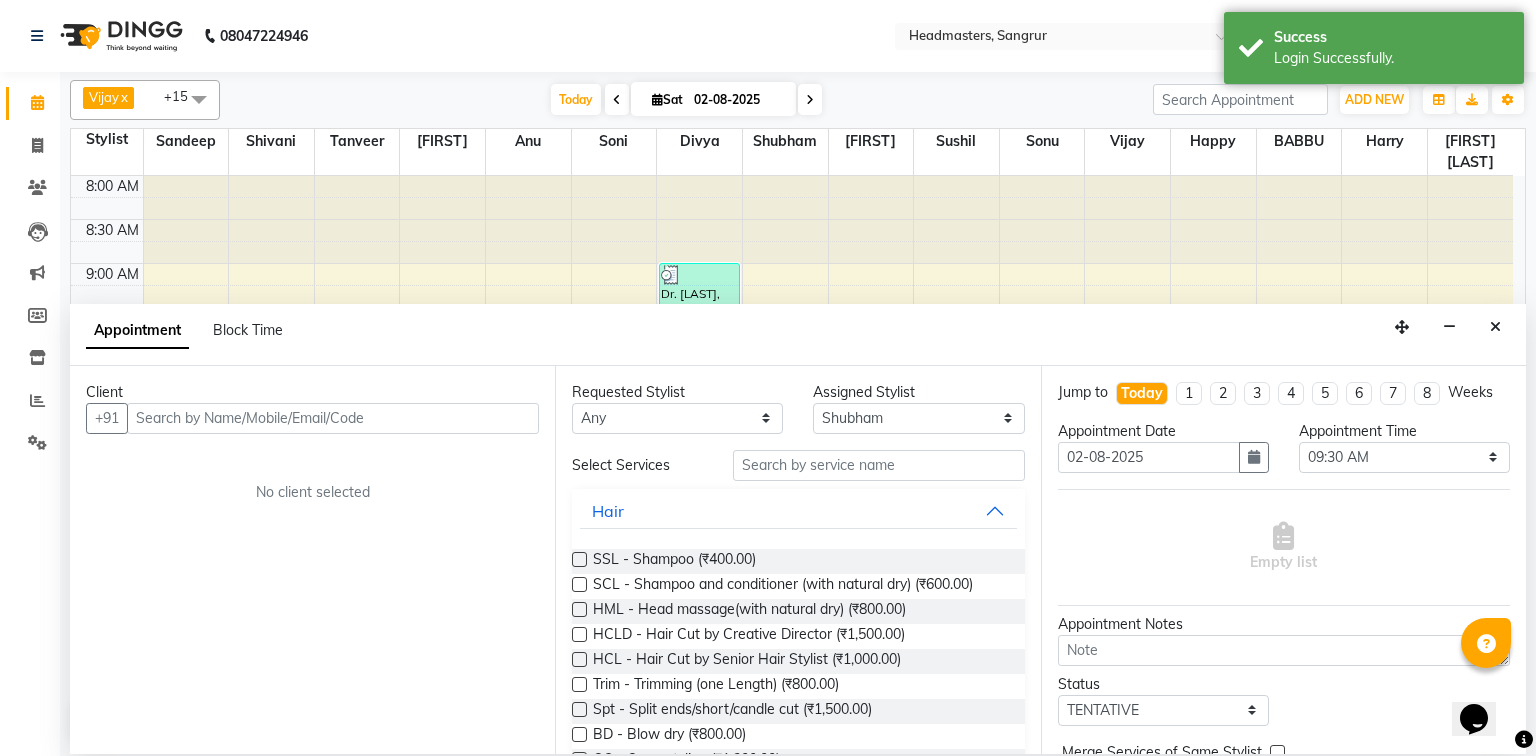 click at bounding box center (333, 418) 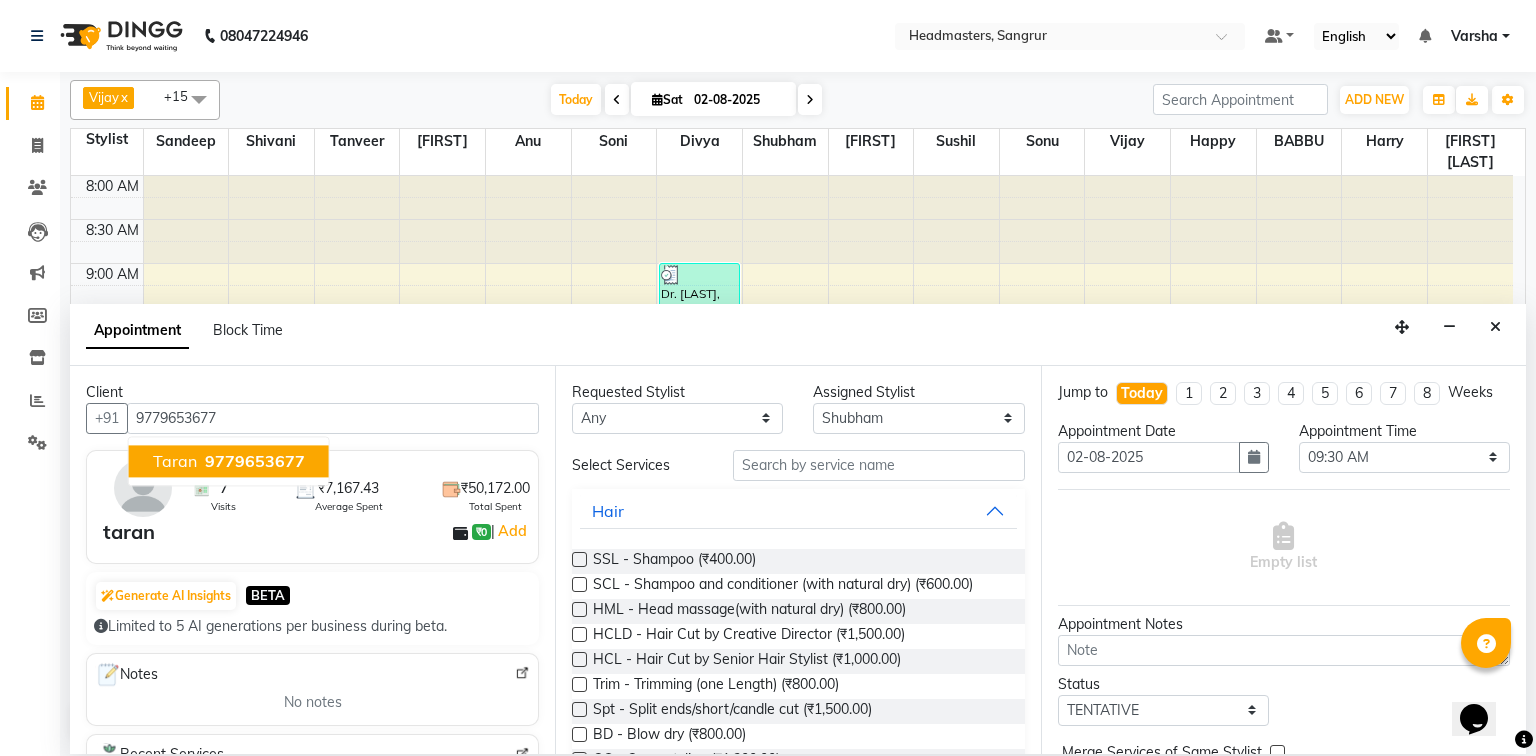 click on "9779653677" at bounding box center (255, 461) 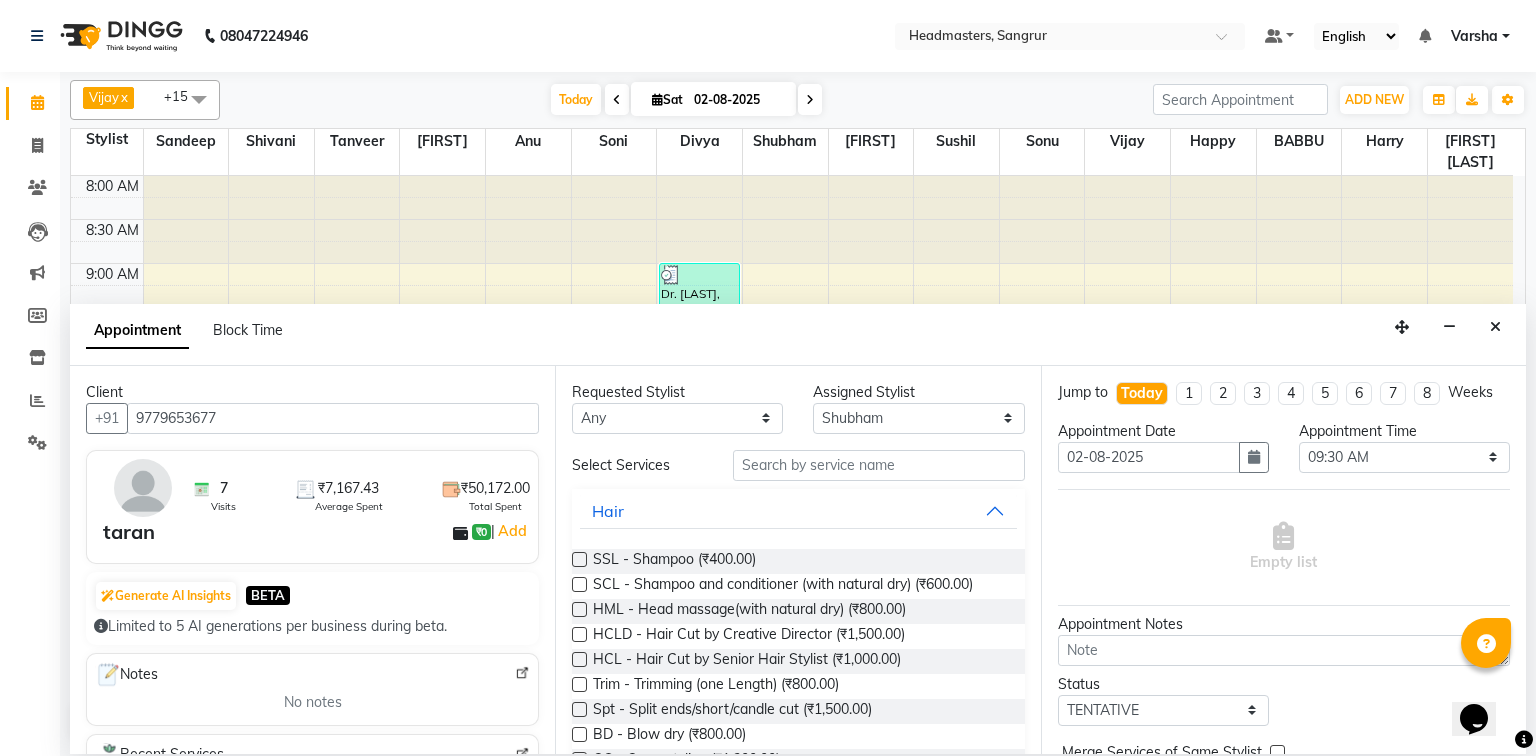 type on "9779653677" 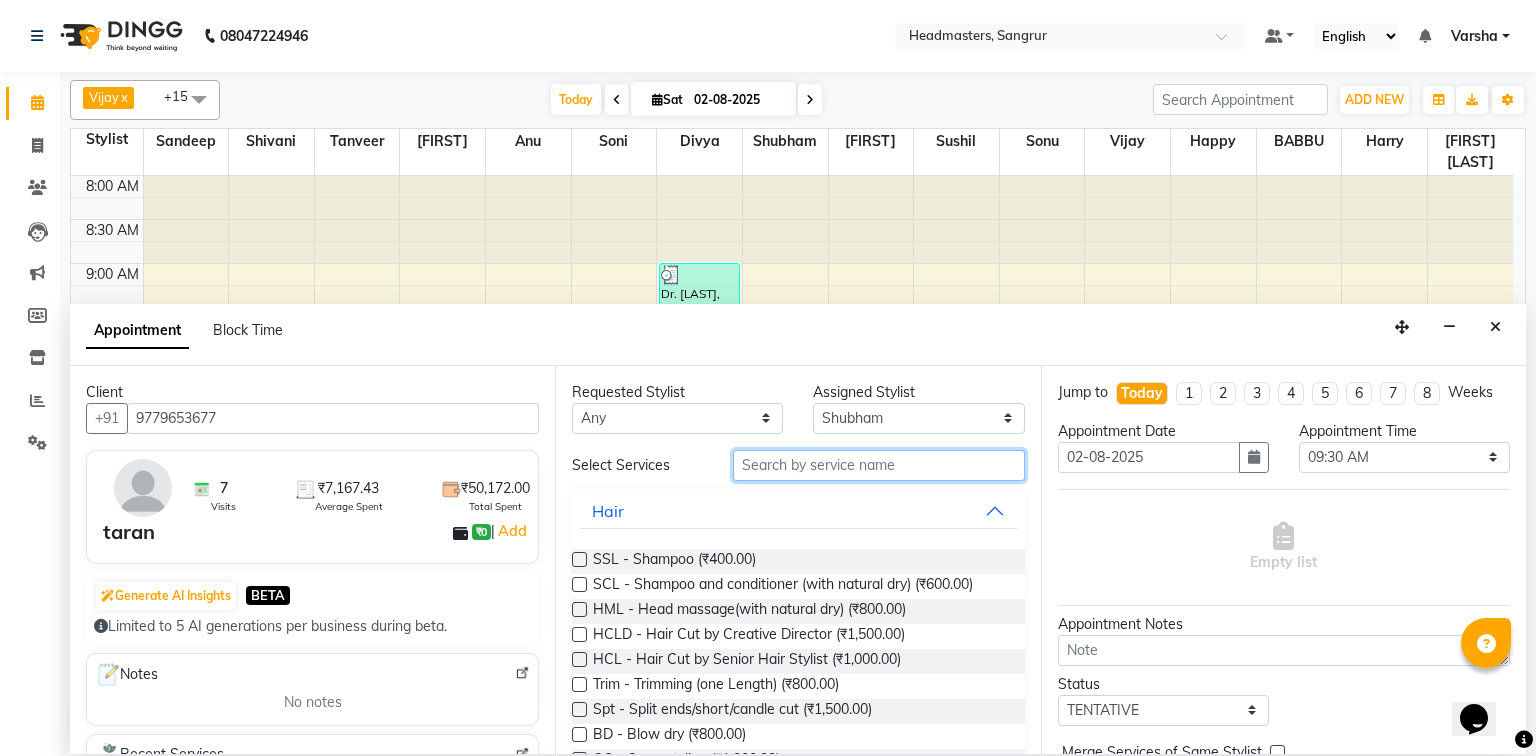 click at bounding box center [879, 465] 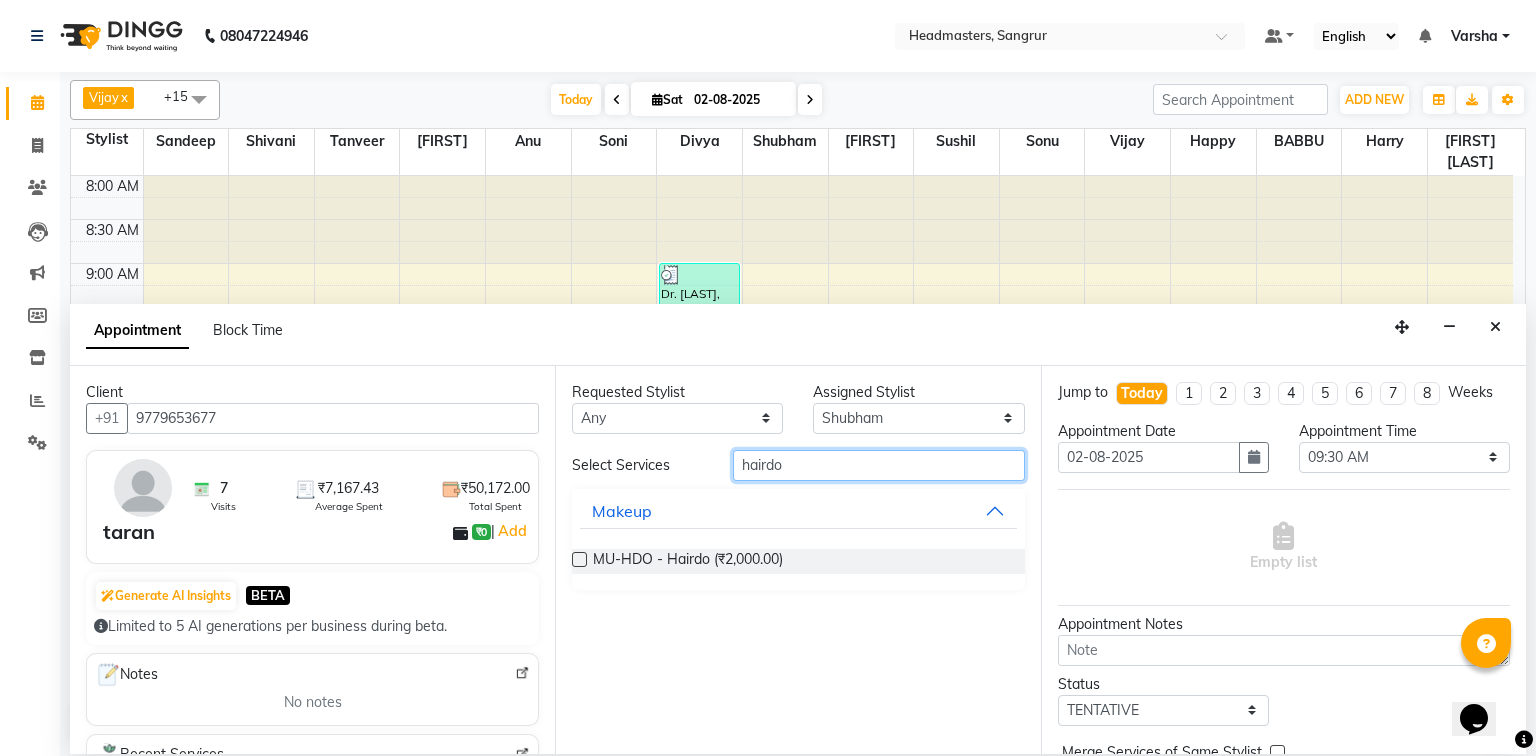 type on "hairdo" 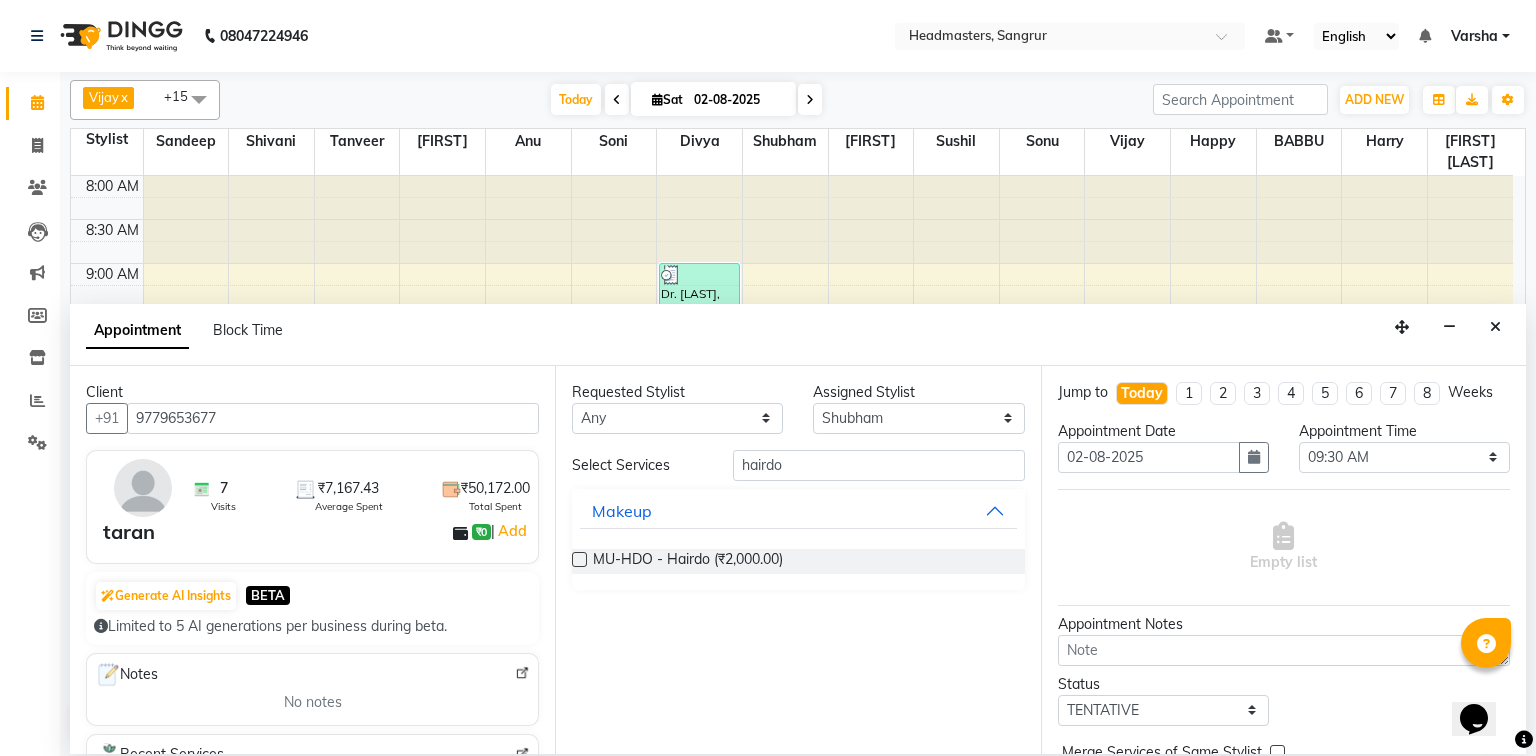 click at bounding box center [579, 559] 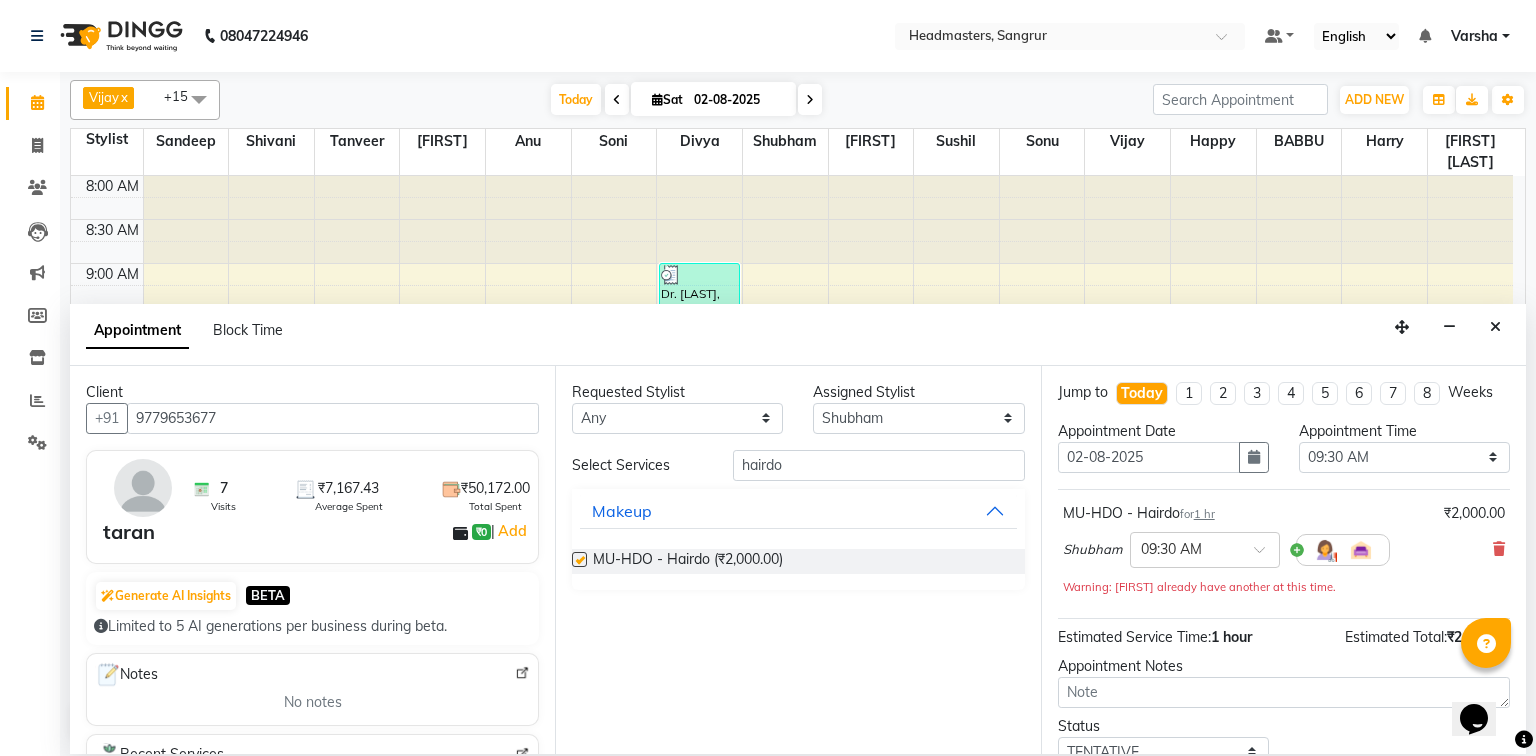 checkbox on "false" 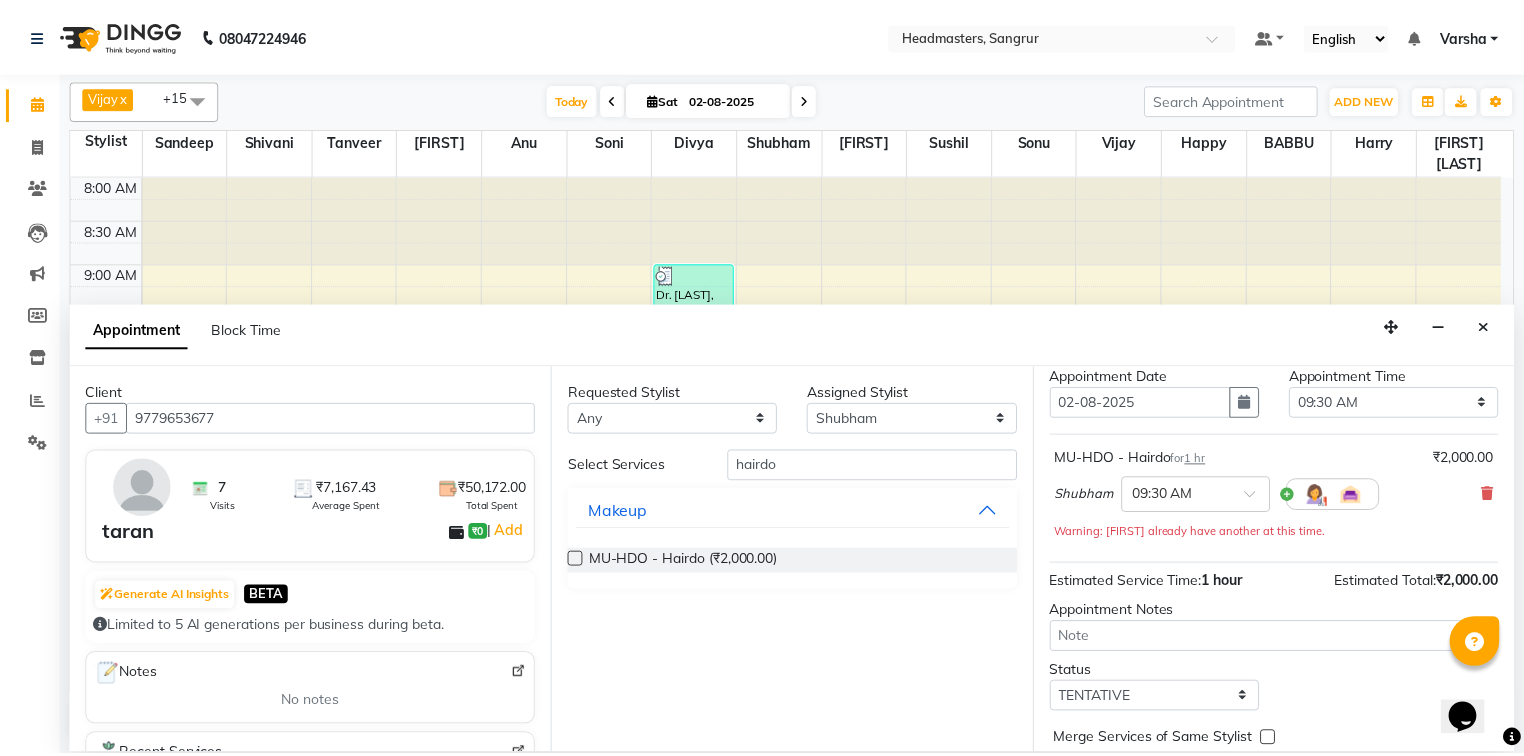 scroll, scrollTop: 106, scrollLeft: 0, axis: vertical 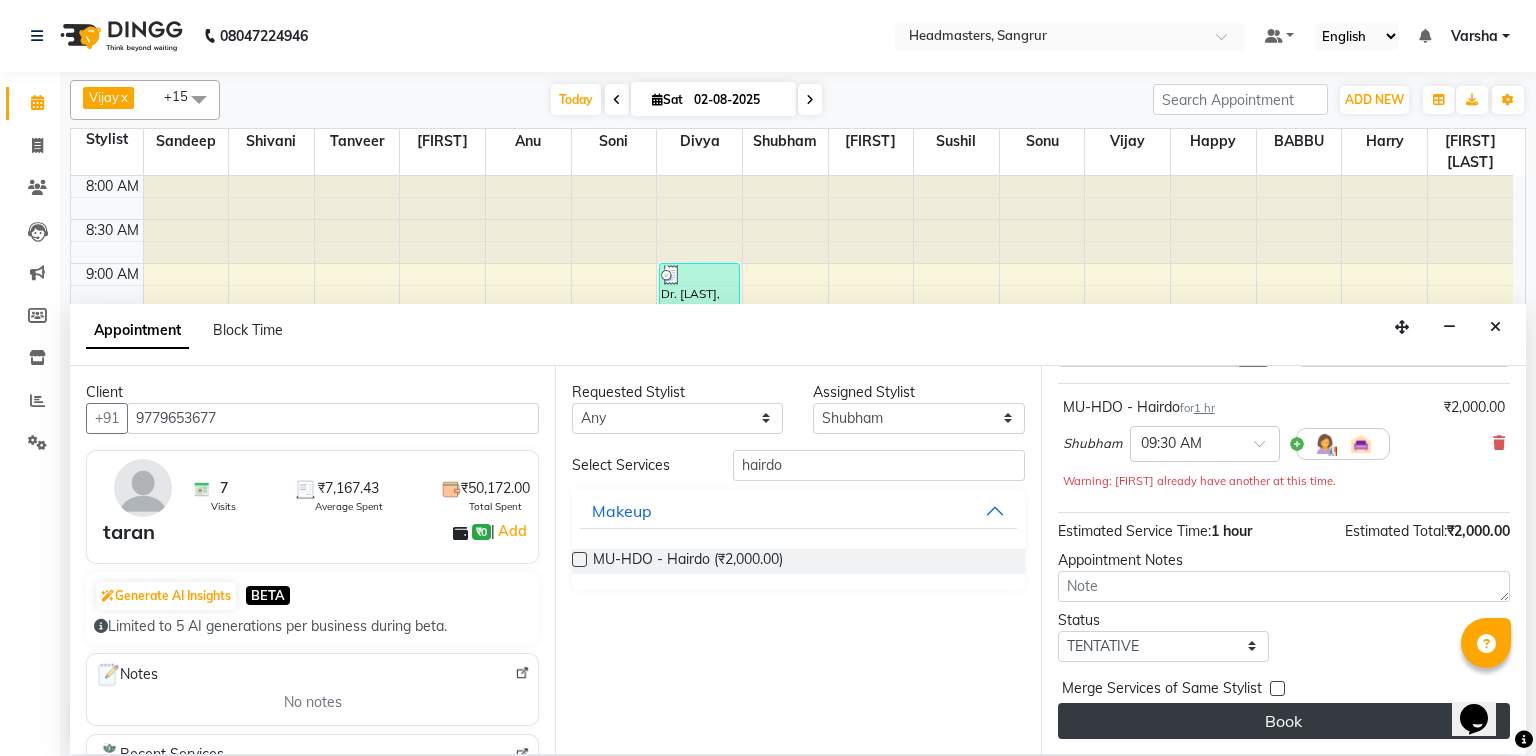 click on "Book" at bounding box center [1284, 721] 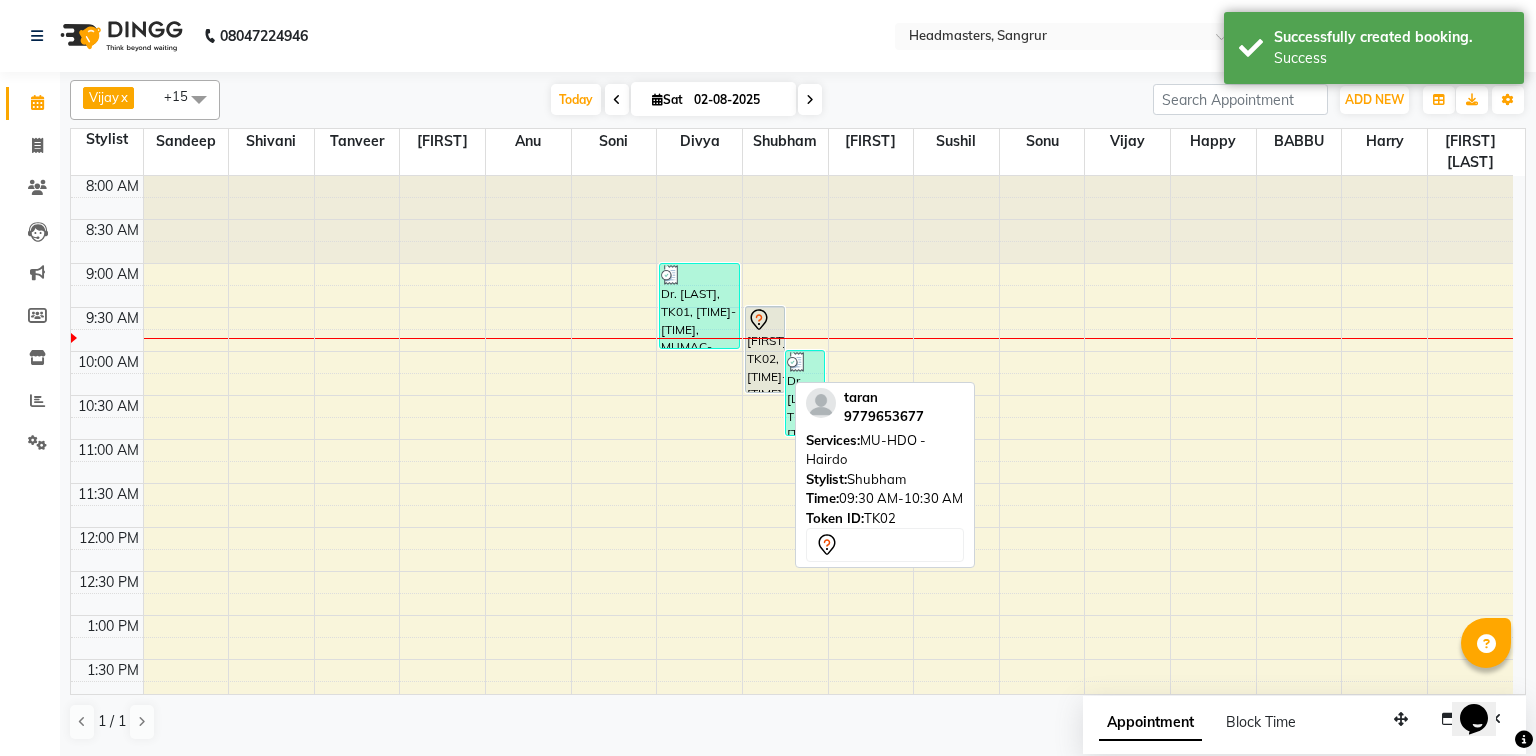 click on "[FIRST], TK02, [TIME]-[TIME], MU-HDO  - Hairdo" at bounding box center (765, 349) 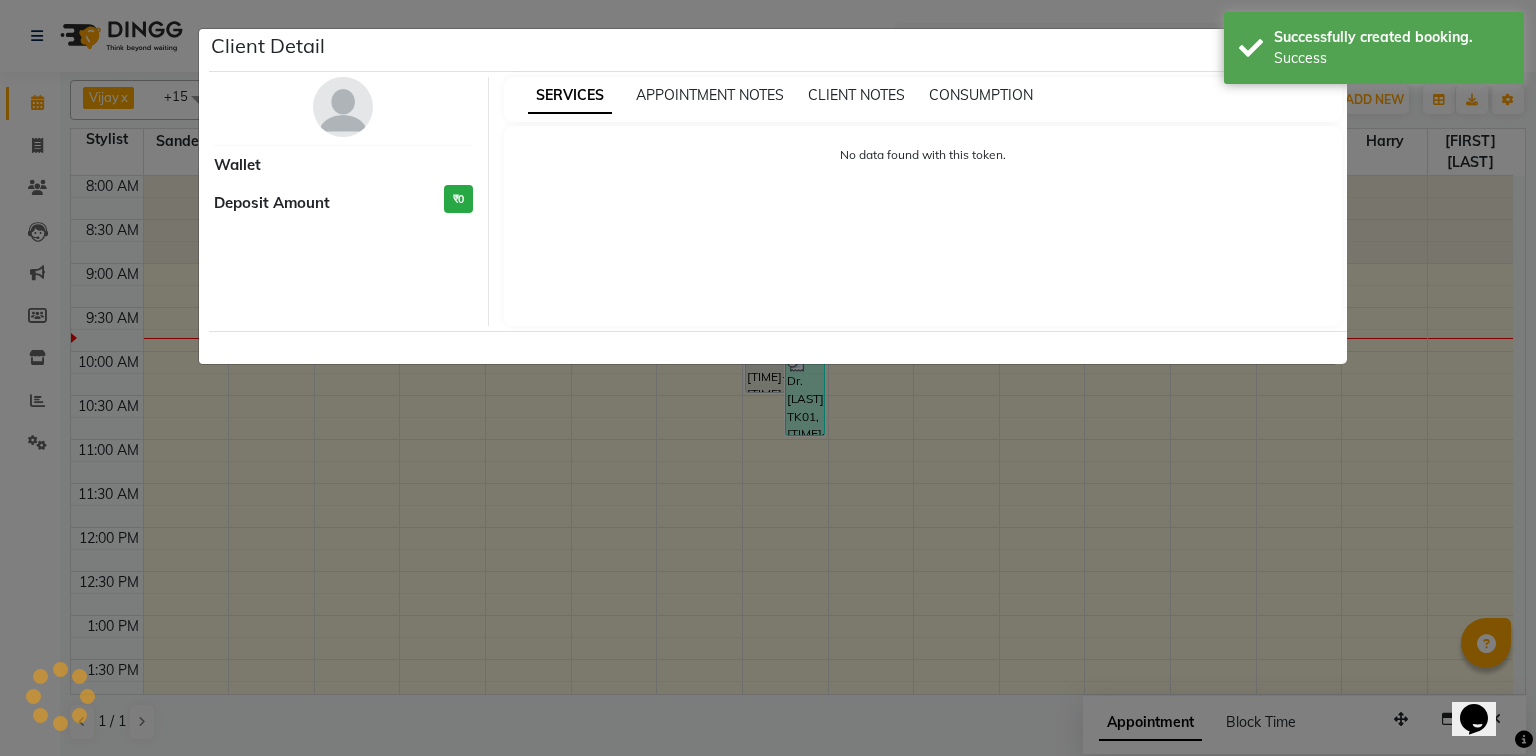 select on "7" 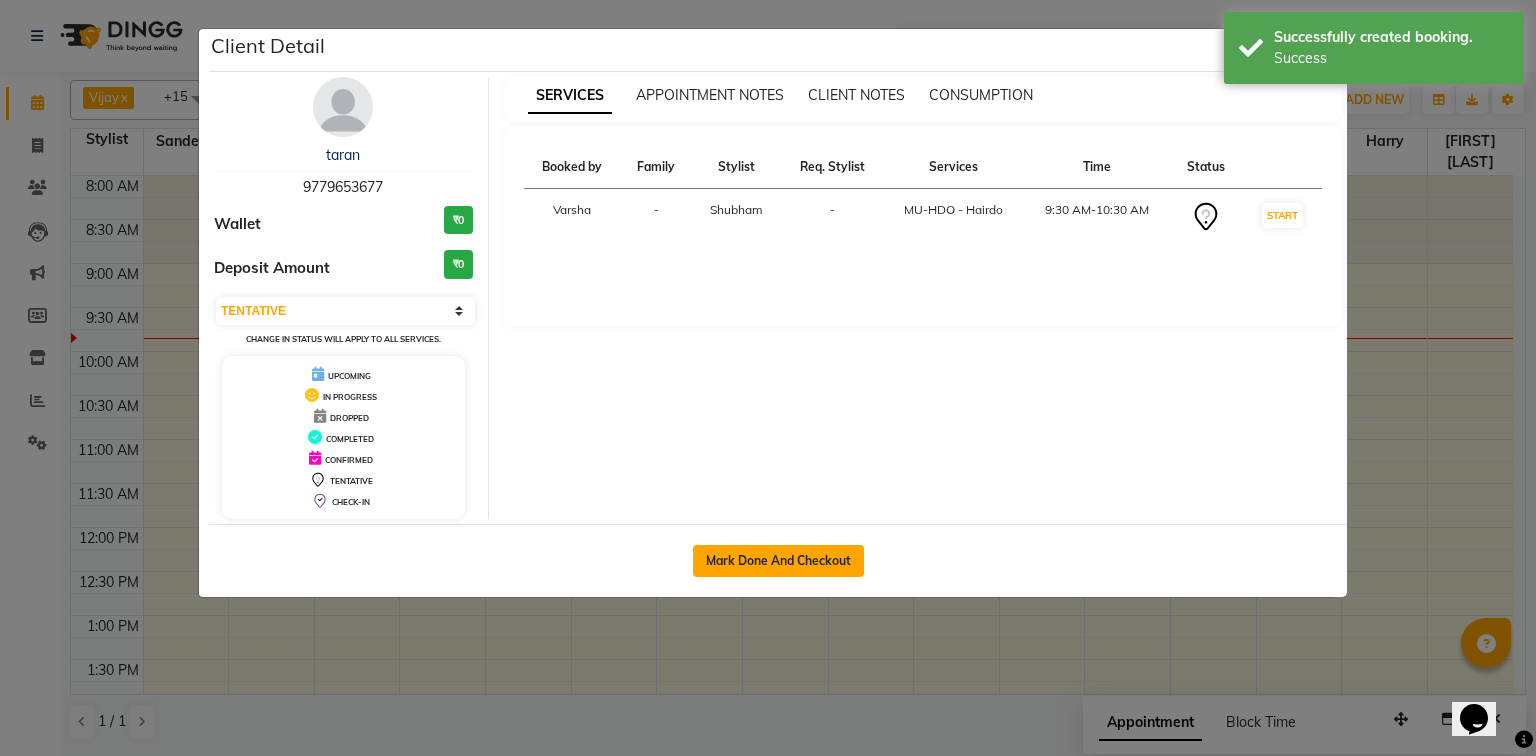 click on "Mark Done And Checkout" 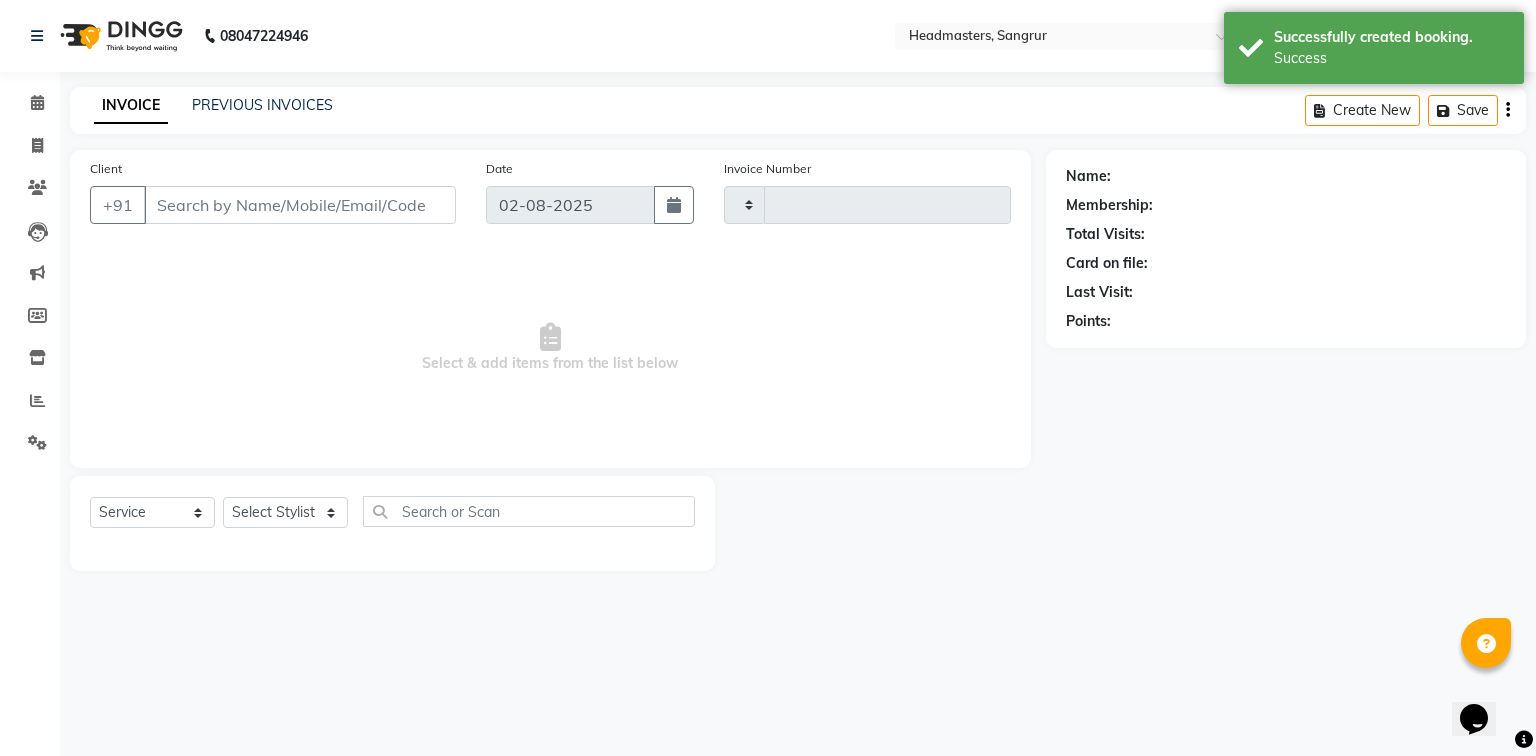 type on "3753" 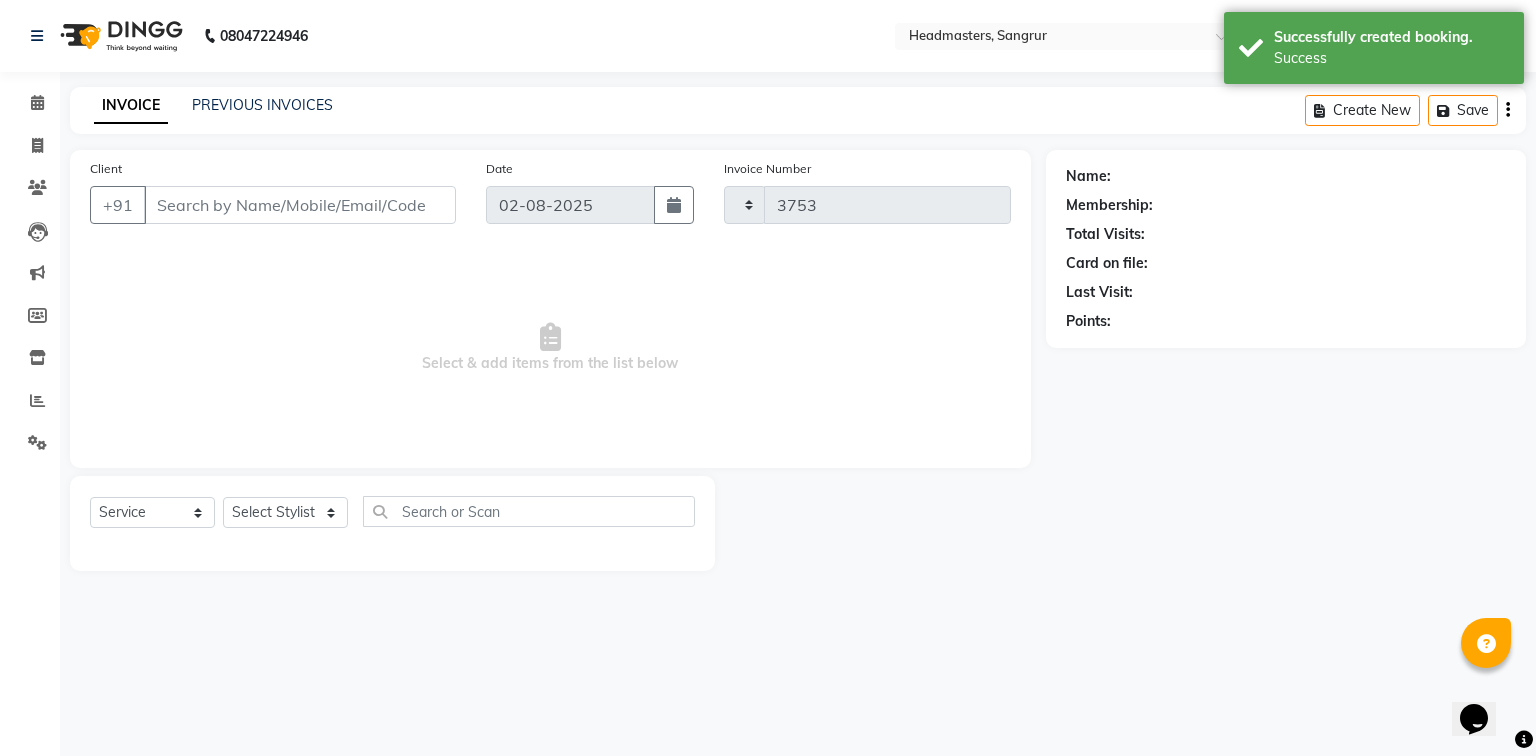 select on "7140" 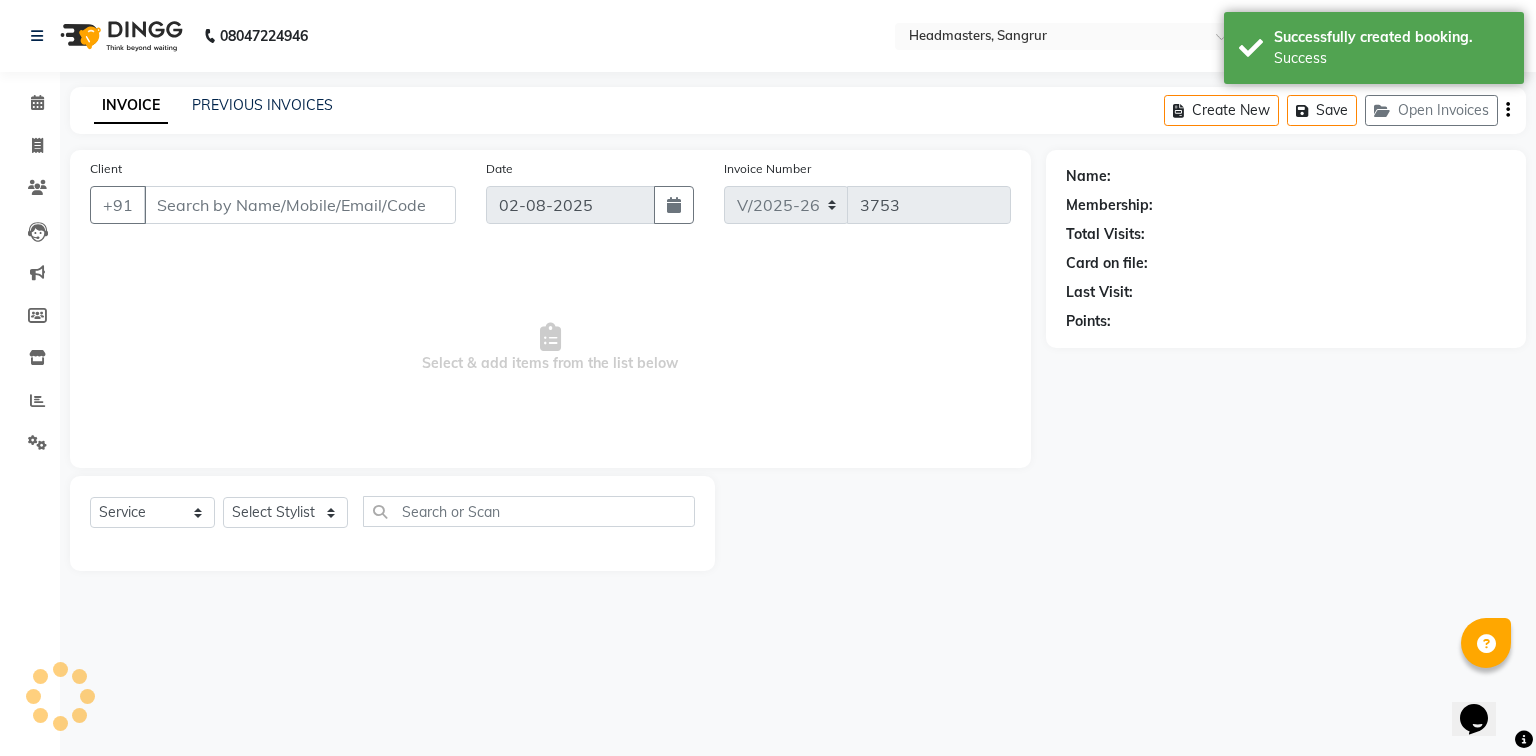 type on "9779653677" 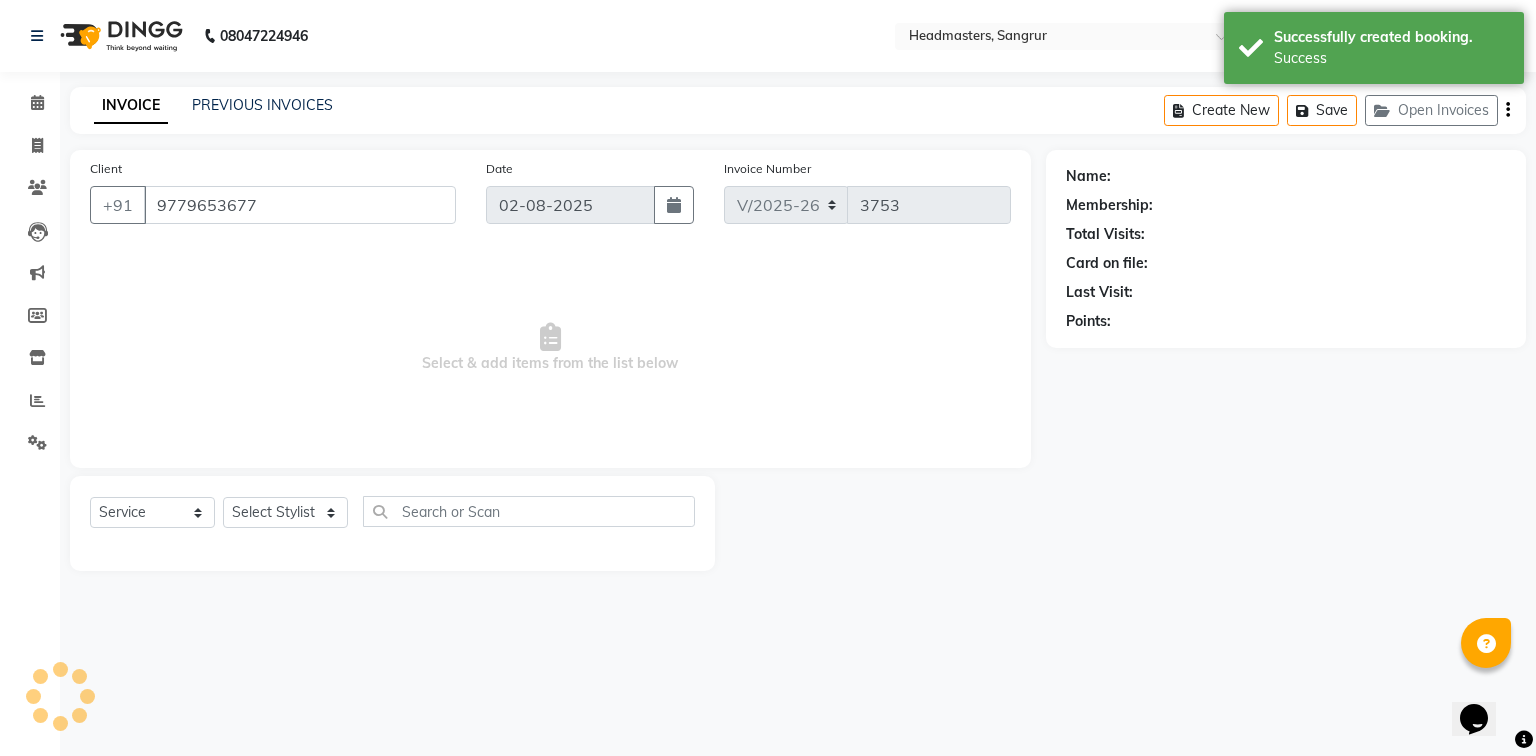 select on "60885" 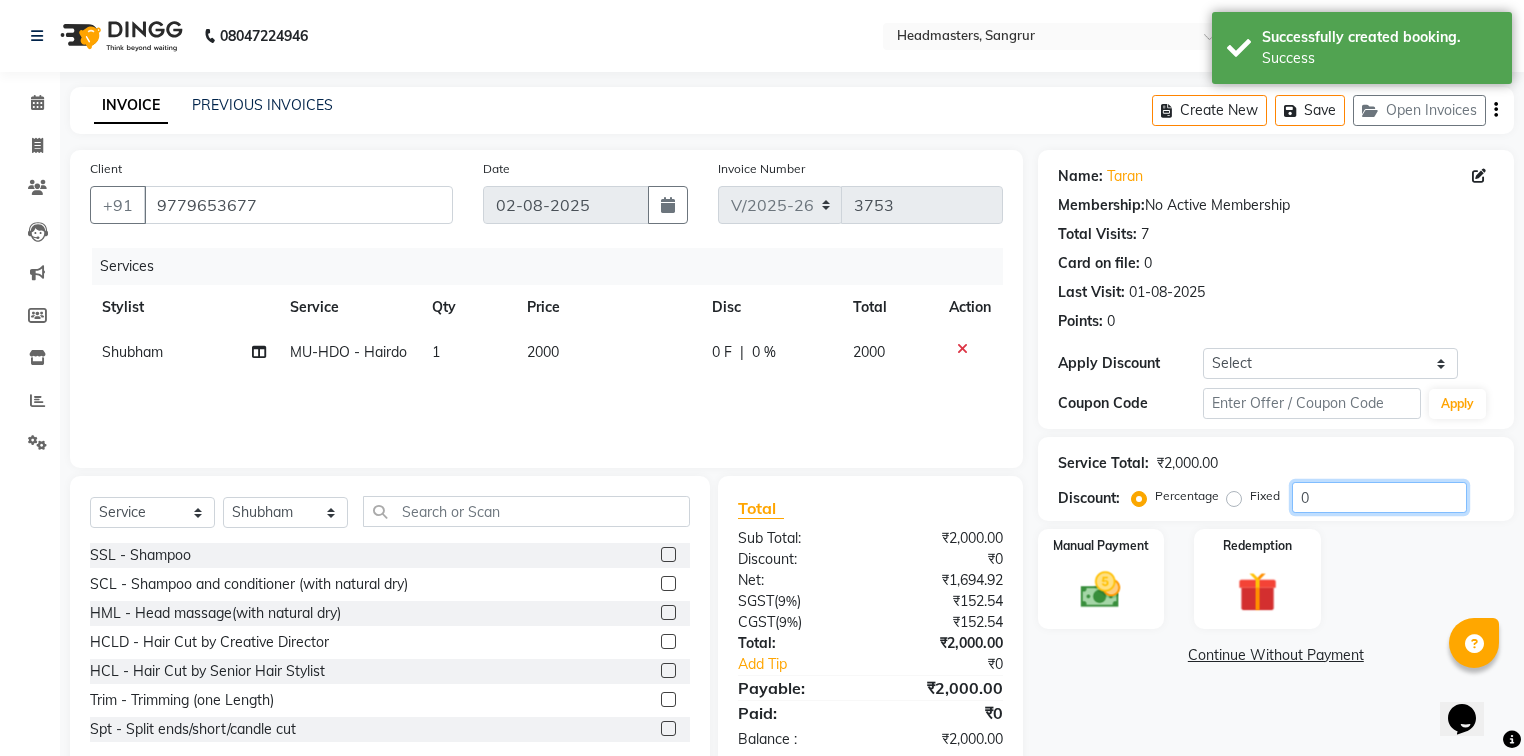 click on "0" 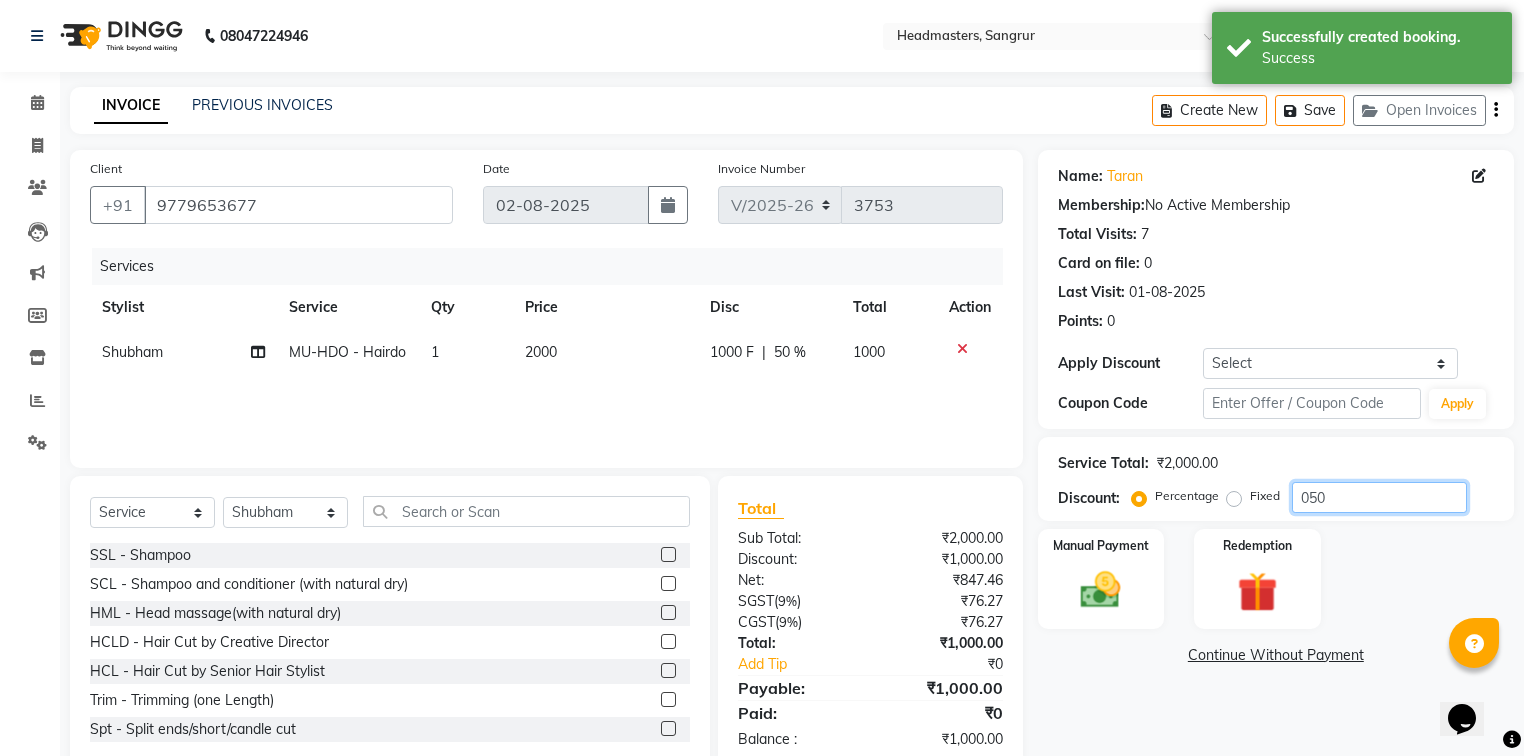 type on "050" 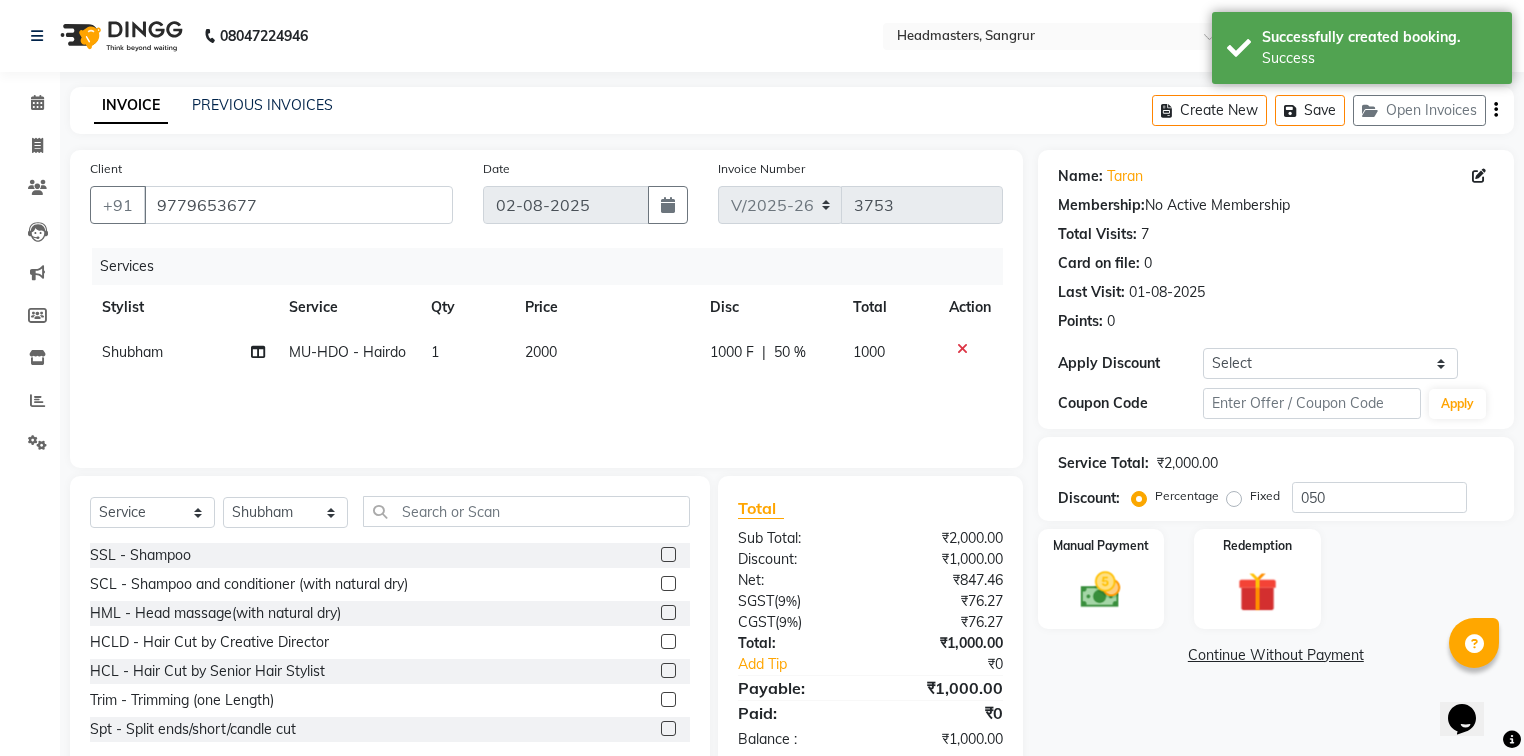 click on "Name: [FIRST]  Membership:  No Active Membership  Total Visits:  7 Card on file:  0 Last Visit:   [DATE] Points:   0  Apply Discount Select Coupon → Wrong Job Card  Coupon → Complimentary  Coupon → Correction  Coupon → First Wash  Coupon → Free Of Cost  Coupon → Staff Service  Coupon → Service Not Done  Coupon → Already Paid  Coupon → Double Job Card  Coupon Code Apply Service Total:  ₹2,000.00  Discount:  Percentage   Fixed  050 Manual Payment Redemption  Continue Without Payment" 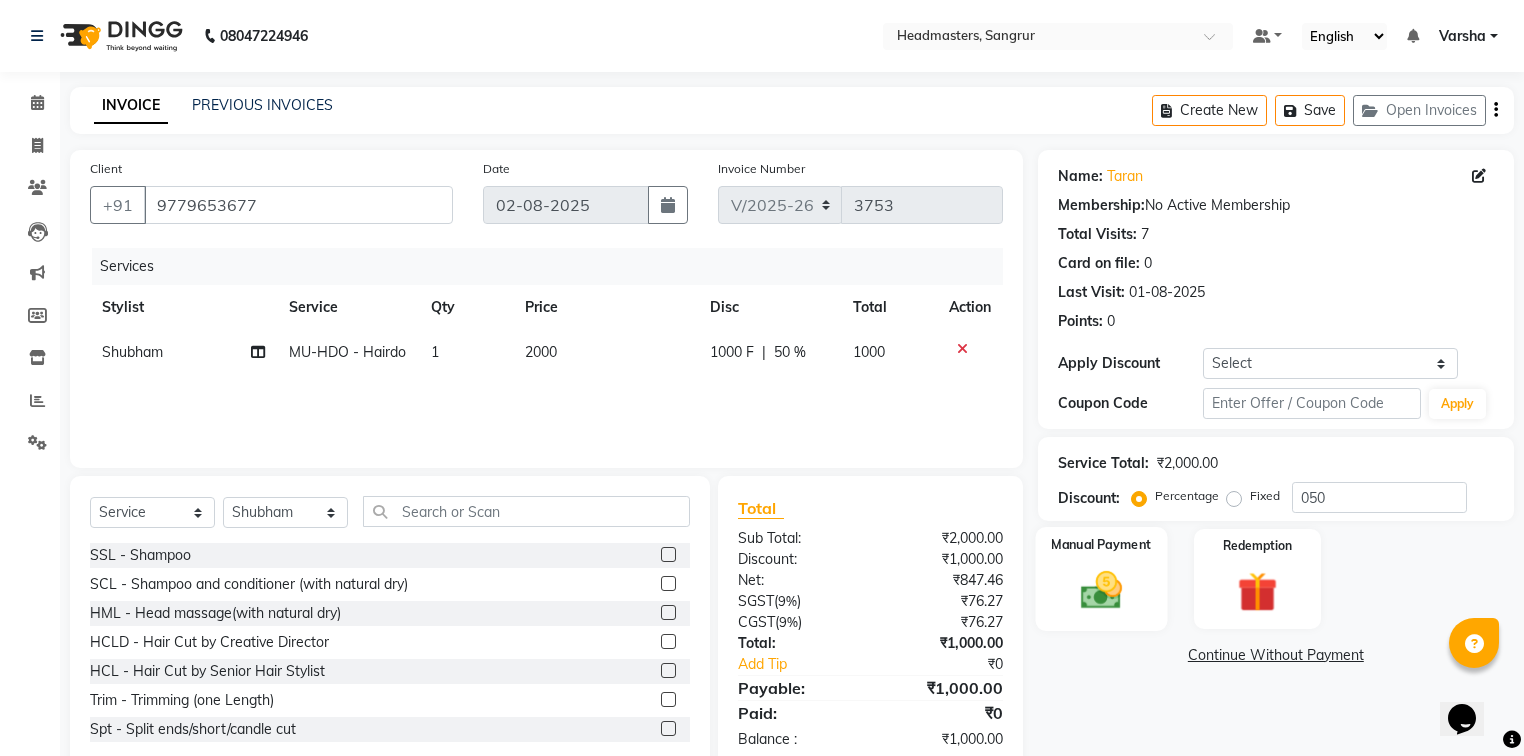 click 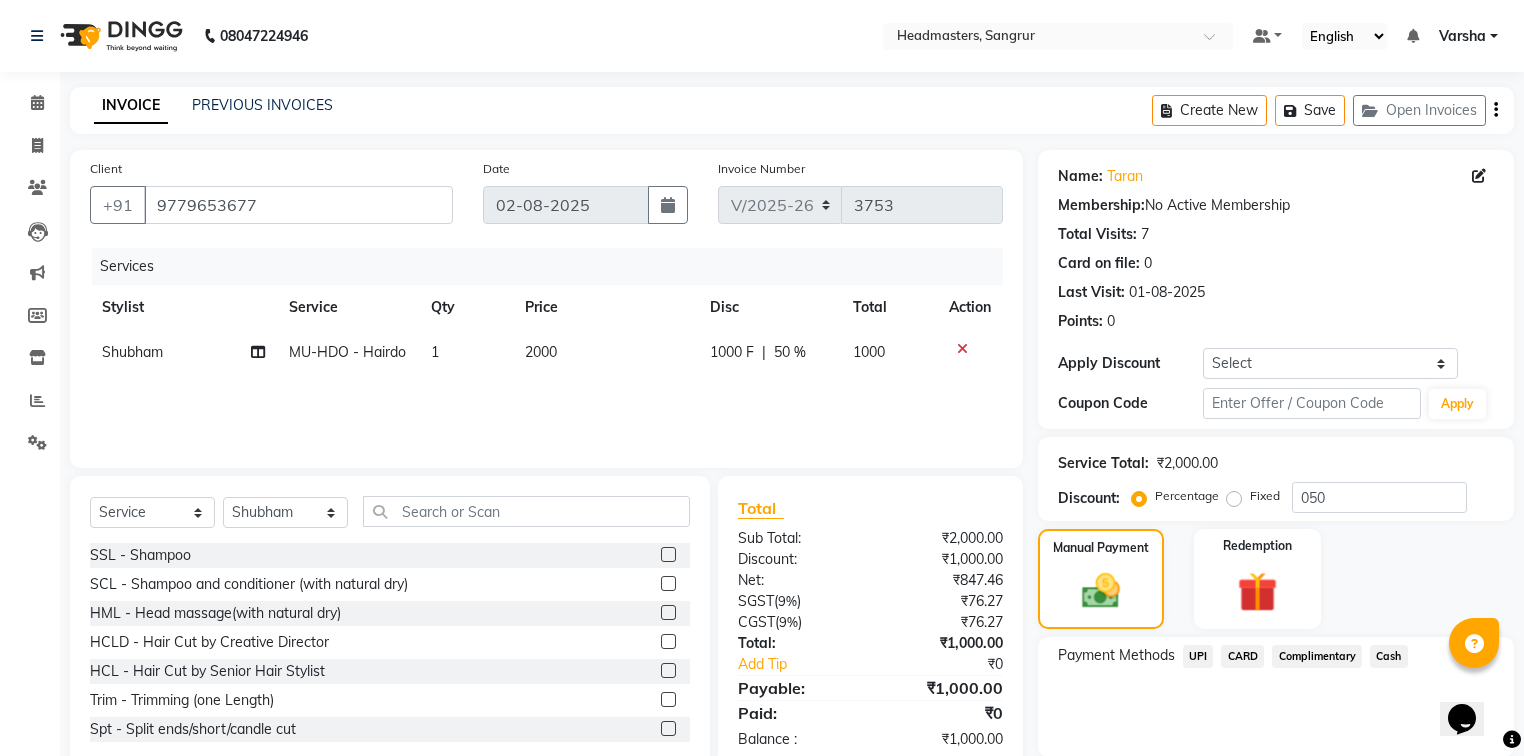 click on "UPI" 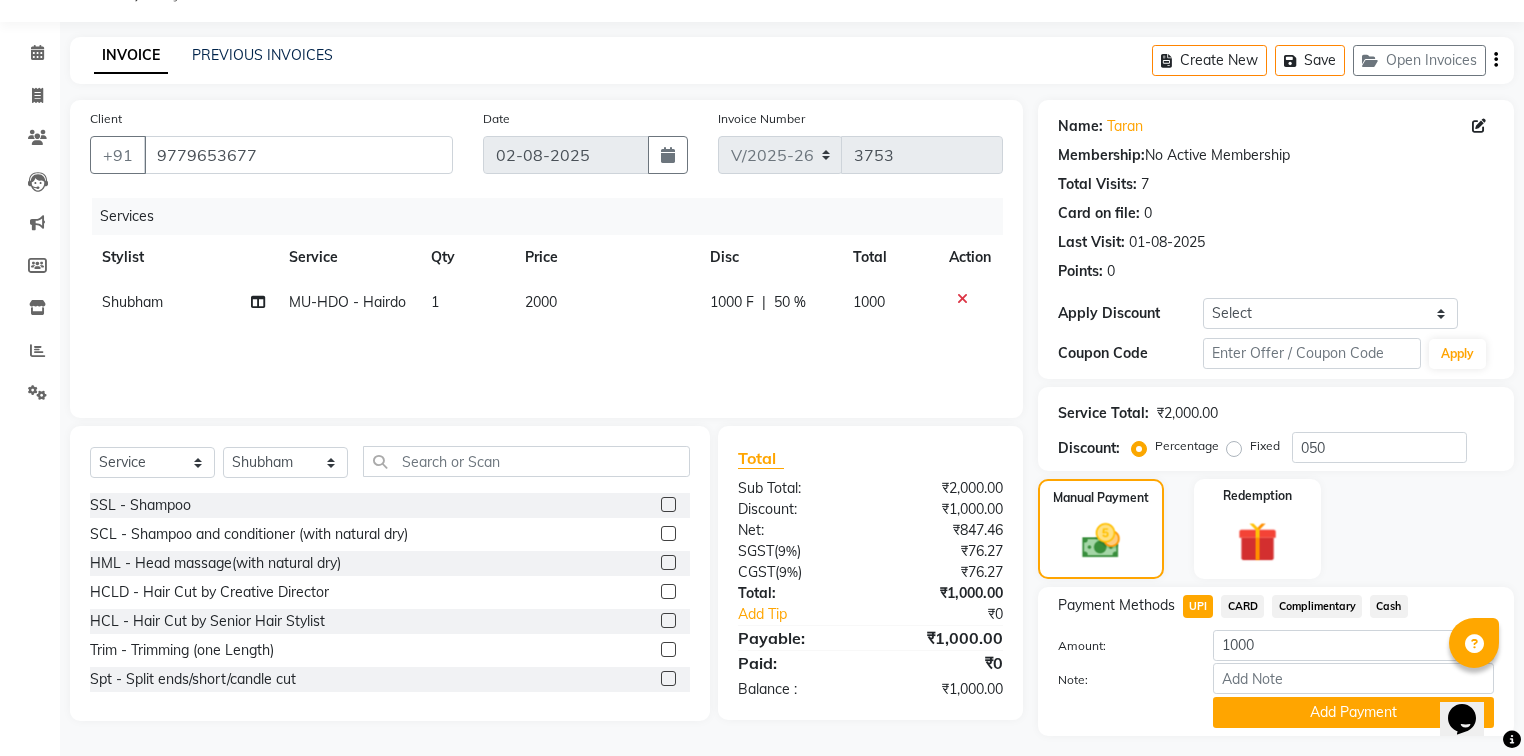 scroll, scrollTop: 102, scrollLeft: 0, axis: vertical 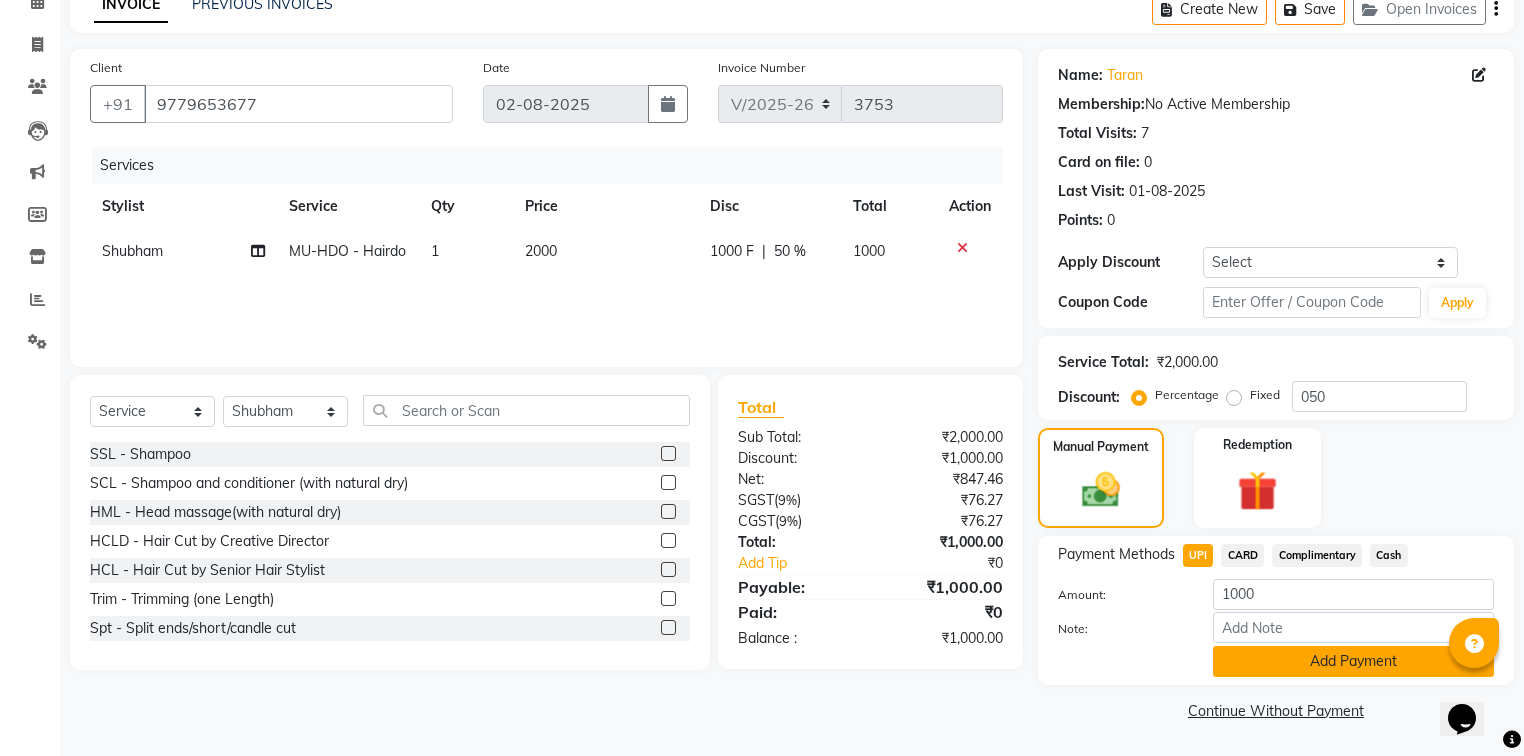 click on "Add Payment" 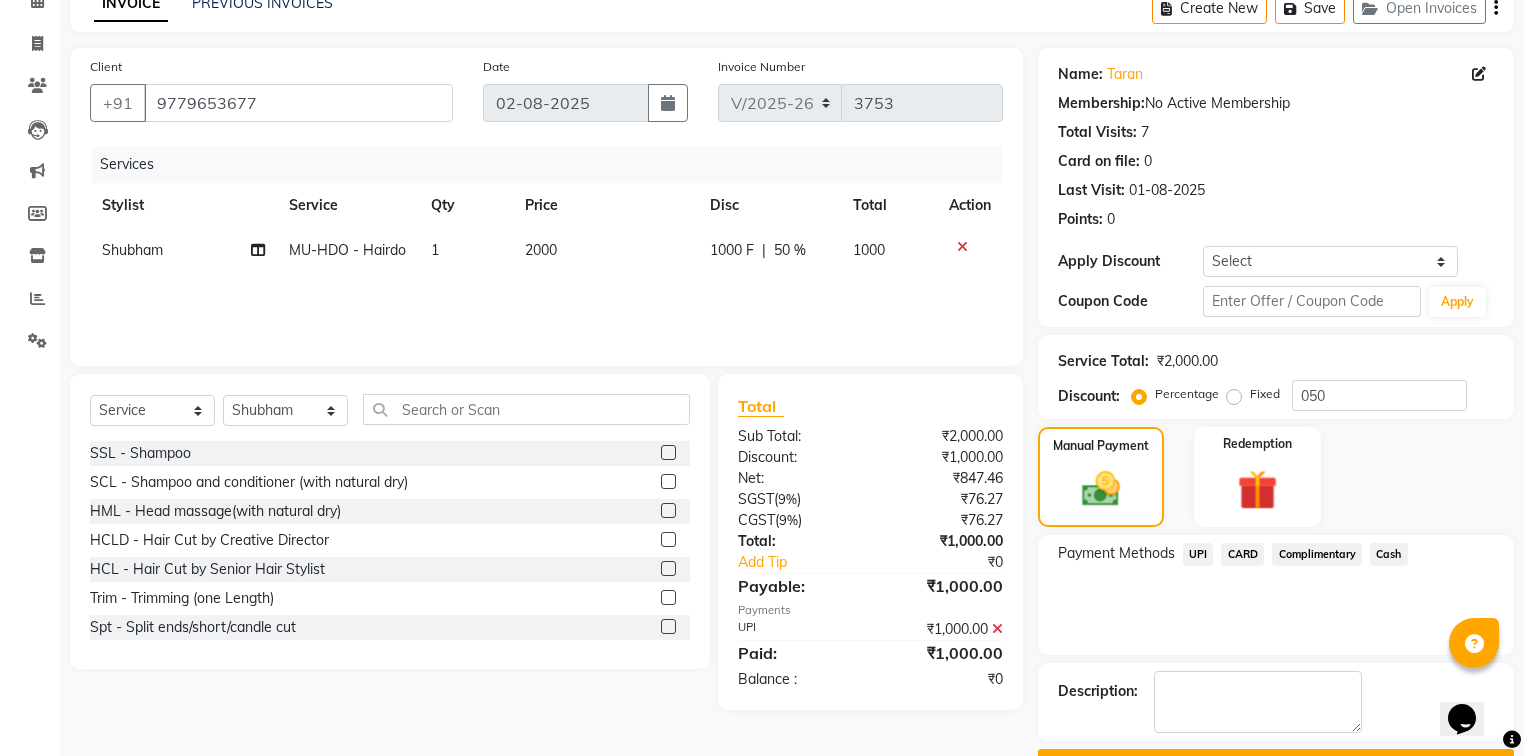 scroll, scrollTop: 154, scrollLeft: 0, axis: vertical 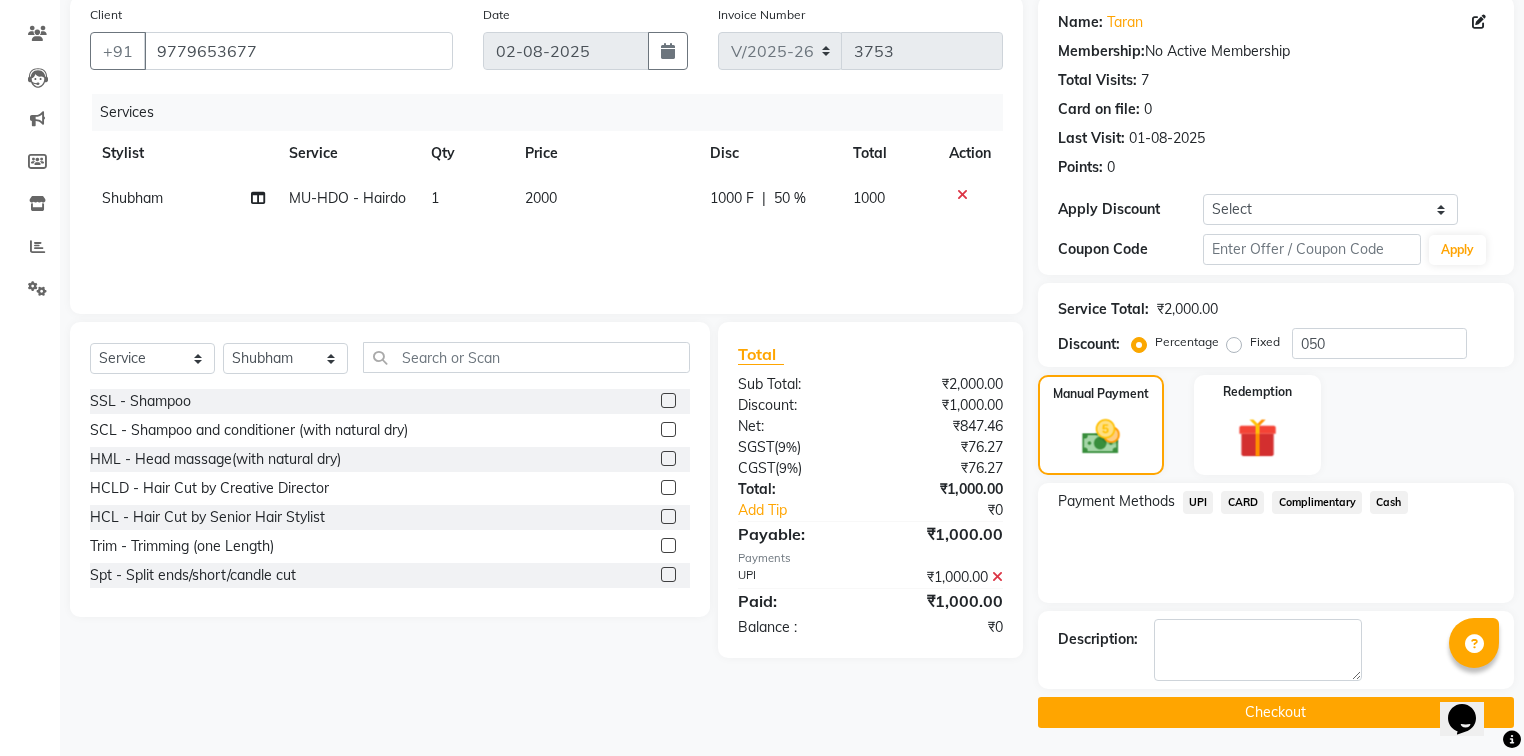 click on "Checkout" 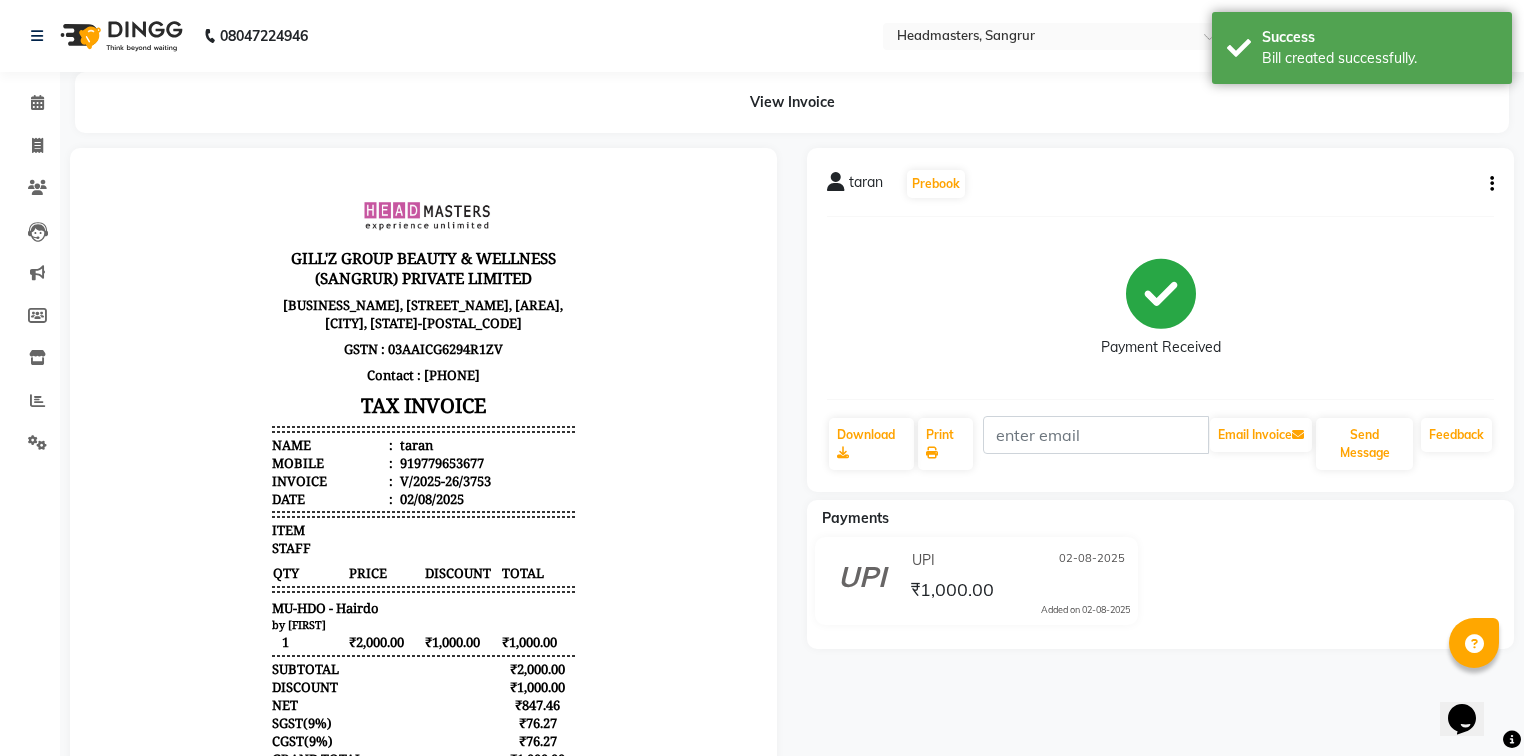 scroll, scrollTop: 0, scrollLeft: 0, axis: both 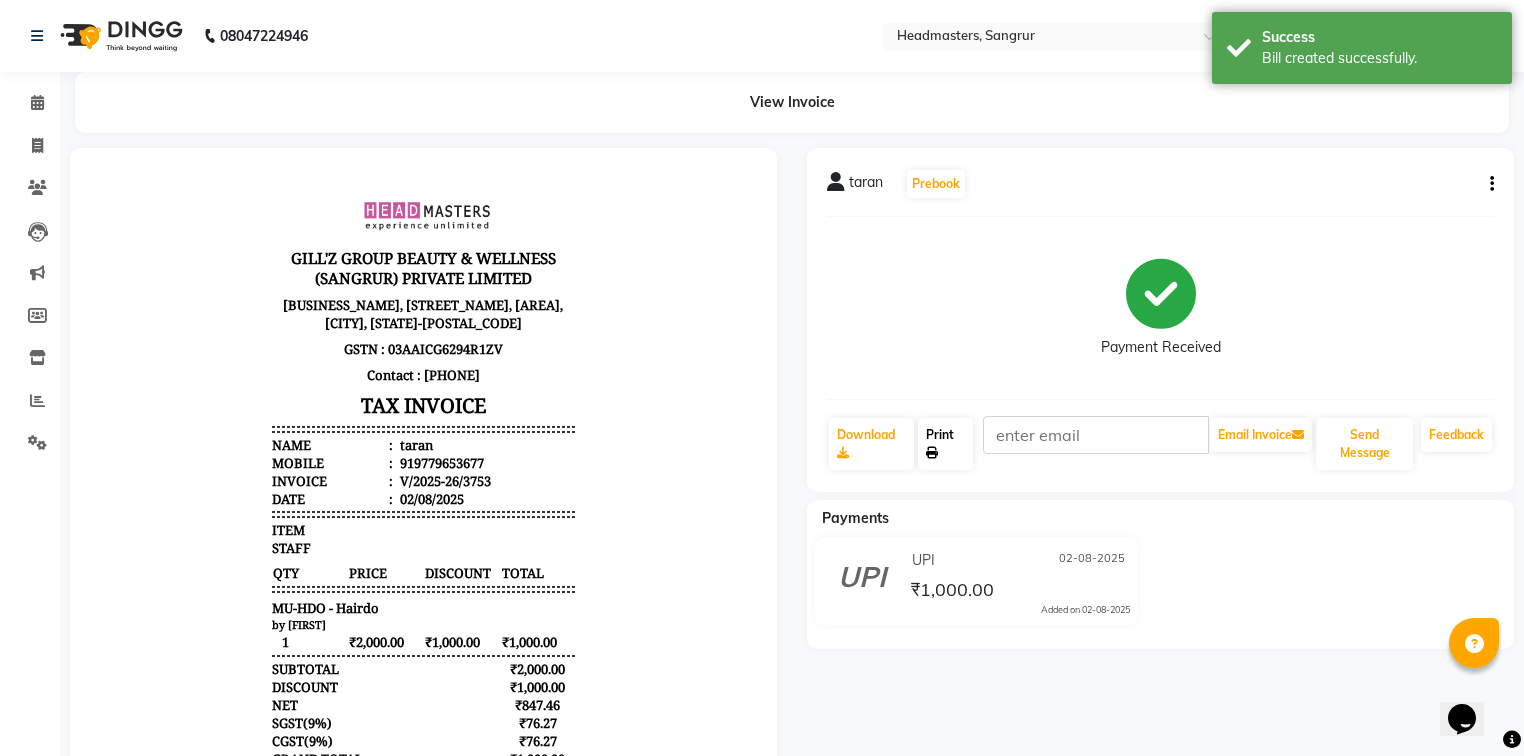 click on "Print" 